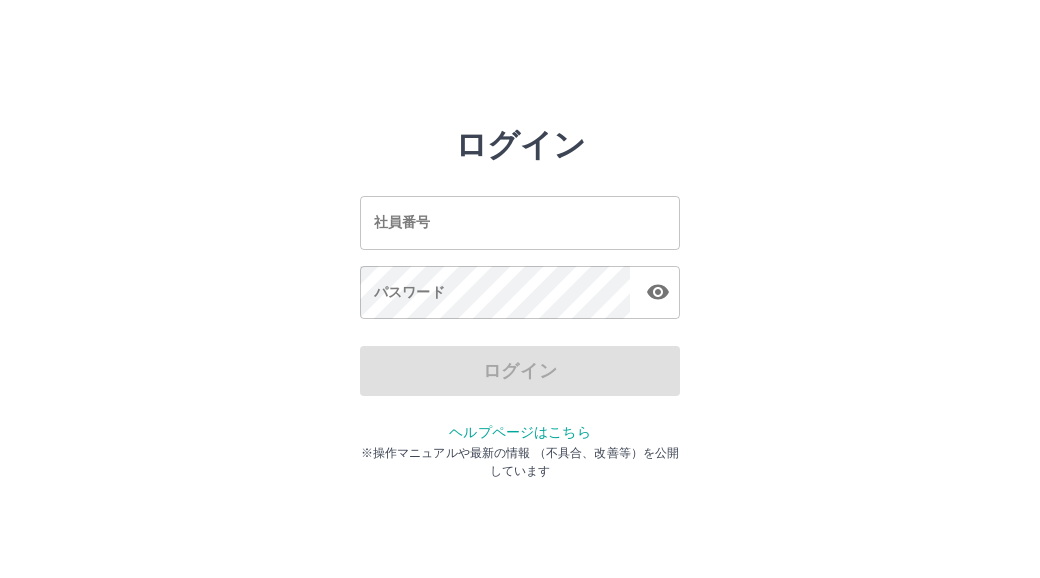 scroll, scrollTop: 0, scrollLeft: 0, axis: both 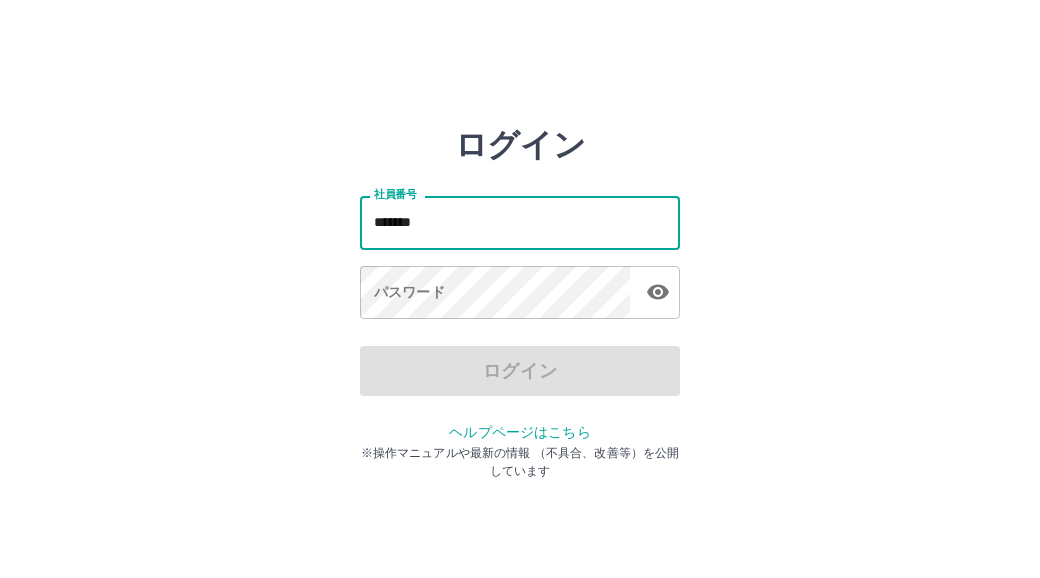 type on "*******" 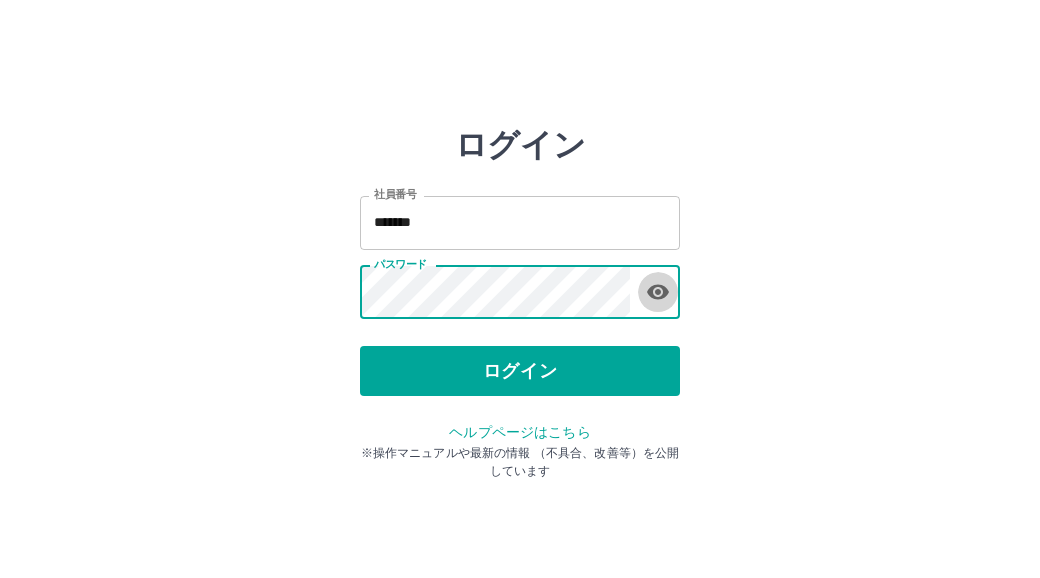 click 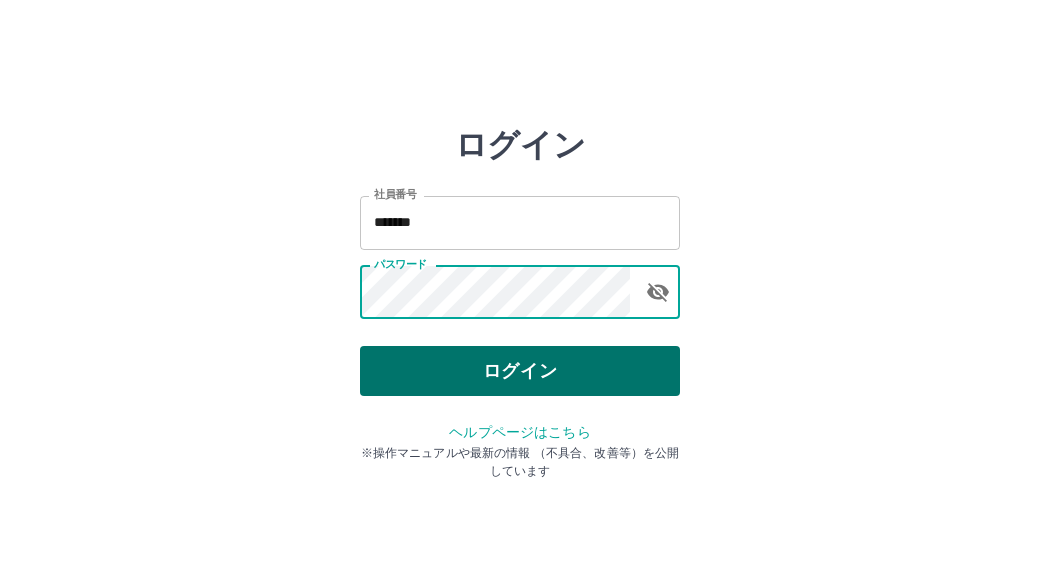 click on "ログイン" at bounding box center [520, 371] 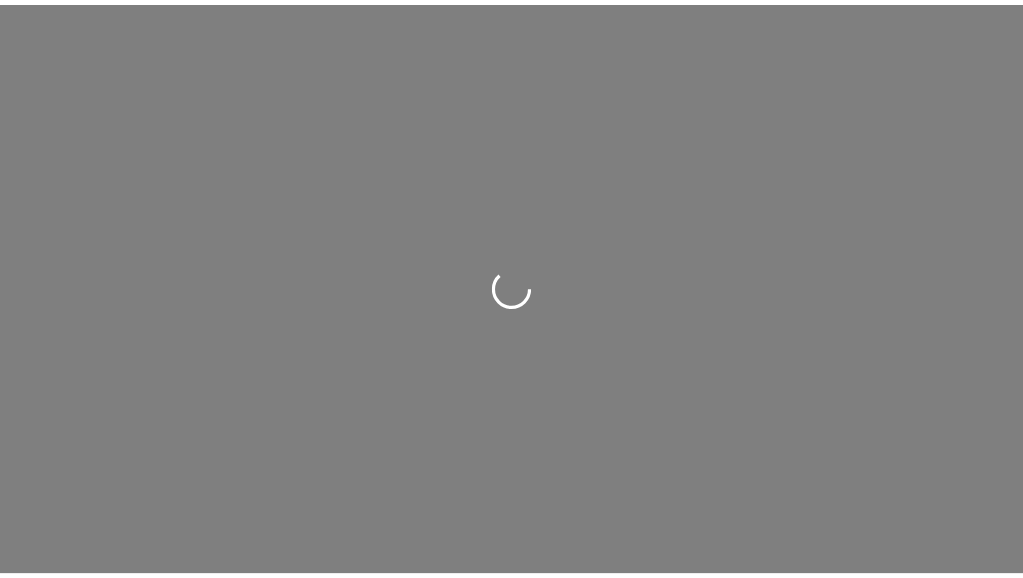 scroll, scrollTop: 0, scrollLeft: 0, axis: both 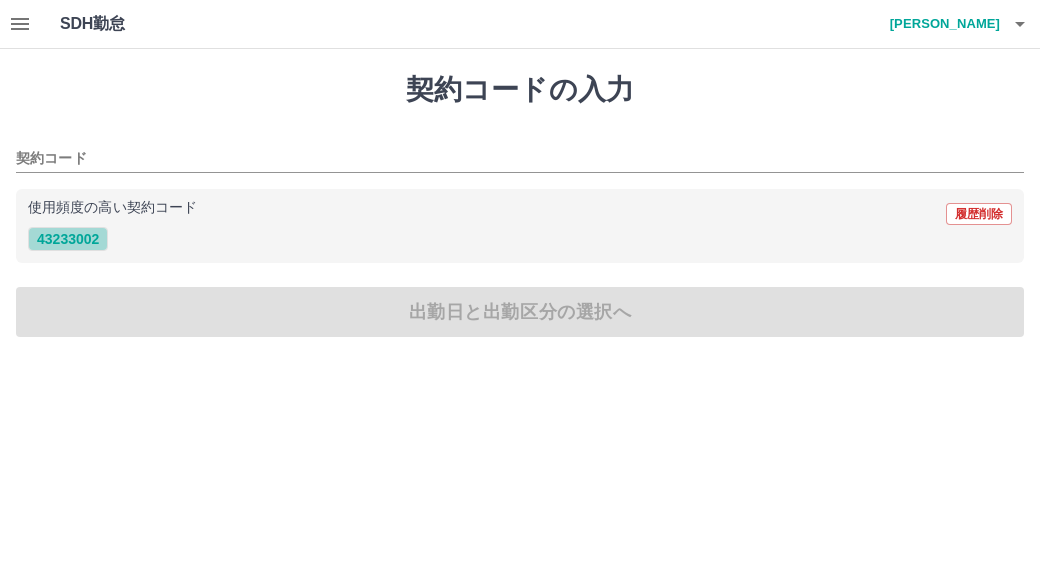 click on "43233002" at bounding box center (68, 239) 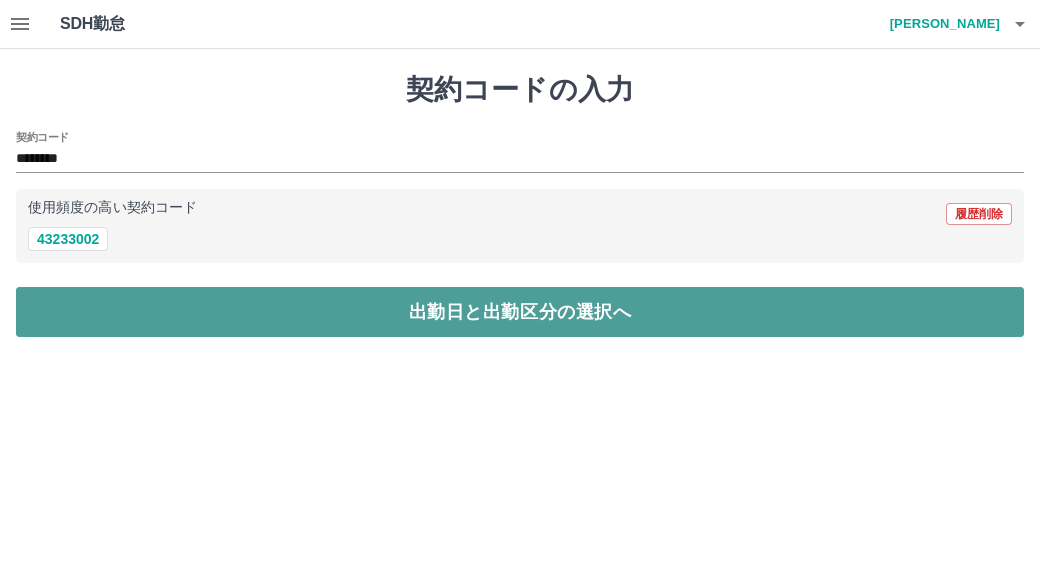 click on "出勤日と出勤区分の選択へ" at bounding box center [520, 312] 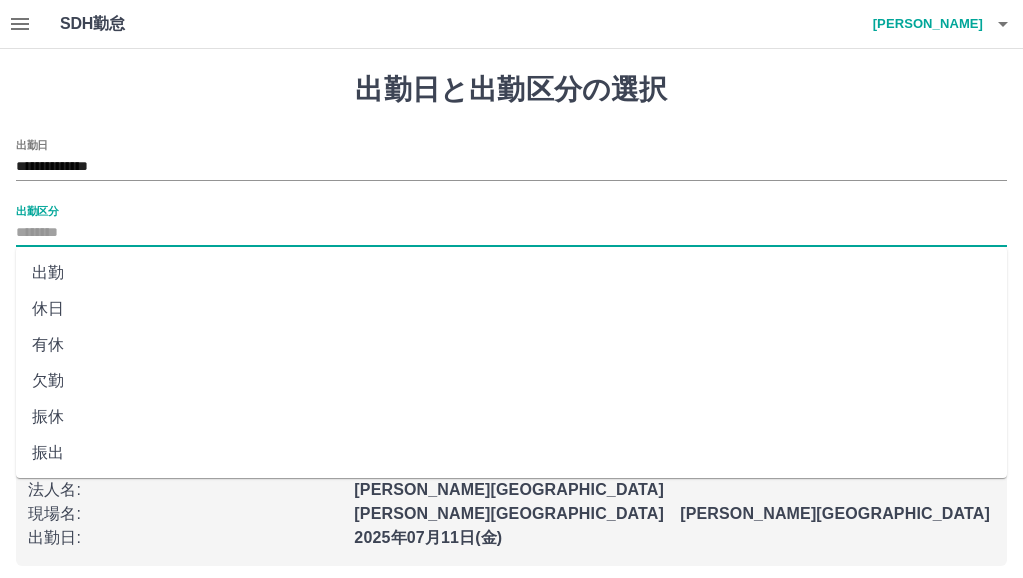 click on "出勤区分" at bounding box center [511, 233] 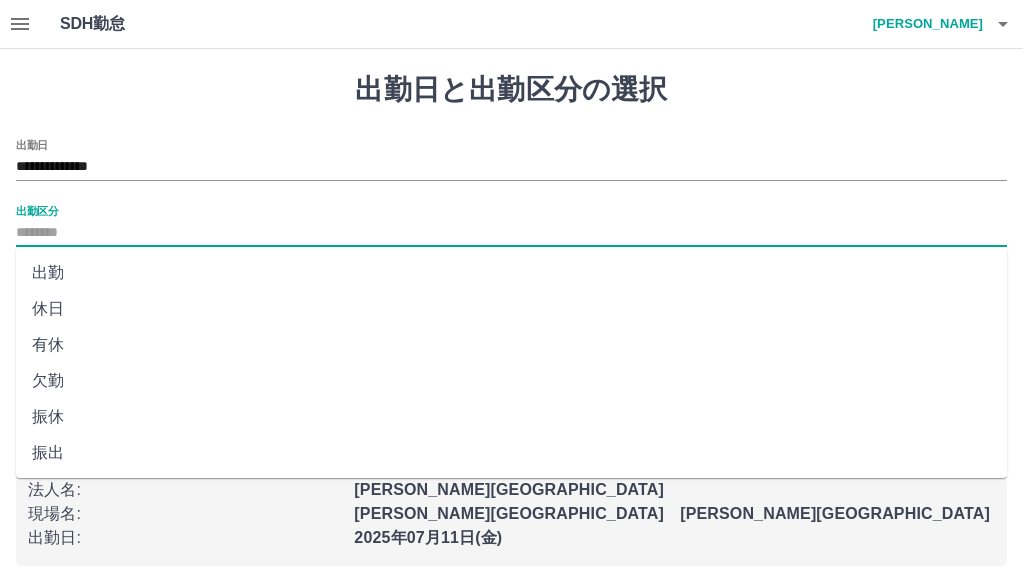 click on "出勤" at bounding box center (511, 273) 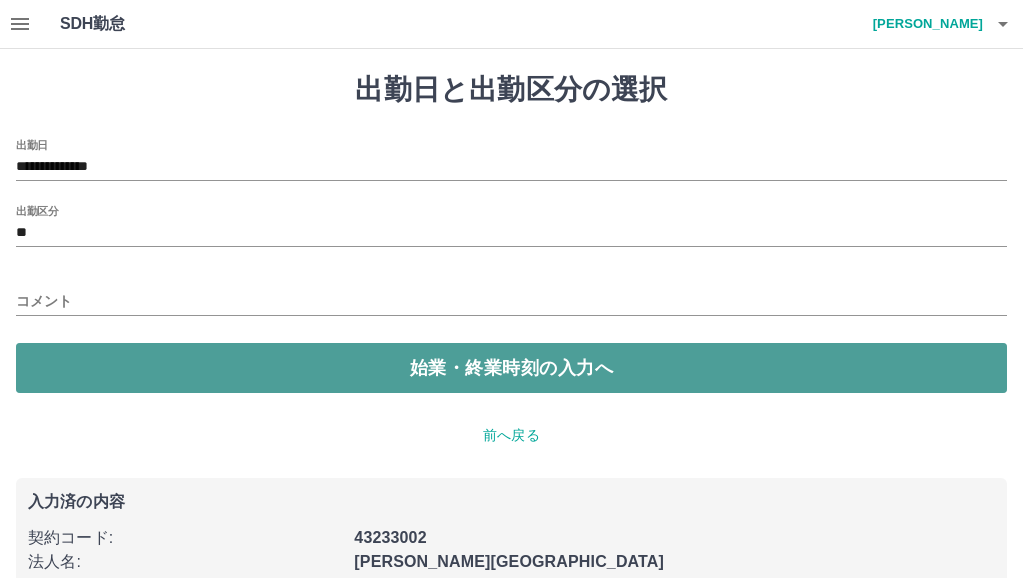click on "始業・終業時刻の入力へ" at bounding box center (511, 368) 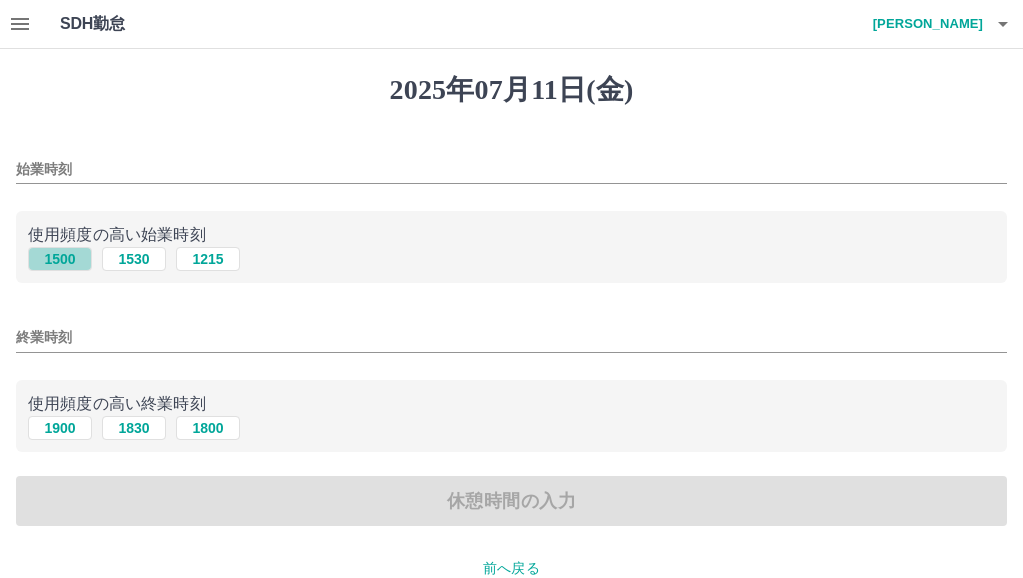 click on "1500" at bounding box center (60, 259) 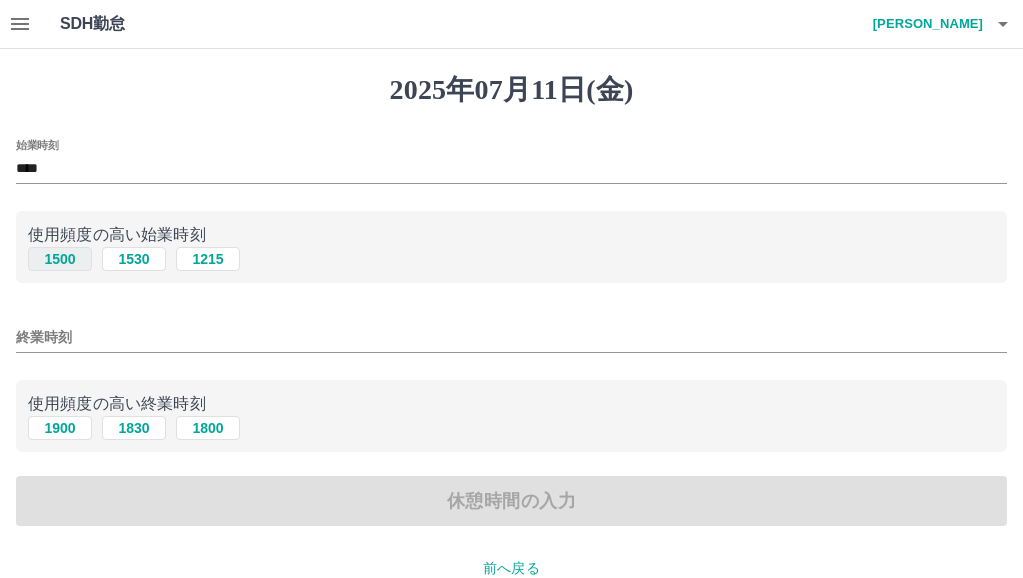 type 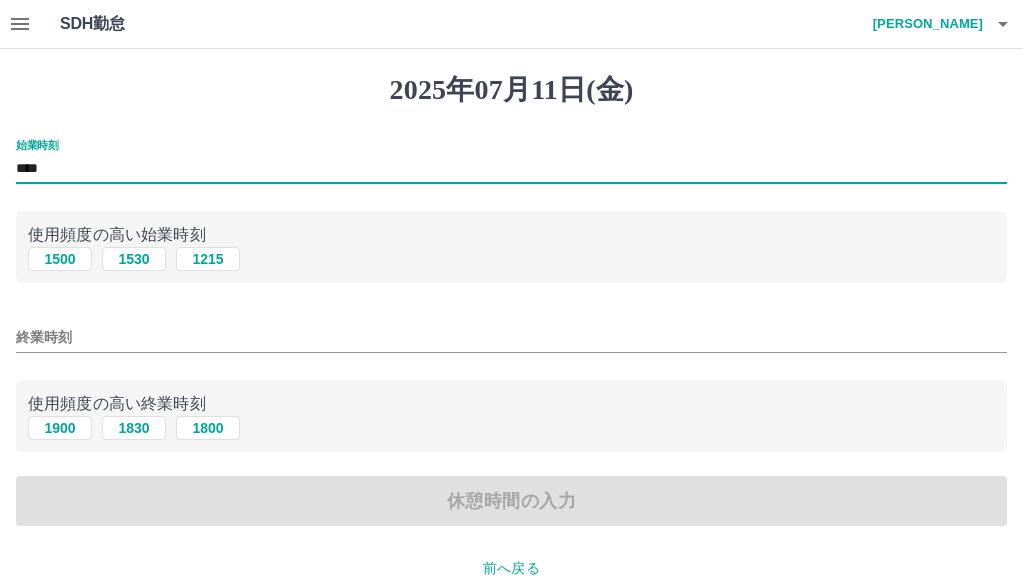 click on "****" at bounding box center (511, 169) 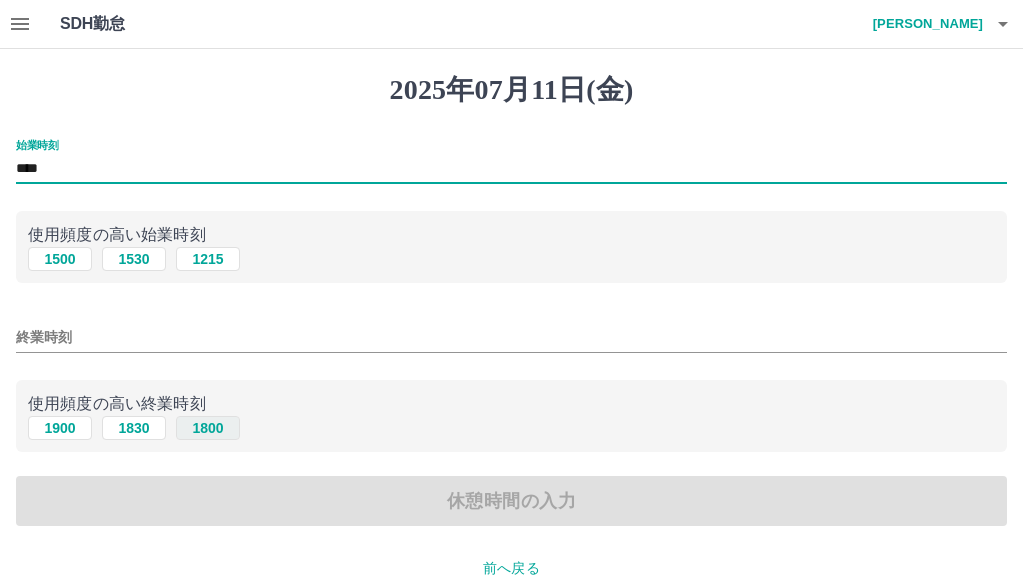 type on "****" 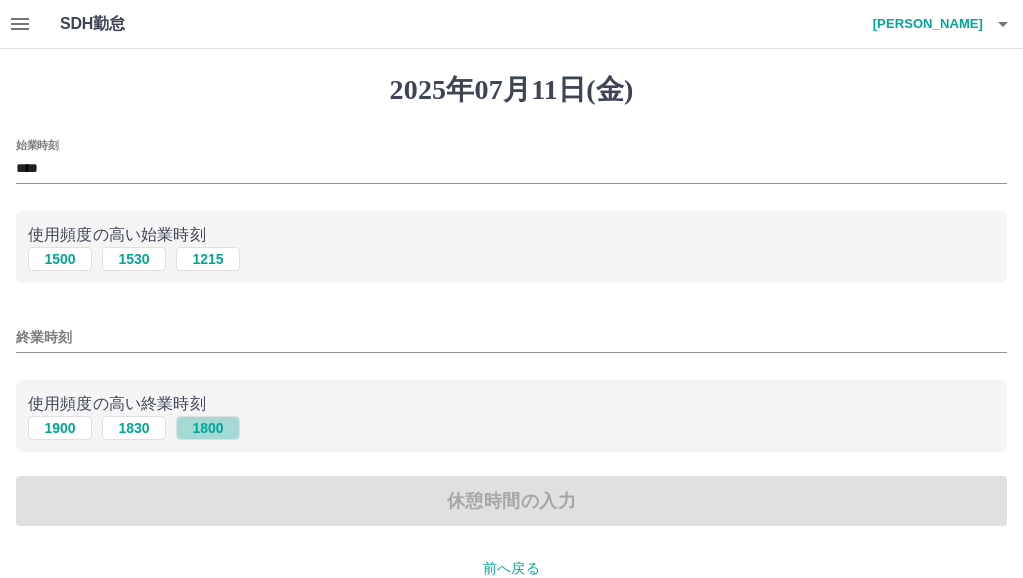click on "1800" at bounding box center (208, 428) 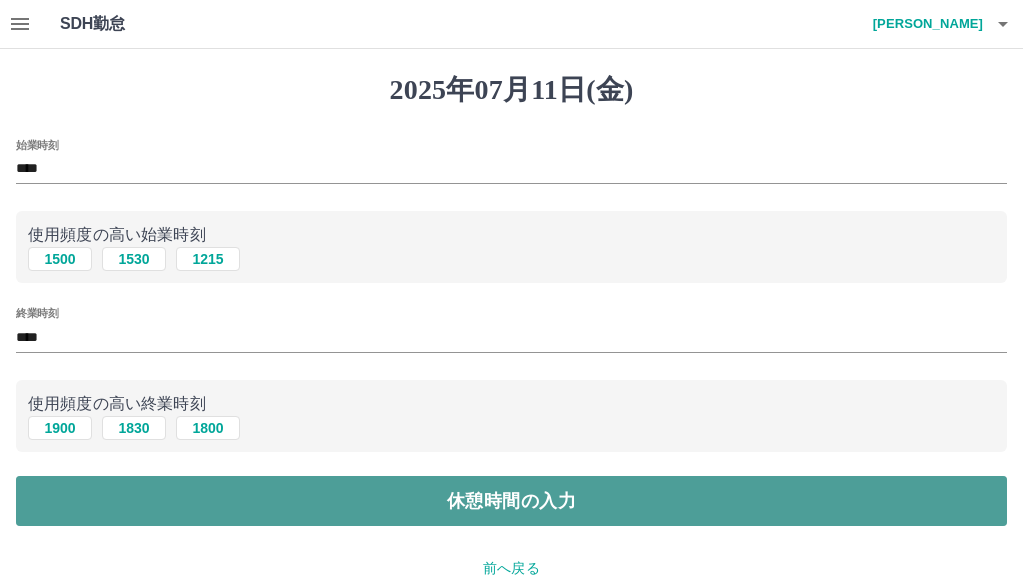 click on "休憩時間の入力" at bounding box center [511, 501] 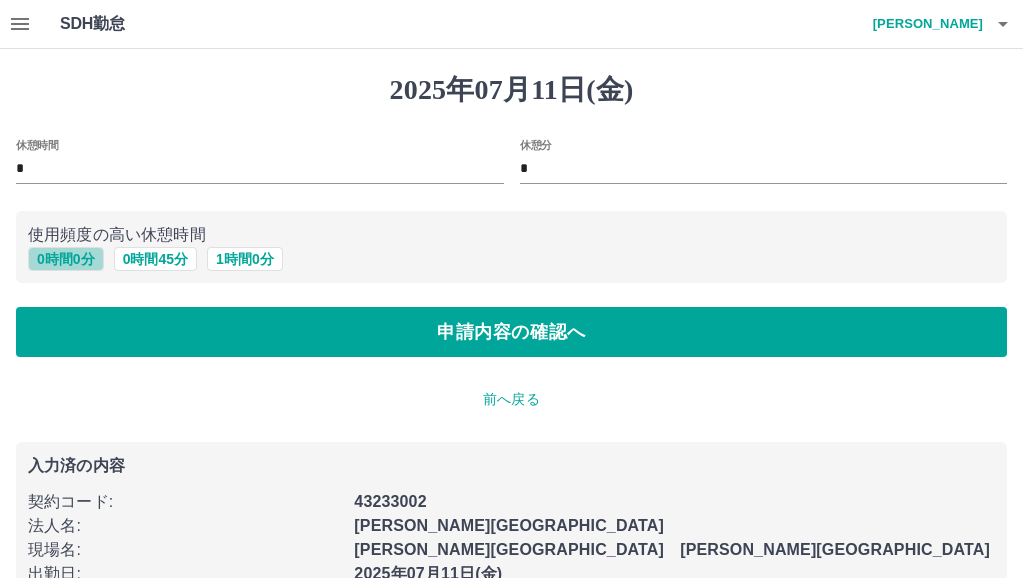 click on "0 時間 0 分" at bounding box center [66, 259] 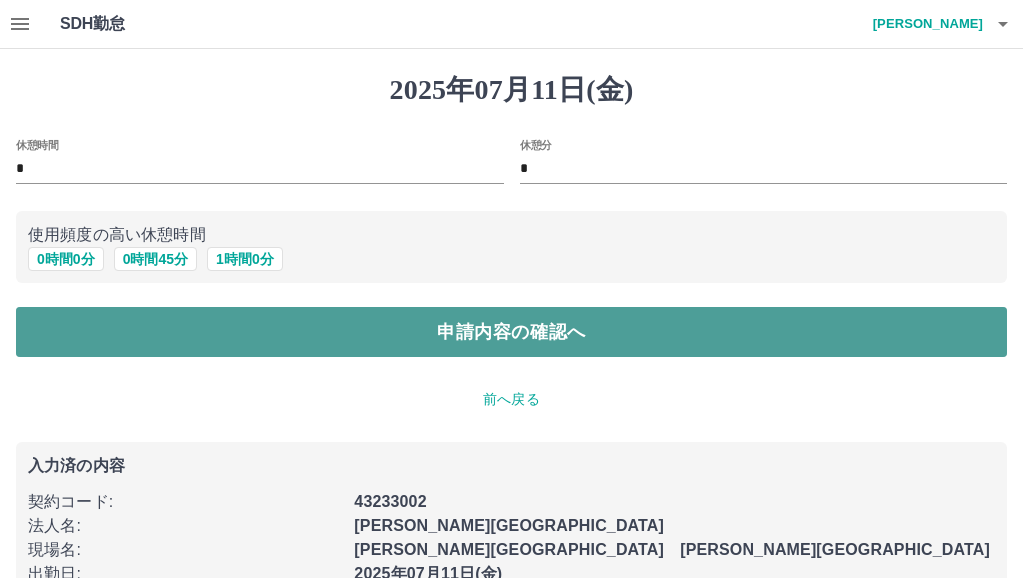 click on "申請内容の確認へ" at bounding box center [511, 332] 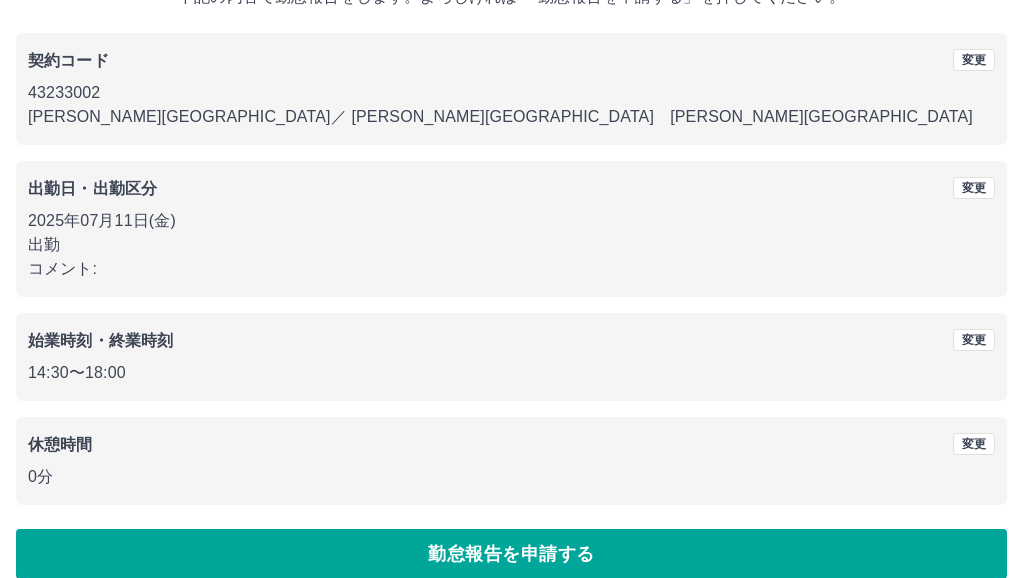 scroll, scrollTop: 171, scrollLeft: 0, axis: vertical 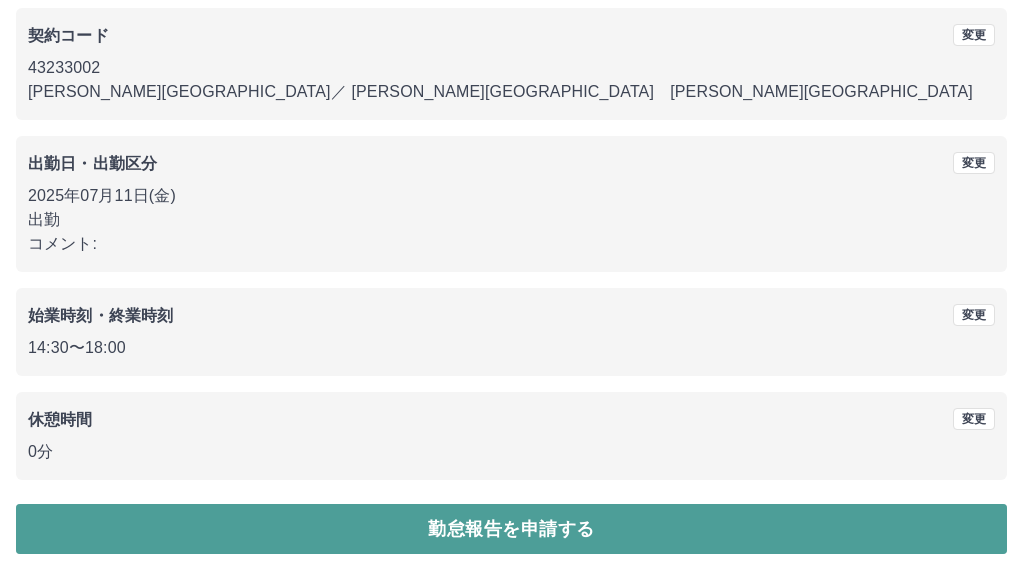 click on "勤怠報告を申請する" at bounding box center (511, 529) 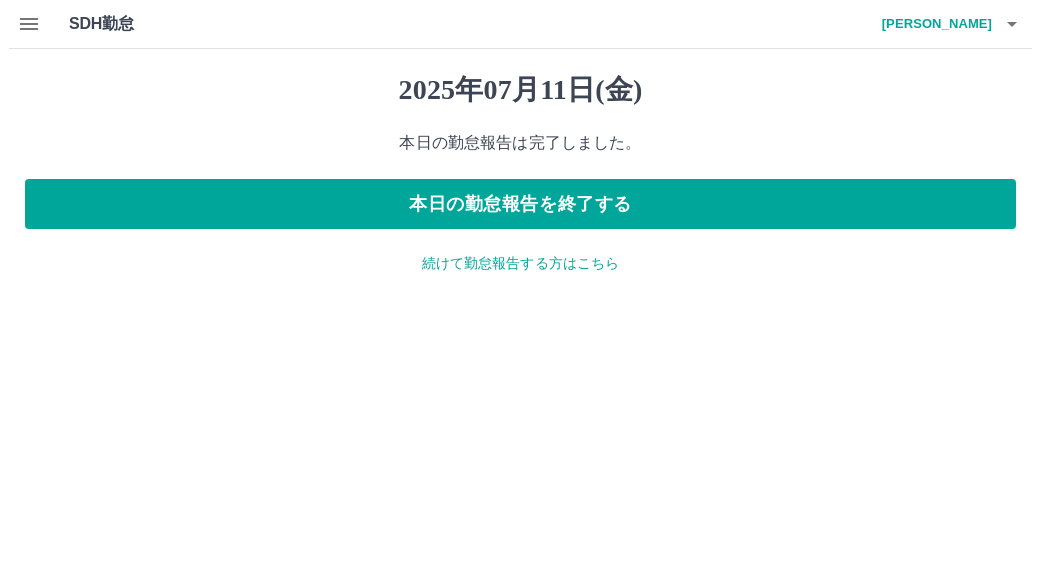 scroll, scrollTop: 0, scrollLeft: 0, axis: both 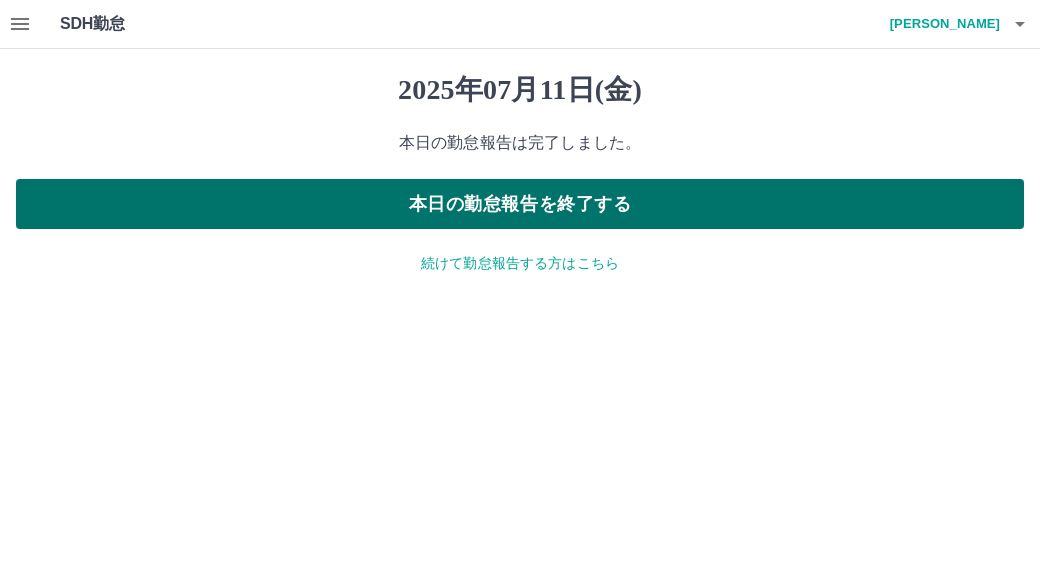 click on "本日の勤怠報告を終了する" at bounding box center (520, 204) 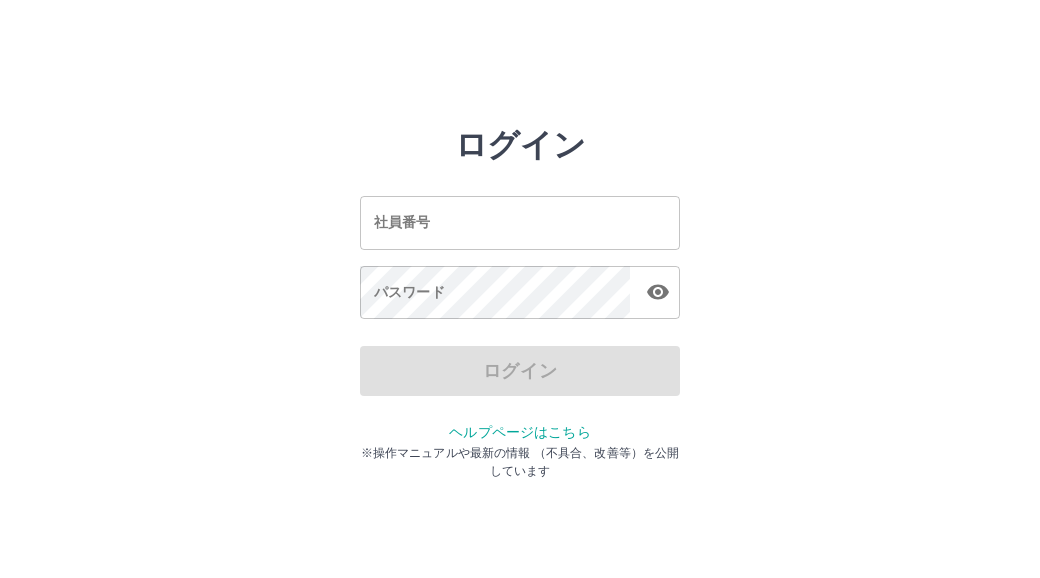 scroll, scrollTop: 0, scrollLeft: 0, axis: both 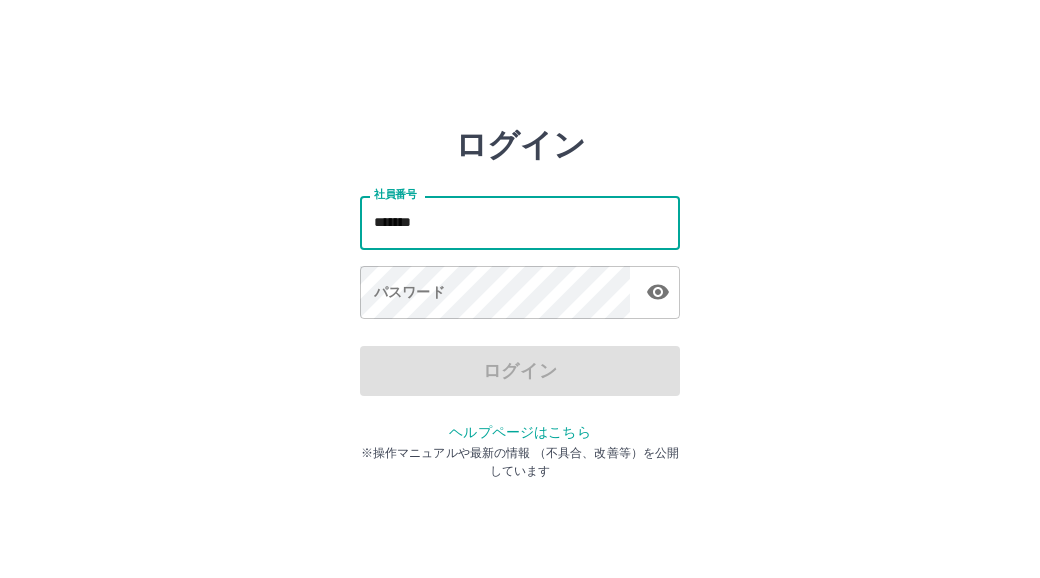 type on "*******" 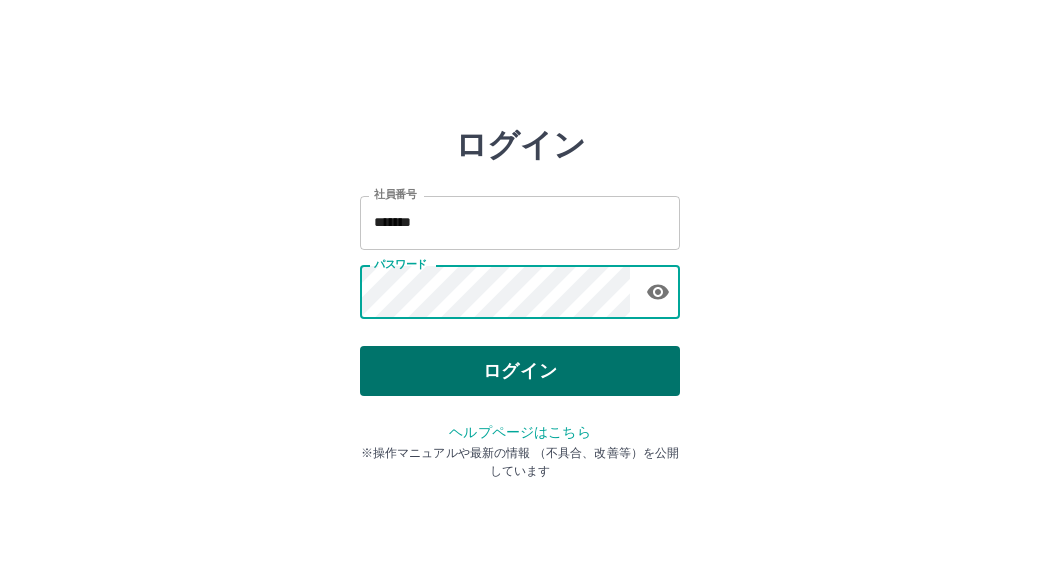 click on "ログイン" at bounding box center [520, 371] 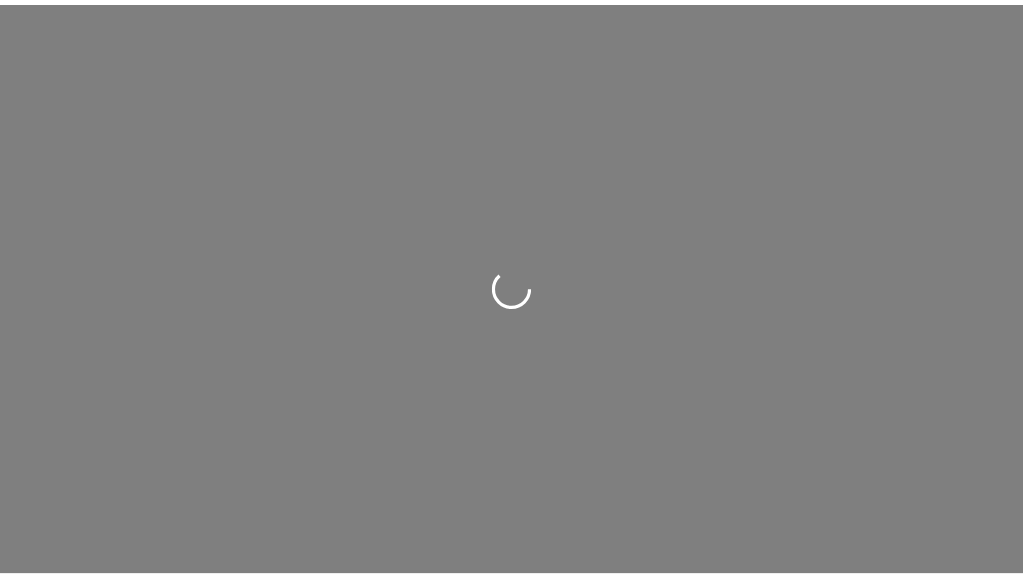 scroll, scrollTop: 0, scrollLeft: 0, axis: both 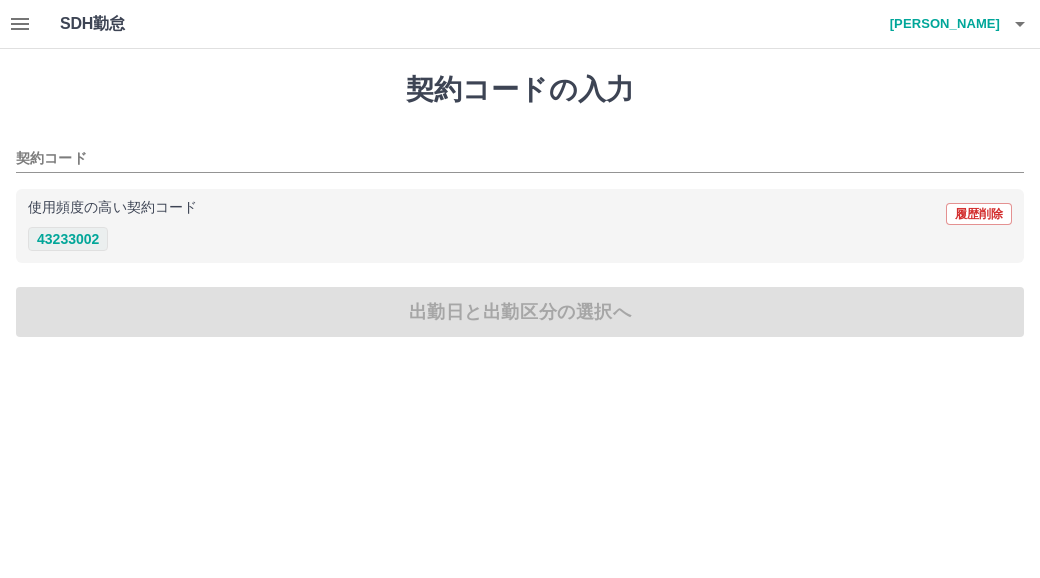 click on "43233002" at bounding box center (68, 239) 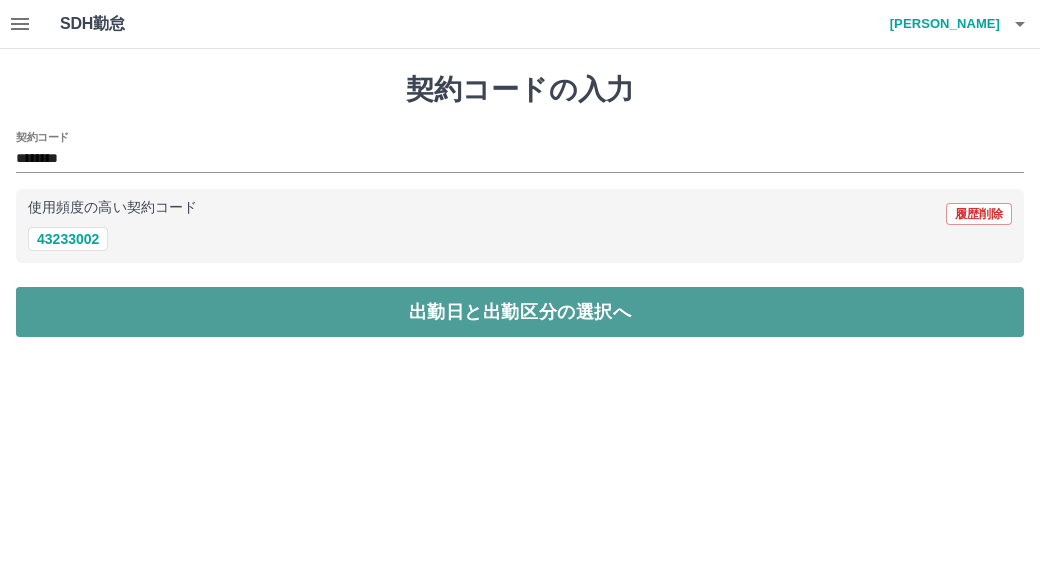 click on "出勤日と出勤区分の選択へ" at bounding box center (520, 312) 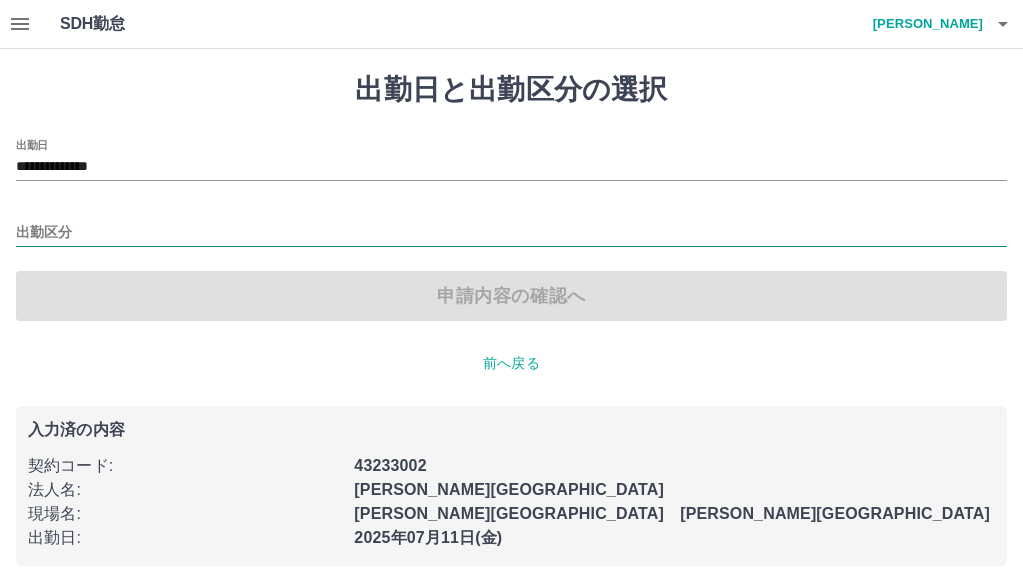 click on "出勤区分" at bounding box center (511, 233) 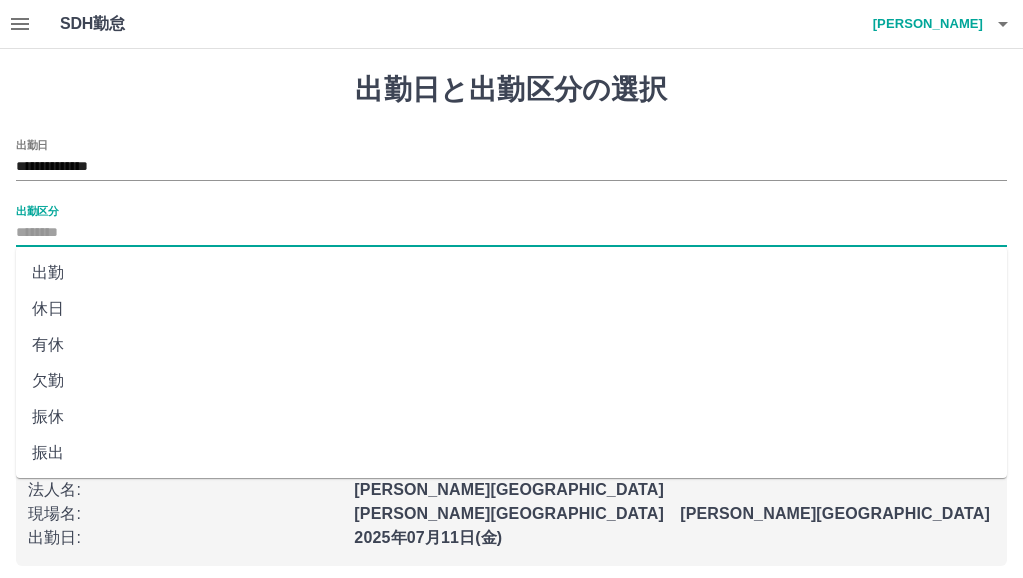 click on "出勤" at bounding box center [511, 273] 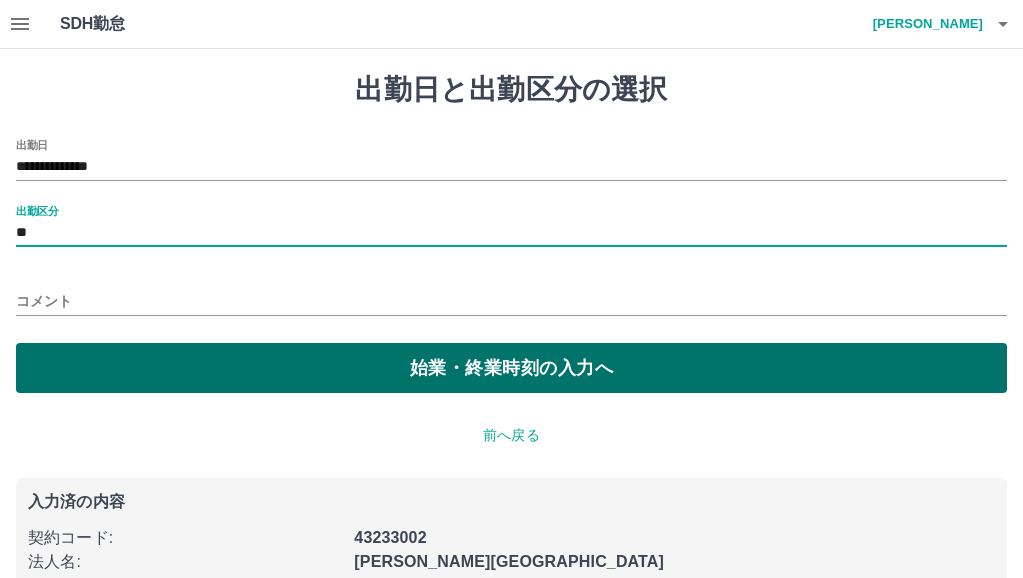 click on "始業・終業時刻の入力へ" at bounding box center [511, 368] 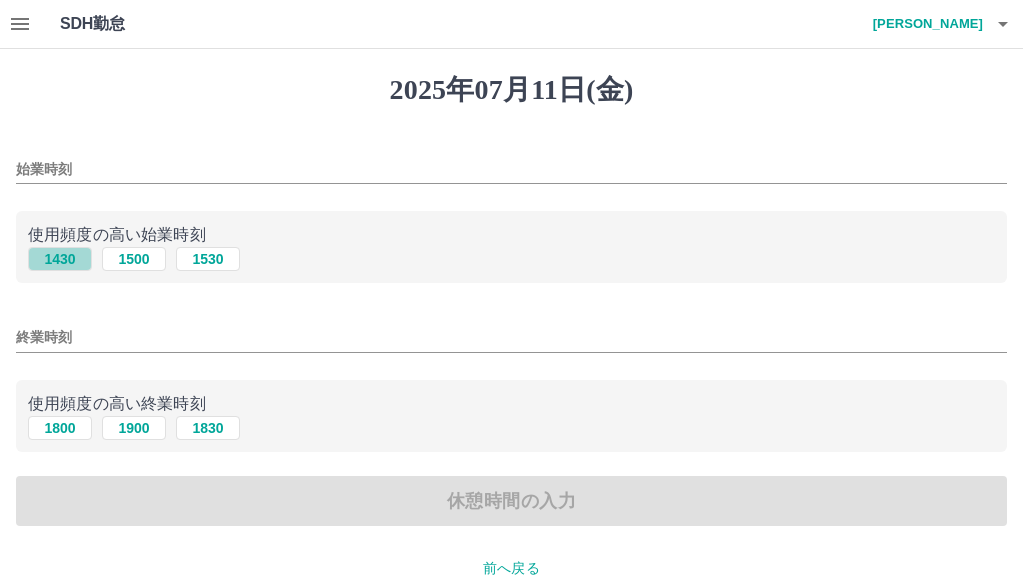 click on "1430" at bounding box center [60, 259] 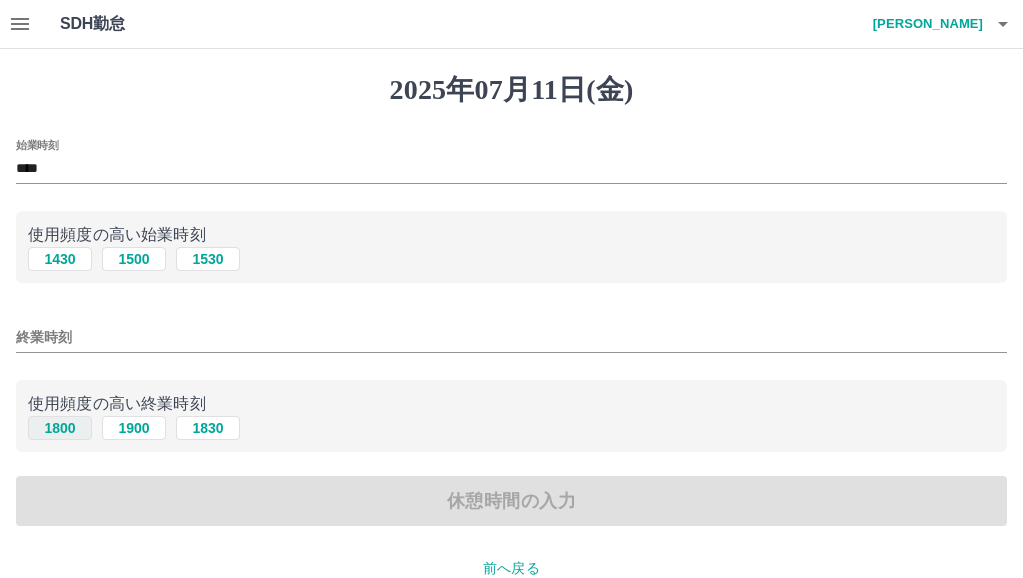 click on "1800" at bounding box center (60, 428) 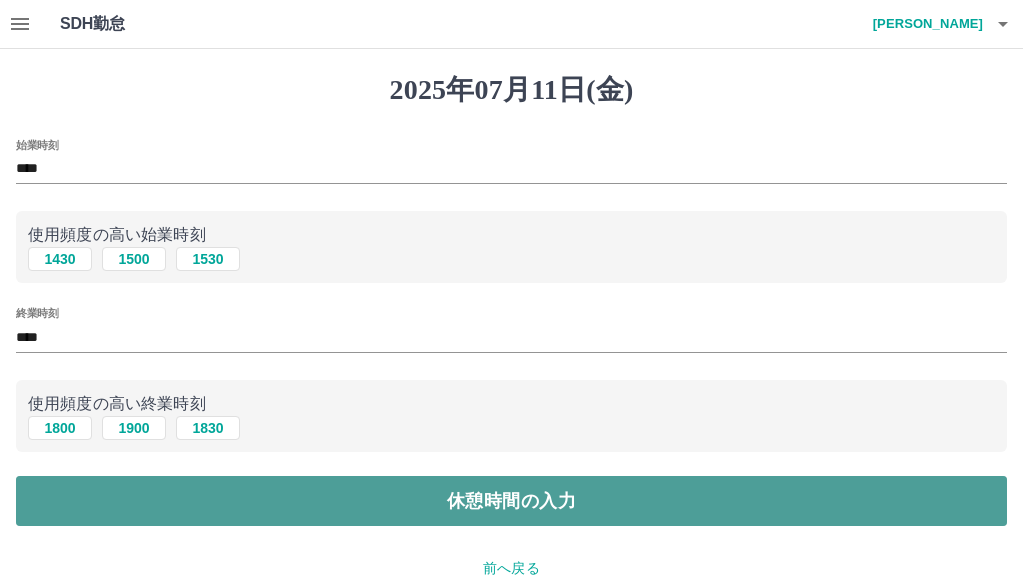 click on "休憩時間の入力" at bounding box center (511, 501) 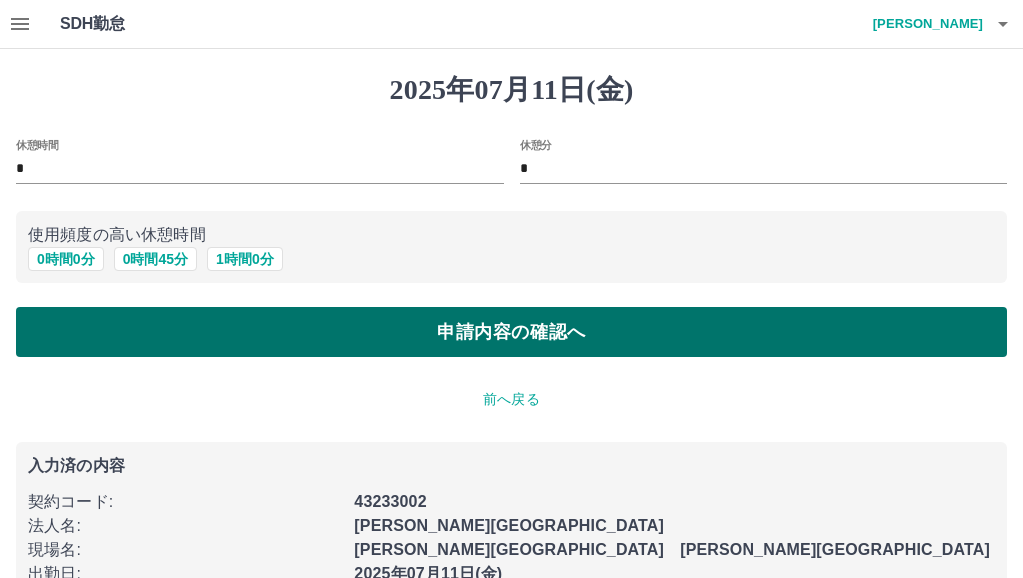 click on "申請内容の確認へ" at bounding box center (511, 332) 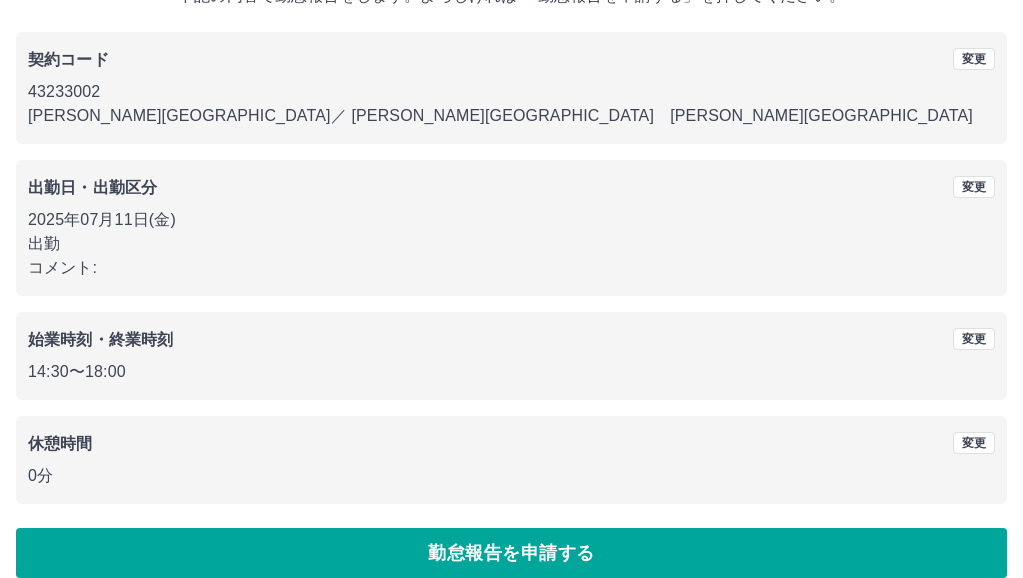 scroll, scrollTop: 171, scrollLeft: 0, axis: vertical 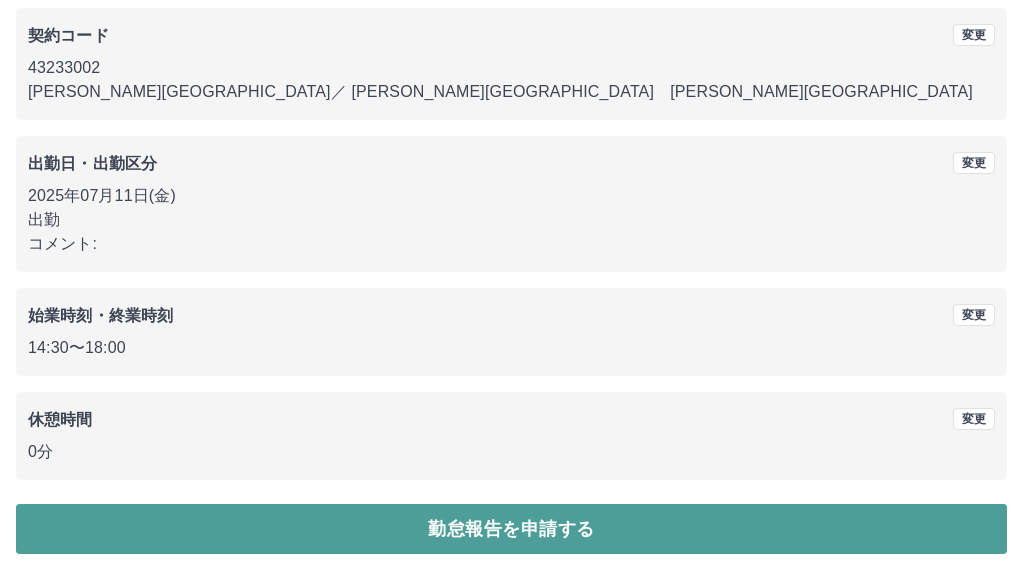 click on "勤怠報告を申請する" at bounding box center (511, 529) 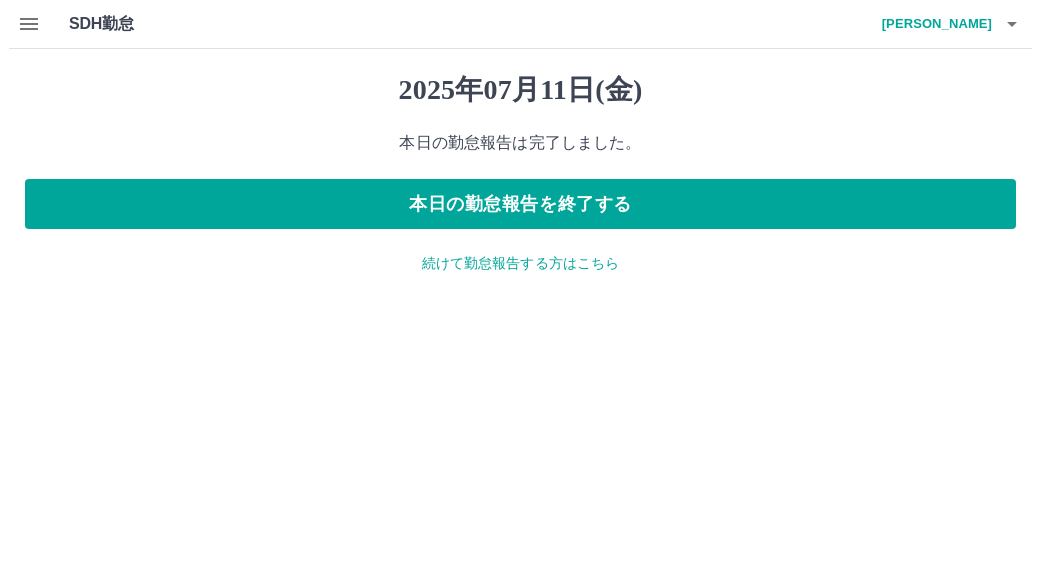 scroll, scrollTop: 0, scrollLeft: 0, axis: both 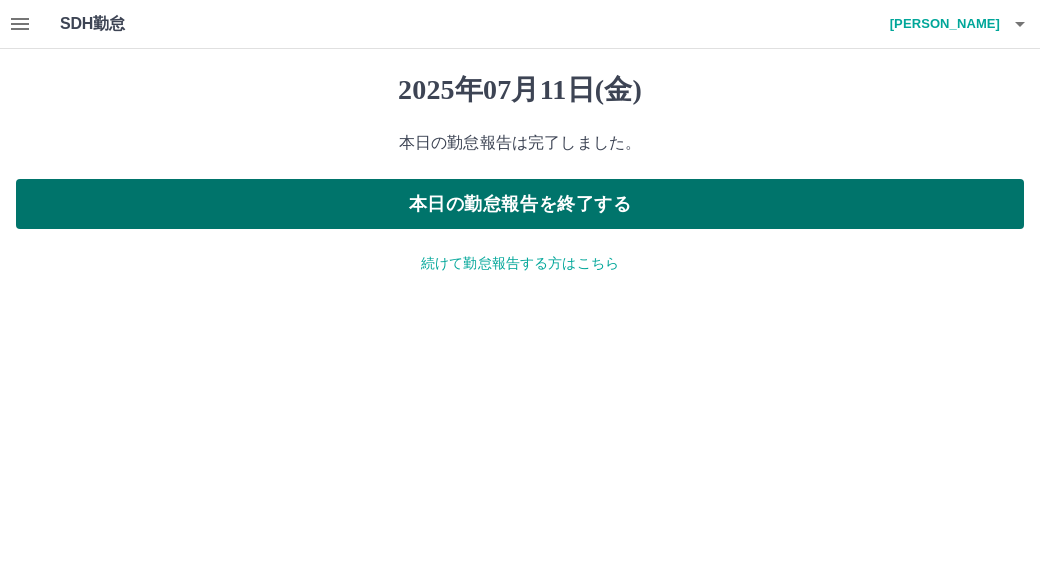 click on "本日の勤怠報告を終了する" at bounding box center [520, 204] 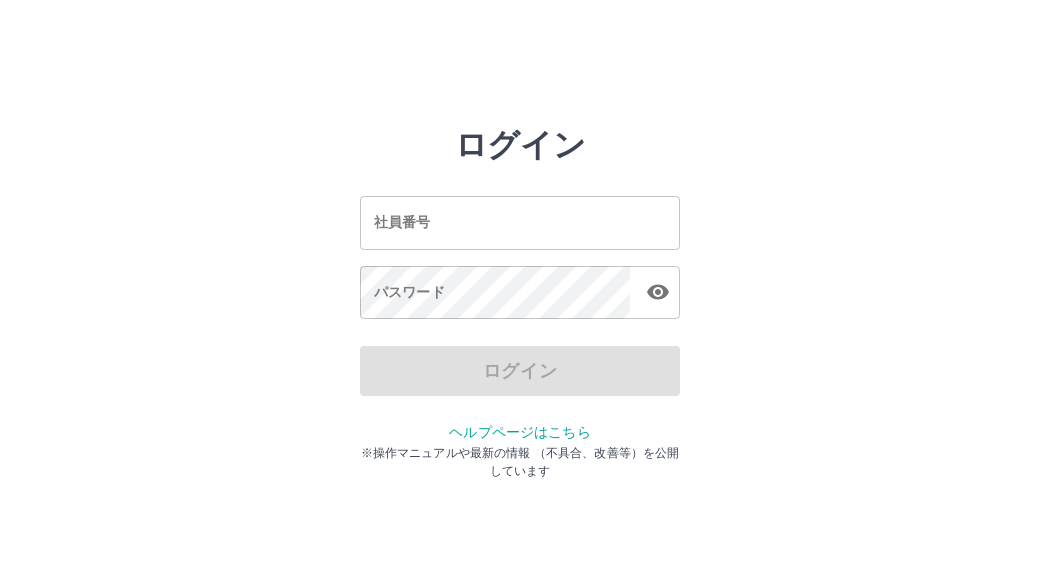 scroll, scrollTop: 0, scrollLeft: 0, axis: both 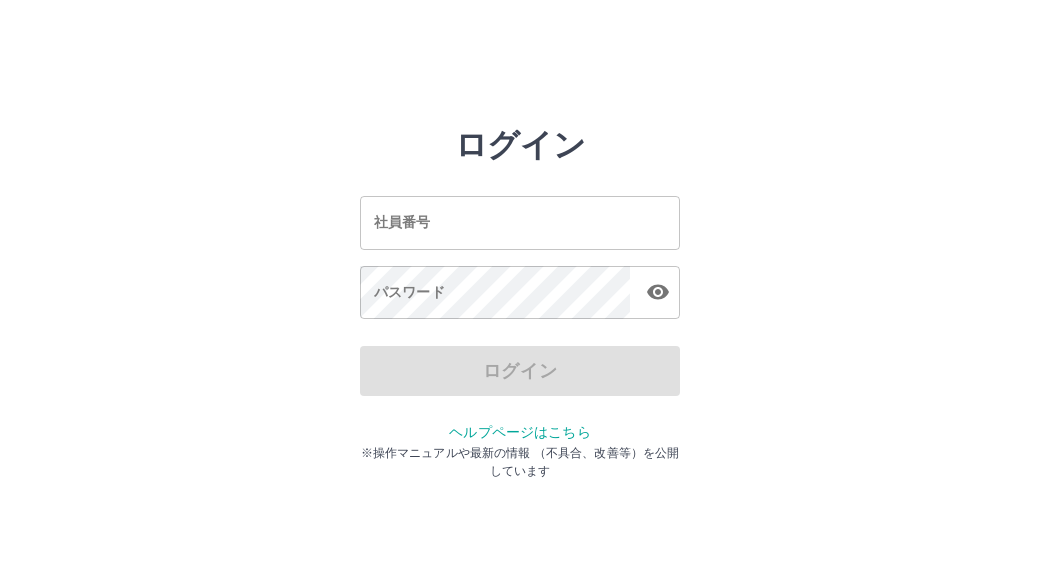 drag, startPoint x: 523, startPoint y: 208, endPoint x: 964, endPoint y: 309, distance: 452.41794 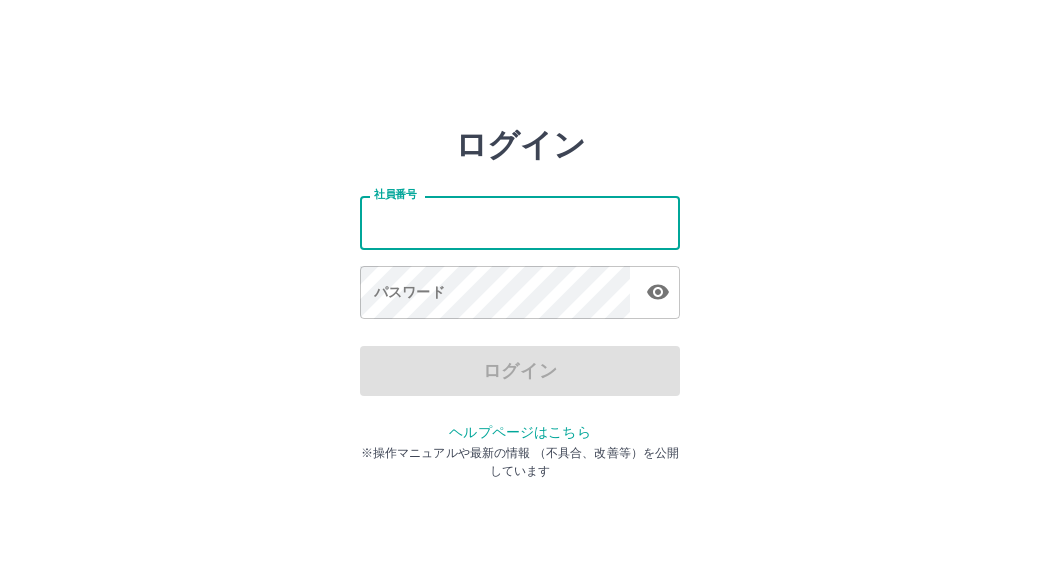 click on "社員番号" at bounding box center (520, 222) 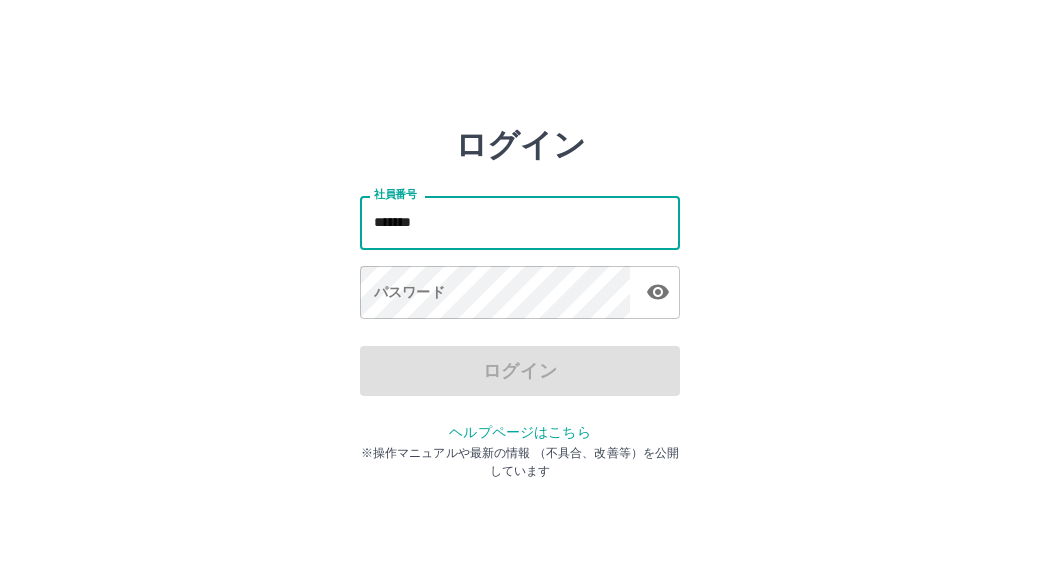 type on "*******" 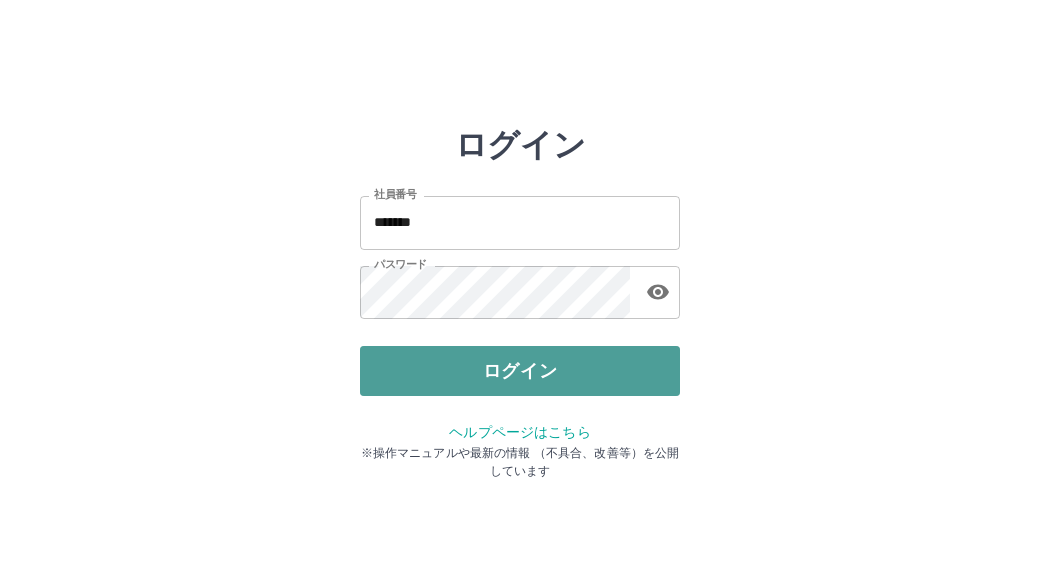 click on "ログイン" at bounding box center (520, 371) 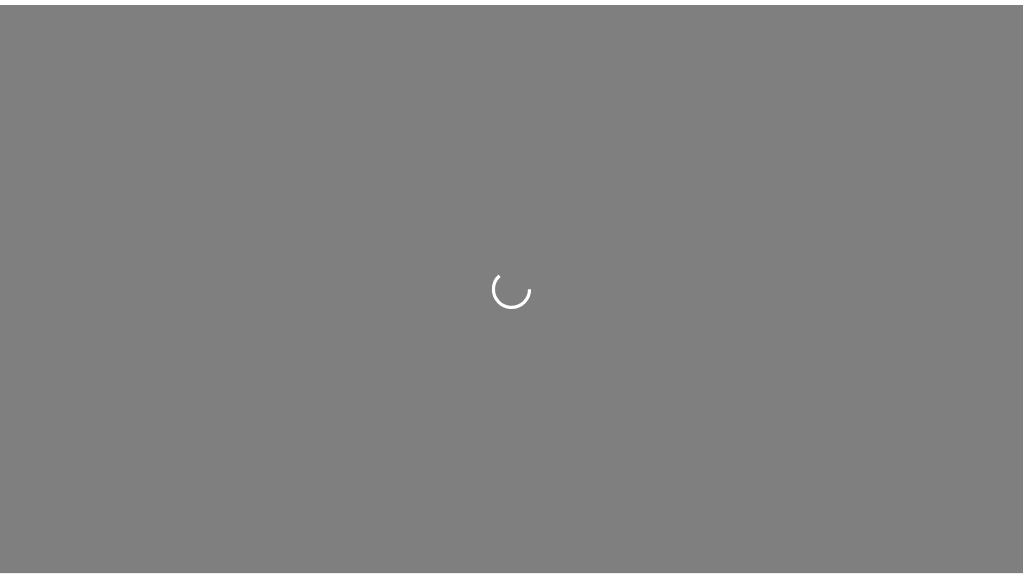 scroll, scrollTop: 0, scrollLeft: 0, axis: both 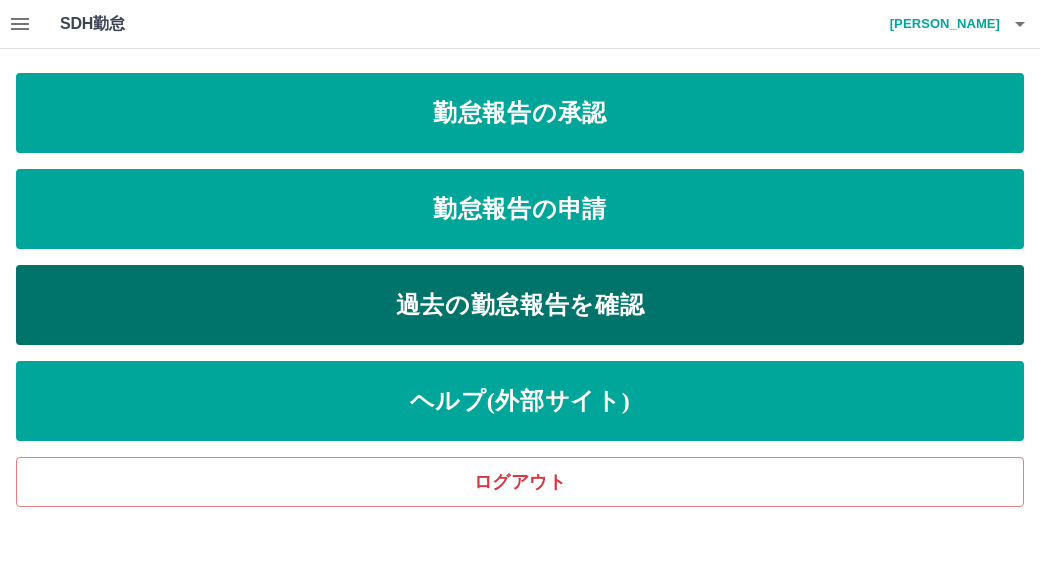 click on "過去の勤怠報告を確認" at bounding box center (520, 305) 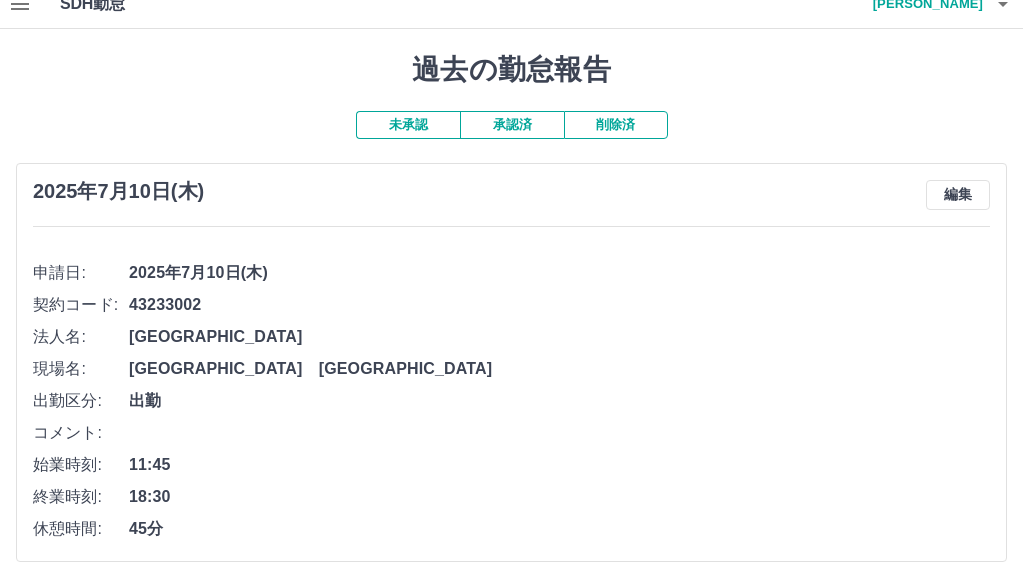 scroll, scrollTop: 0, scrollLeft: 0, axis: both 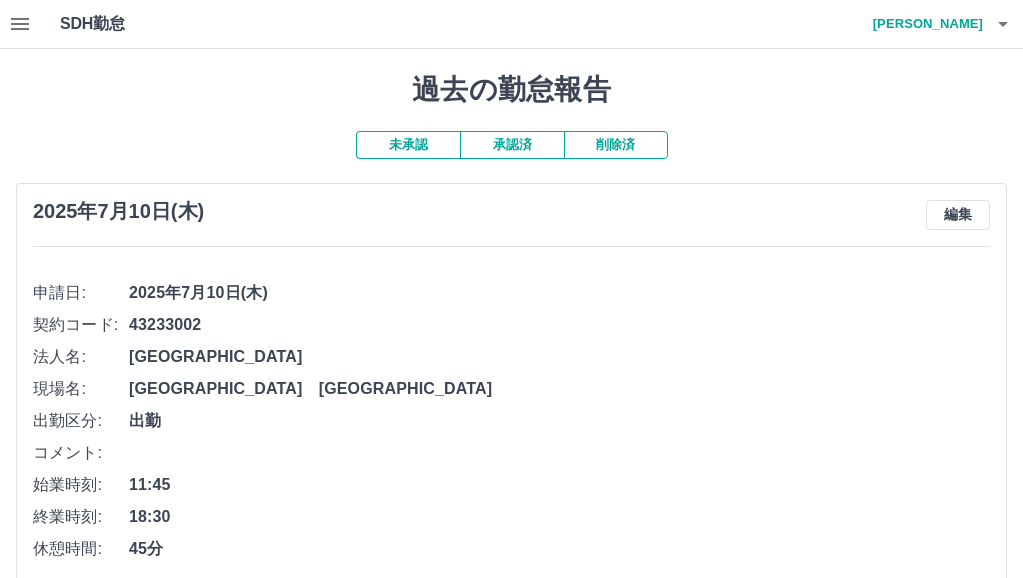 click on "承認済" at bounding box center [512, 145] 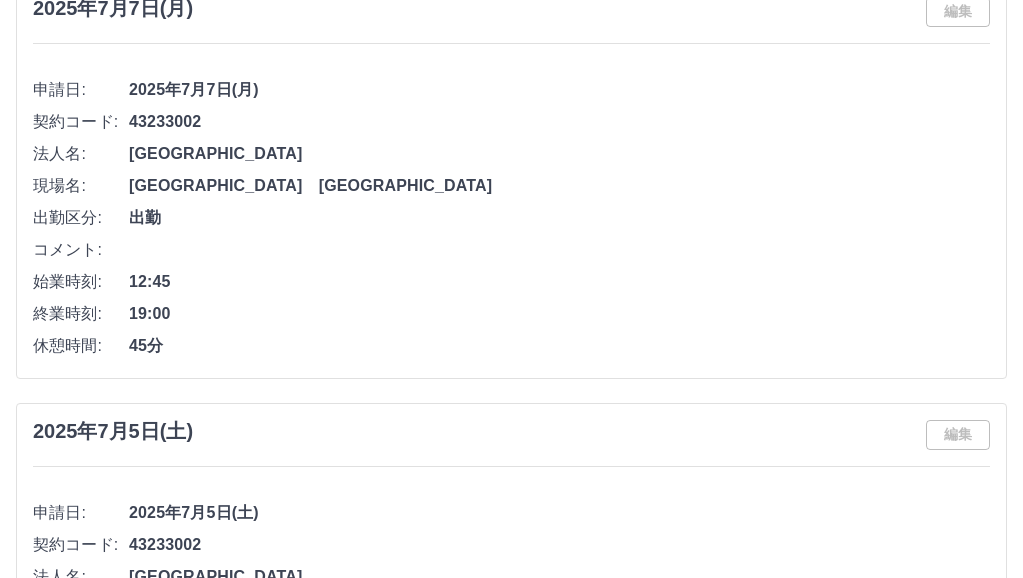 scroll, scrollTop: 100, scrollLeft: 0, axis: vertical 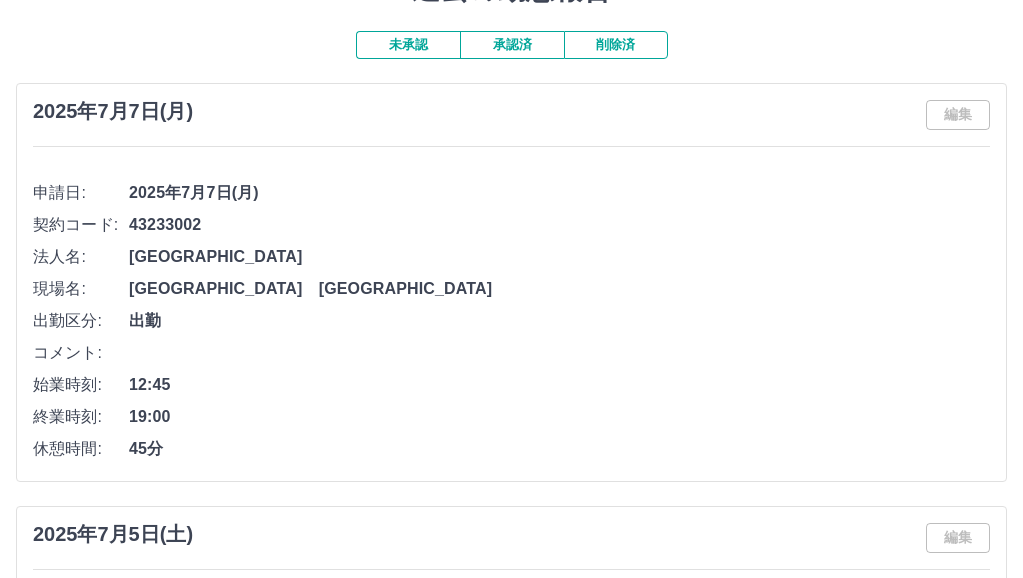 click on "未承認" at bounding box center [408, 45] 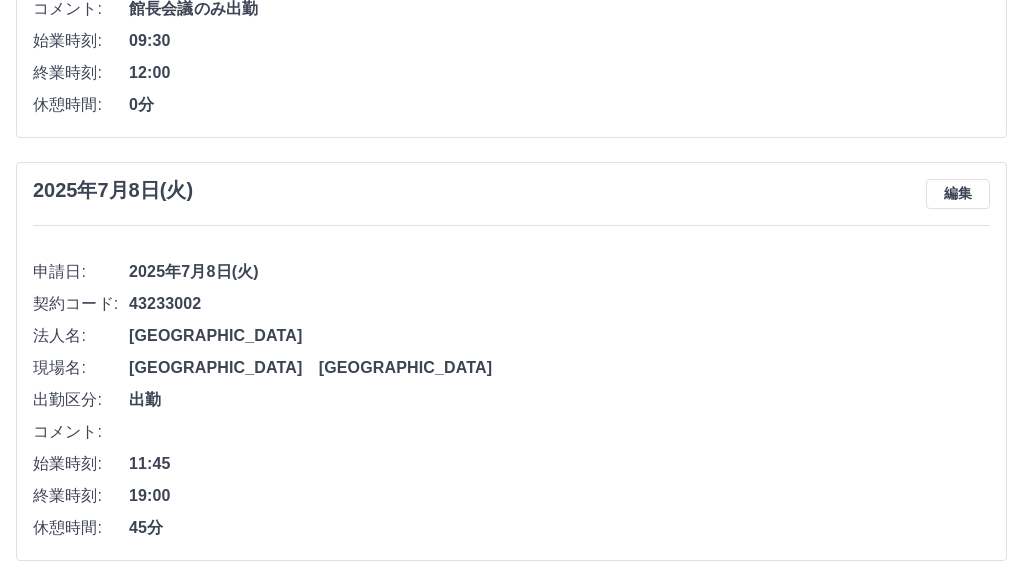 scroll, scrollTop: 900, scrollLeft: 0, axis: vertical 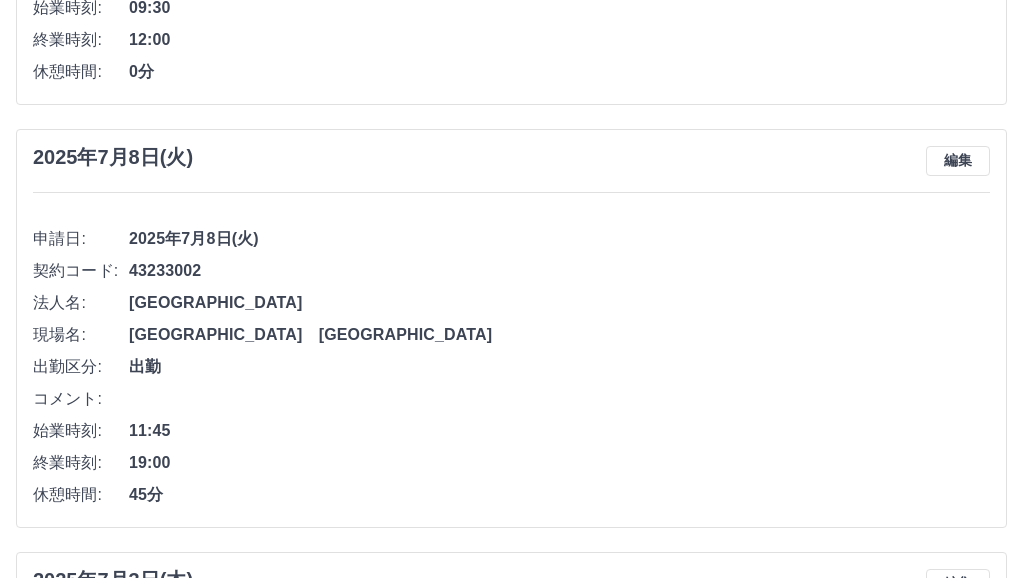 click on "申請日: [DATE](火) 契約コード: 43233002 法人名: [GEOGRAPHIC_DATA] 現場名: [GEOGRAPHIC_DATA]　[GEOGRAPHIC_DATA] 出勤区分: 出勤 コメント: 始業時刻: 11:45 終業時刻: 19:00 休憩時間: 45分" at bounding box center (511, 360) 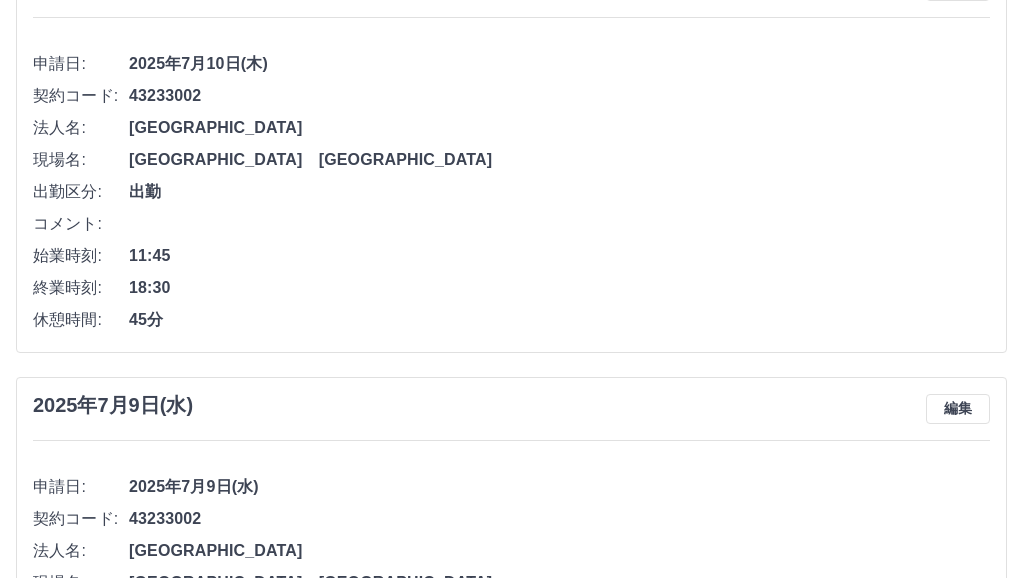 scroll, scrollTop: 0, scrollLeft: 0, axis: both 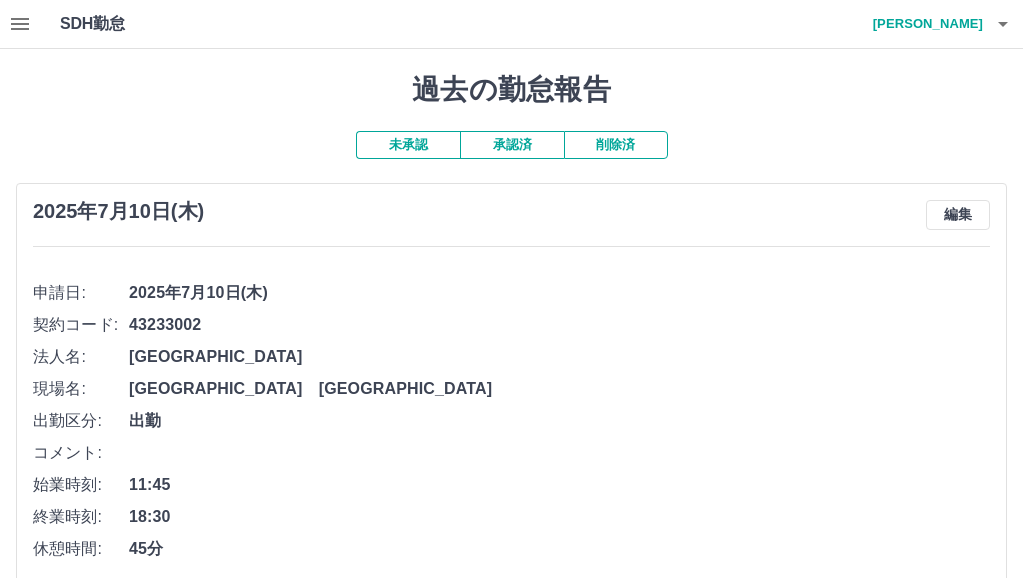 click on "承認済" at bounding box center (512, 145) 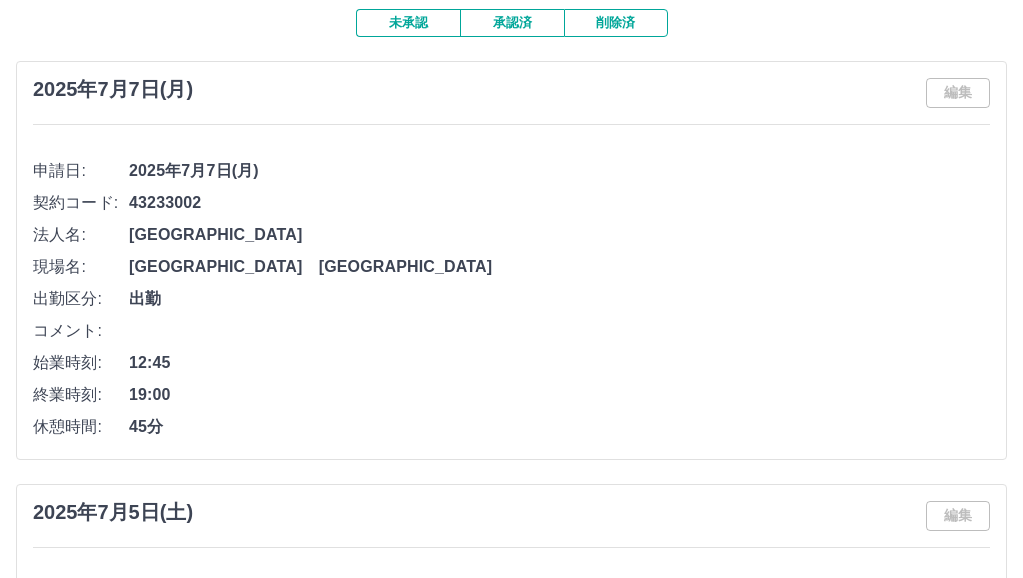 scroll, scrollTop: 0, scrollLeft: 0, axis: both 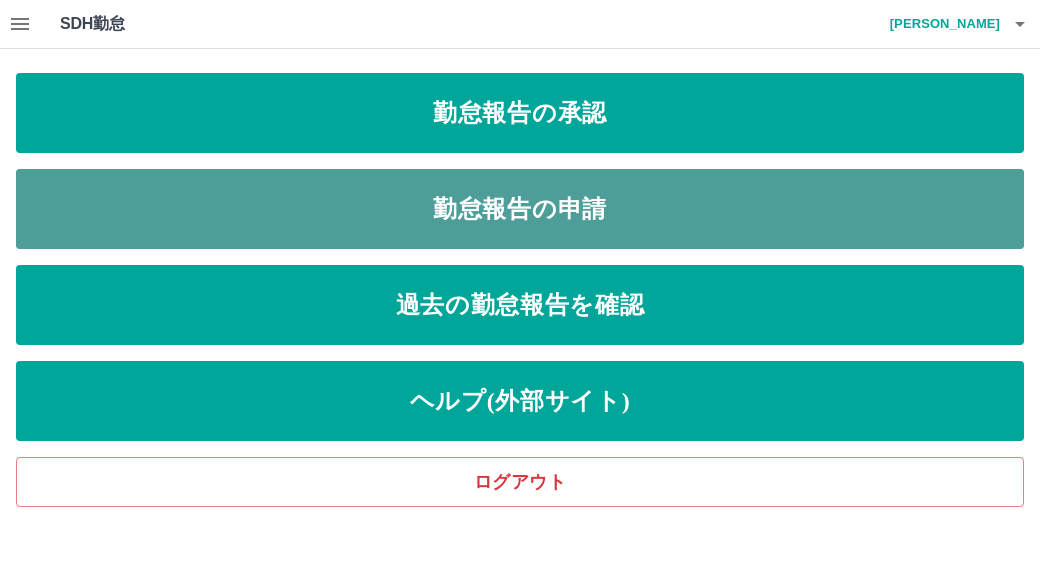 click on "勤怠報告の申請" at bounding box center (520, 209) 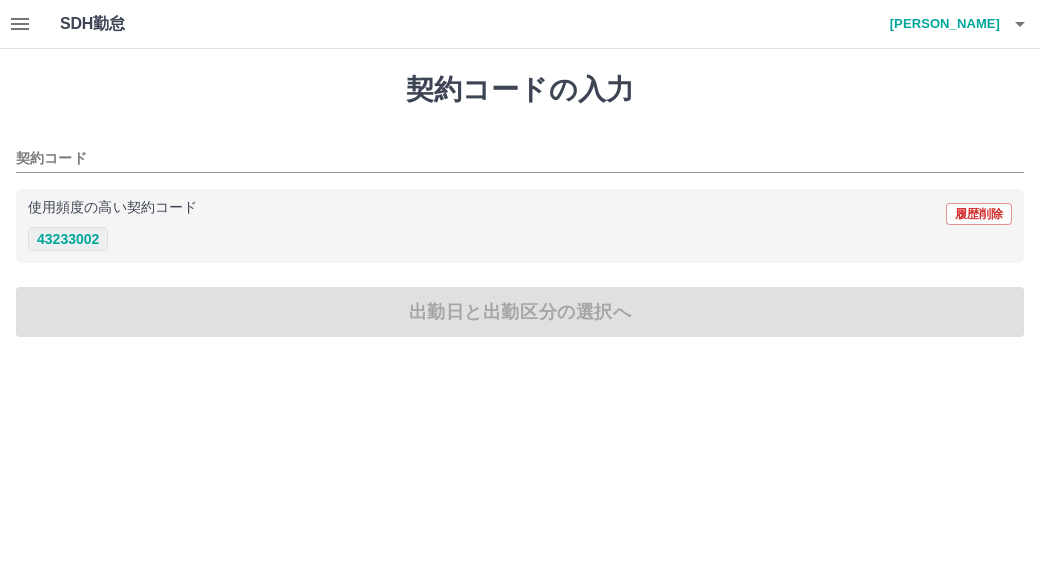 click on "43233002" at bounding box center [68, 239] 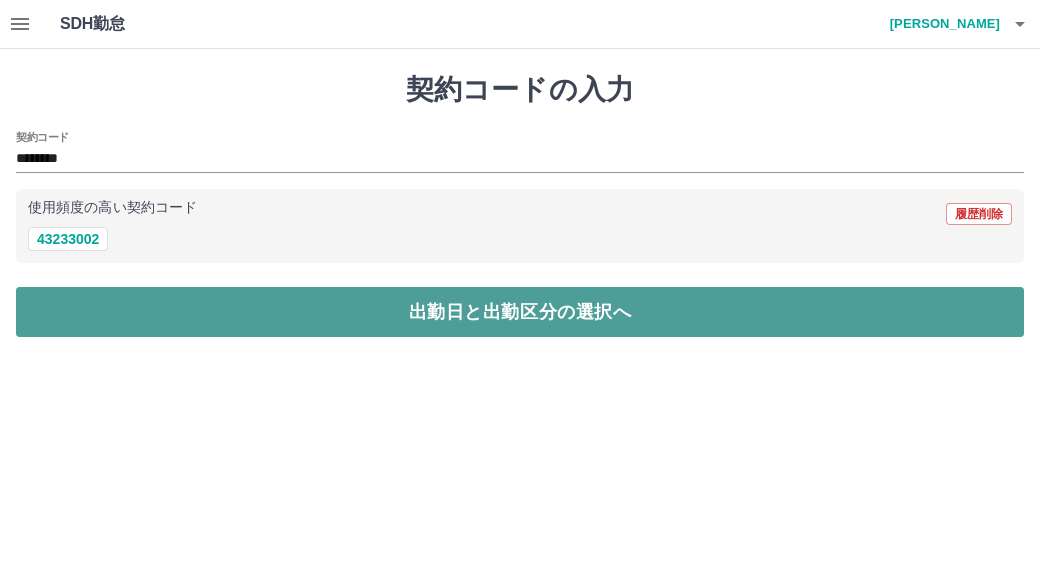 click on "出勤日と出勤区分の選択へ" at bounding box center (520, 312) 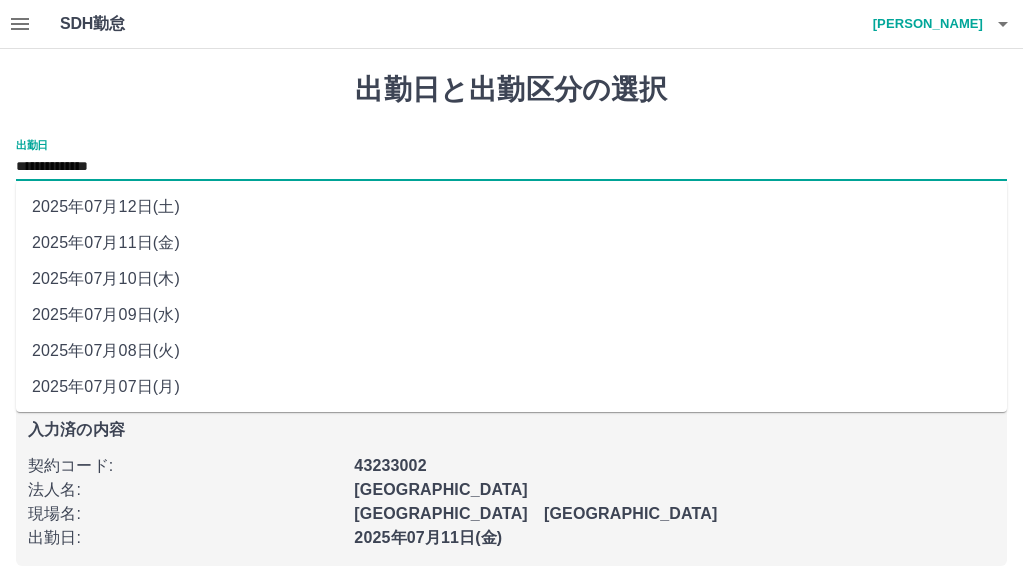 click on "**********" at bounding box center (511, 167) 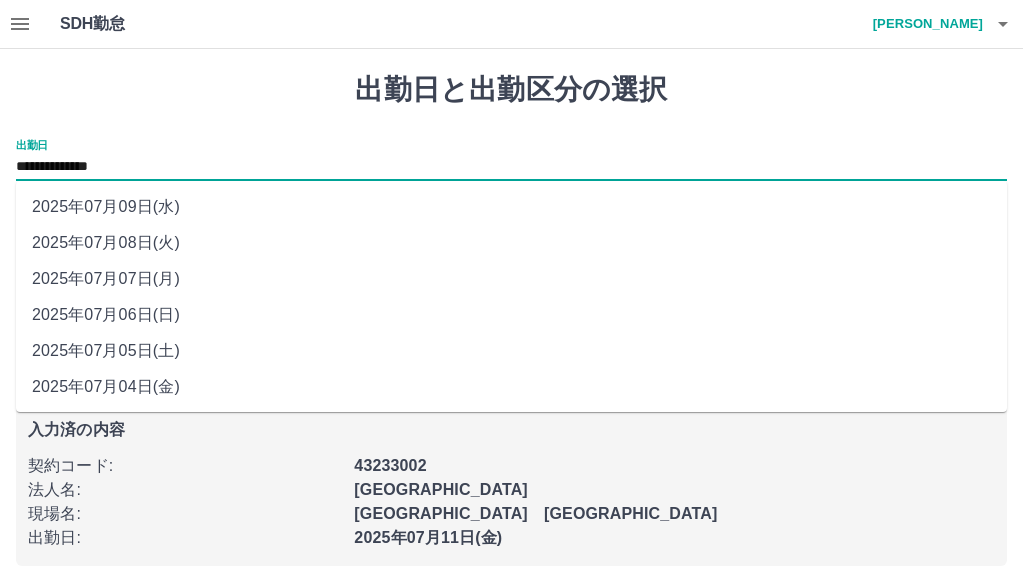 scroll, scrollTop: 109, scrollLeft: 0, axis: vertical 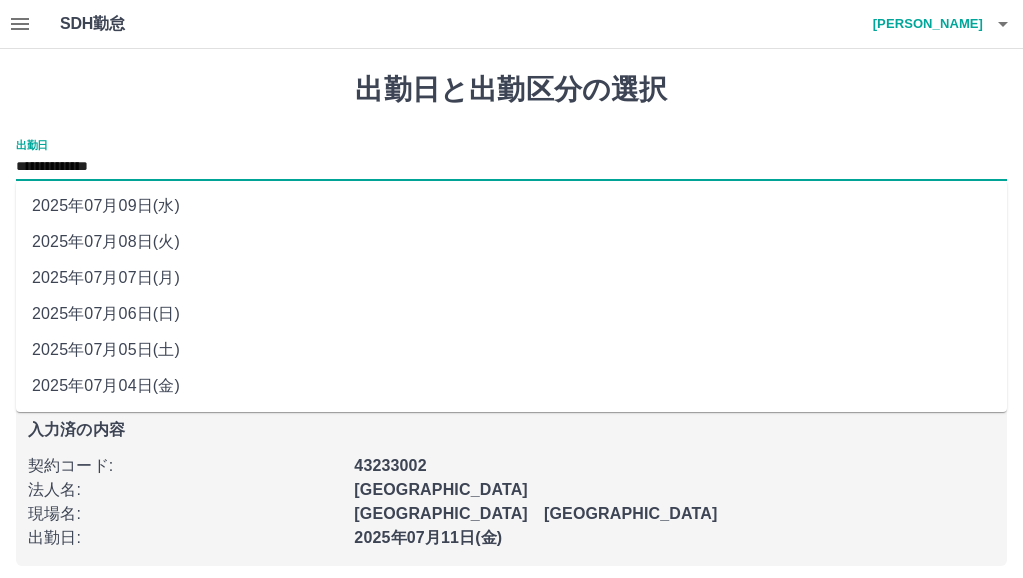 click on "**********" at bounding box center [511, 167] 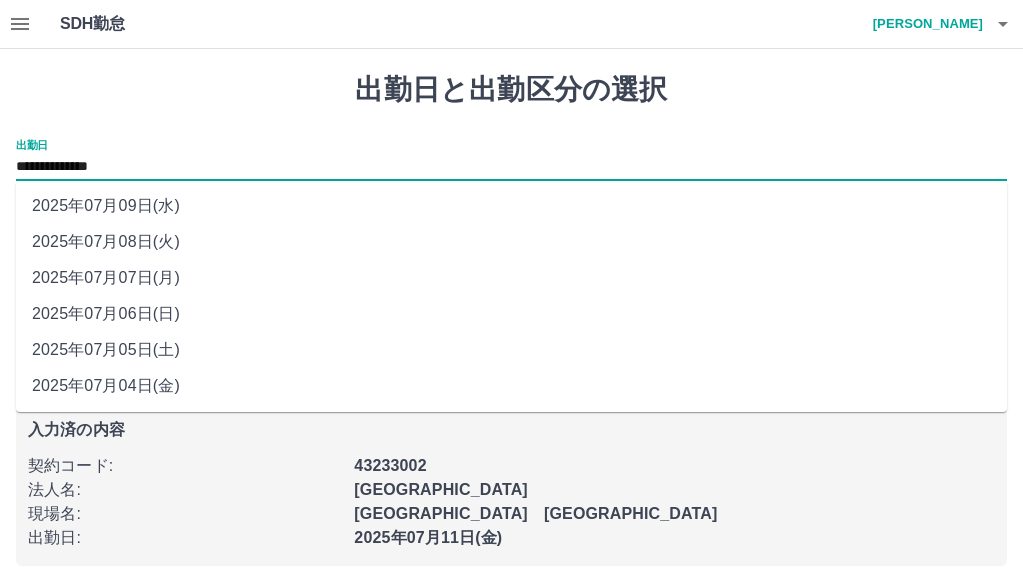 click on "2025年07月09日(水)" at bounding box center [511, 206] 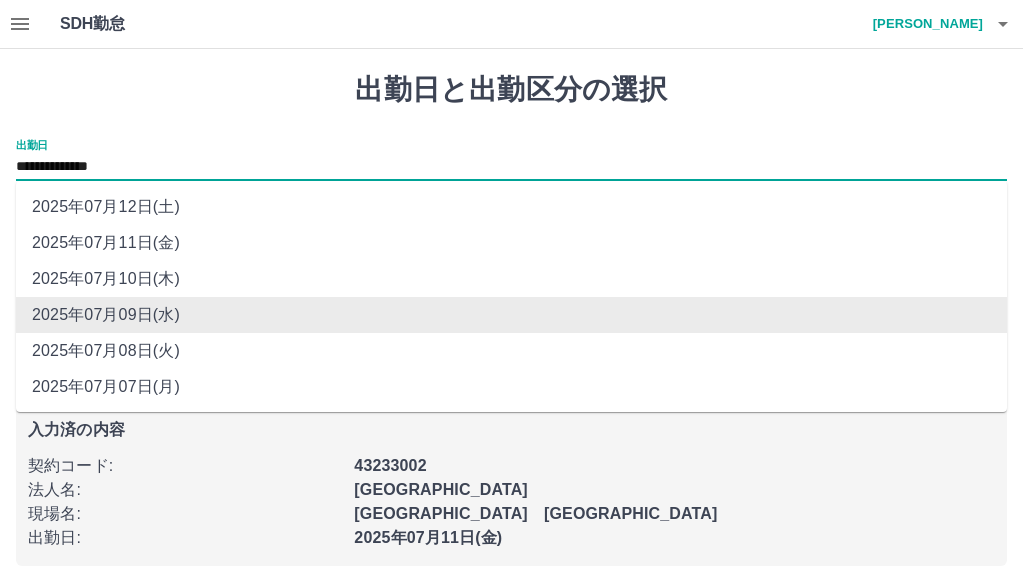 click on "**********" at bounding box center (511, 167) 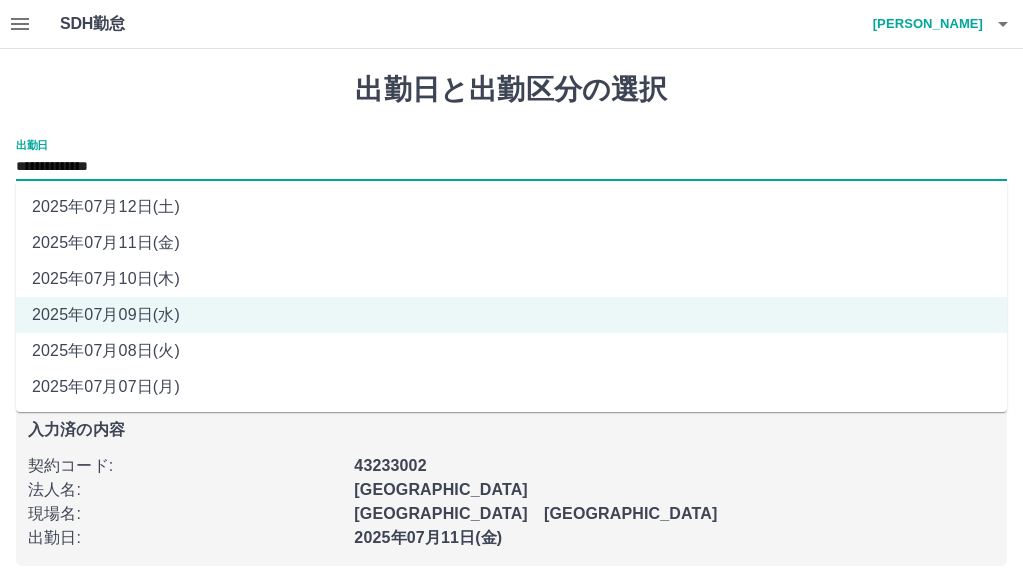 click on "2025年07月11日(金)" at bounding box center [511, 243] 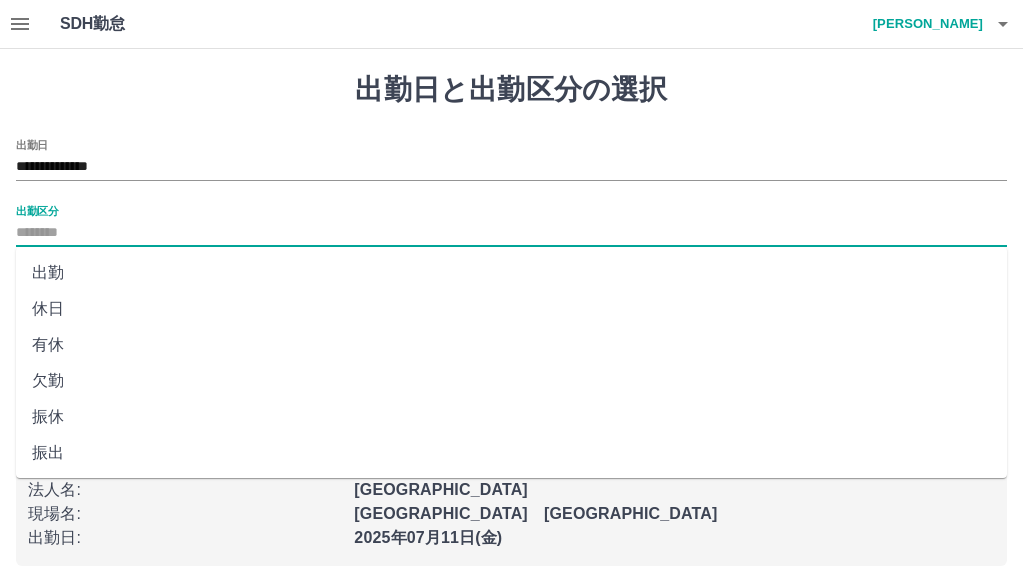 click on "出勤区分" at bounding box center [511, 233] 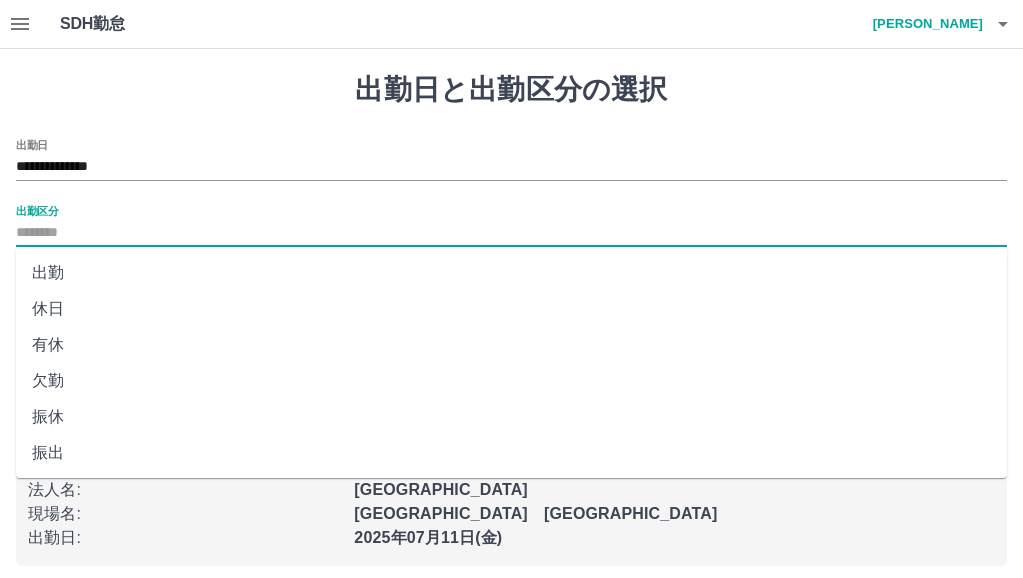 click on "出勤" at bounding box center [511, 273] 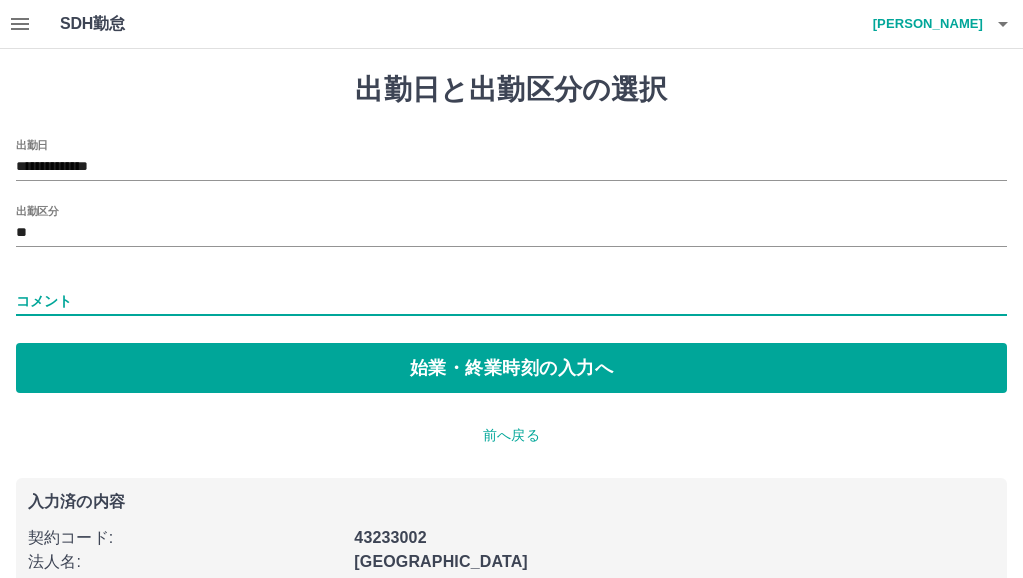 click on "コメント" at bounding box center [511, 301] 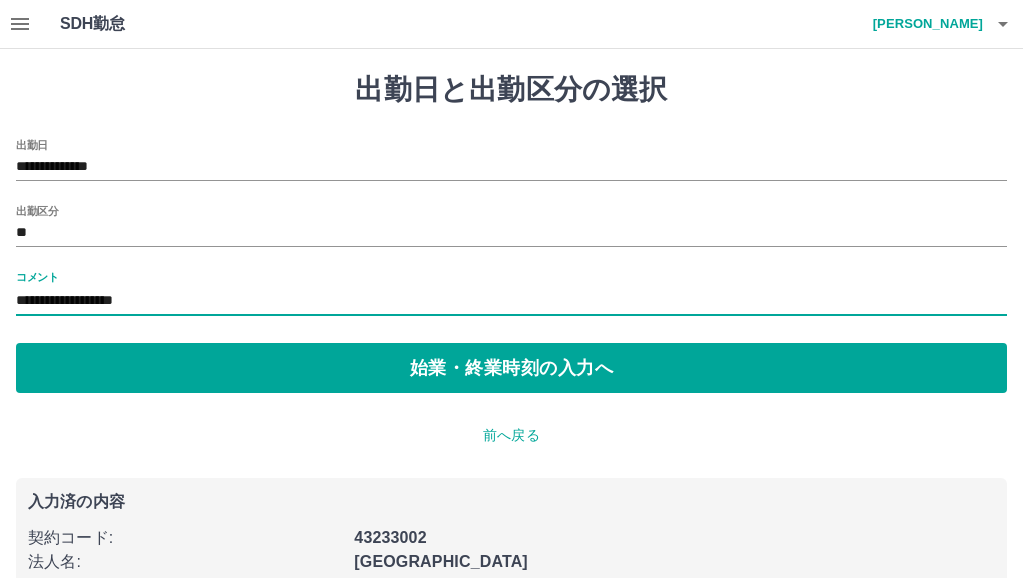 click on "**********" at bounding box center [511, 301] 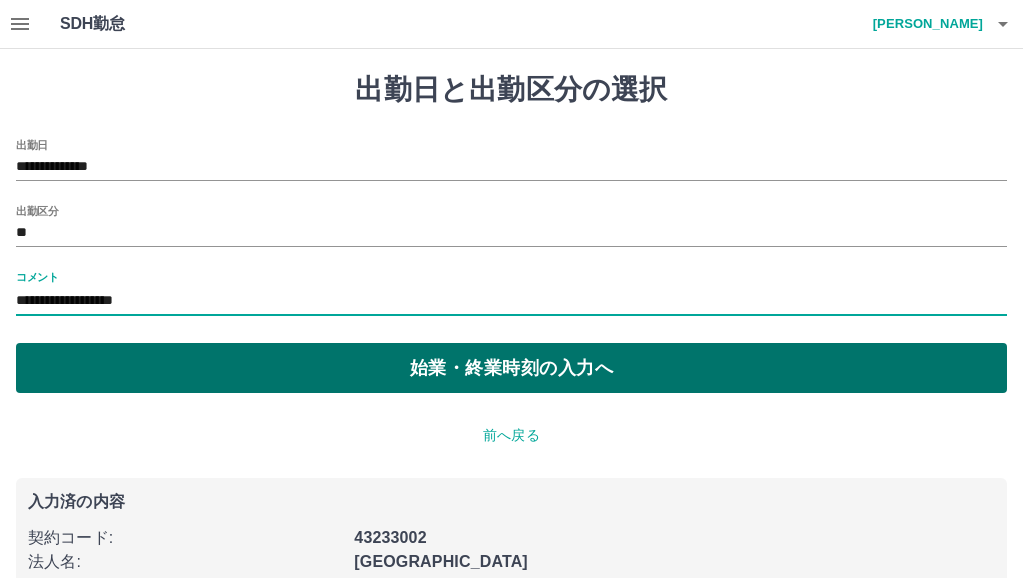 type on "**********" 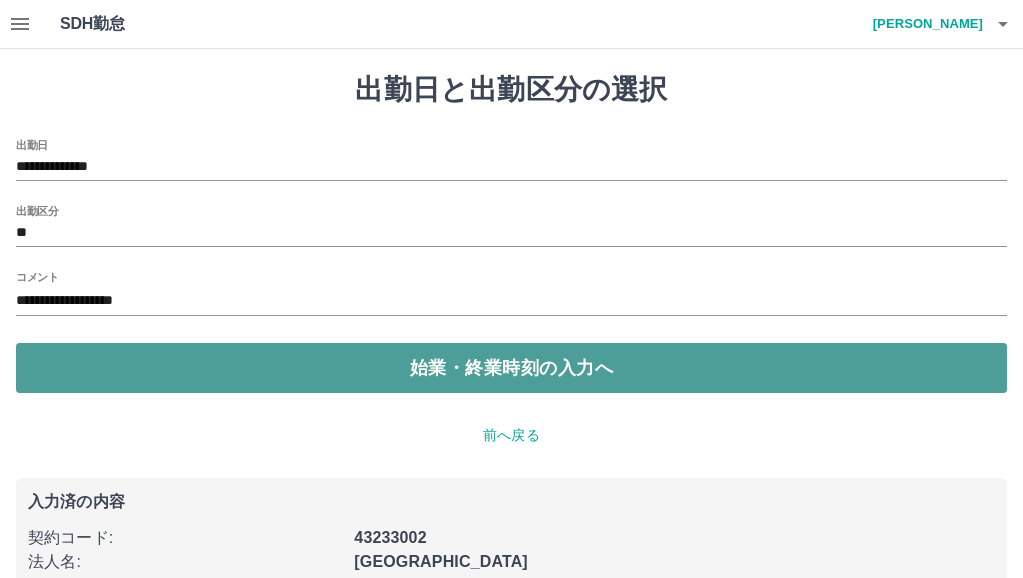 click on "始業・終業時刻の入力へ" at bounding box center (511, 368) 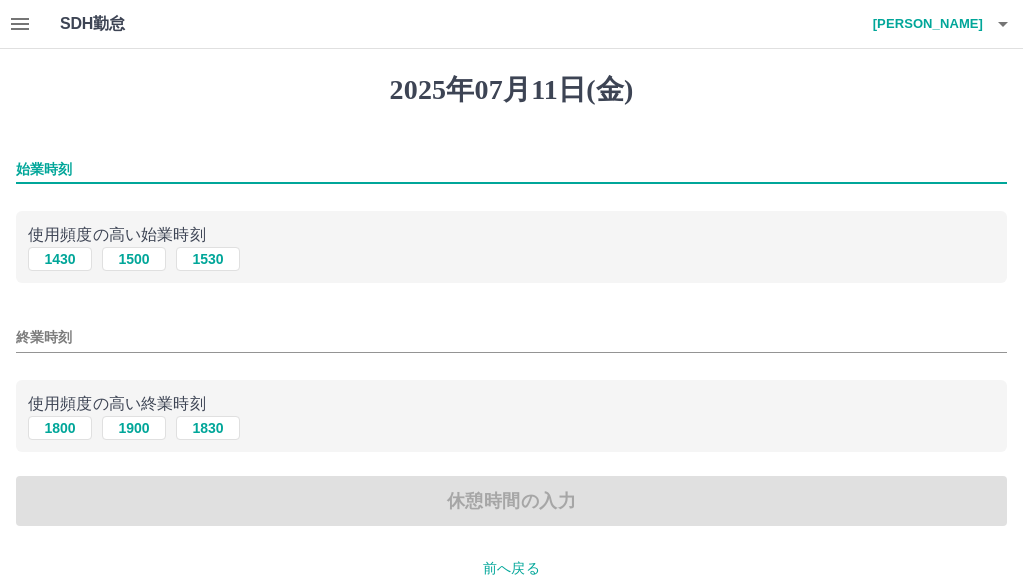 click on "始業時刻" at bounding box center (511, 169) 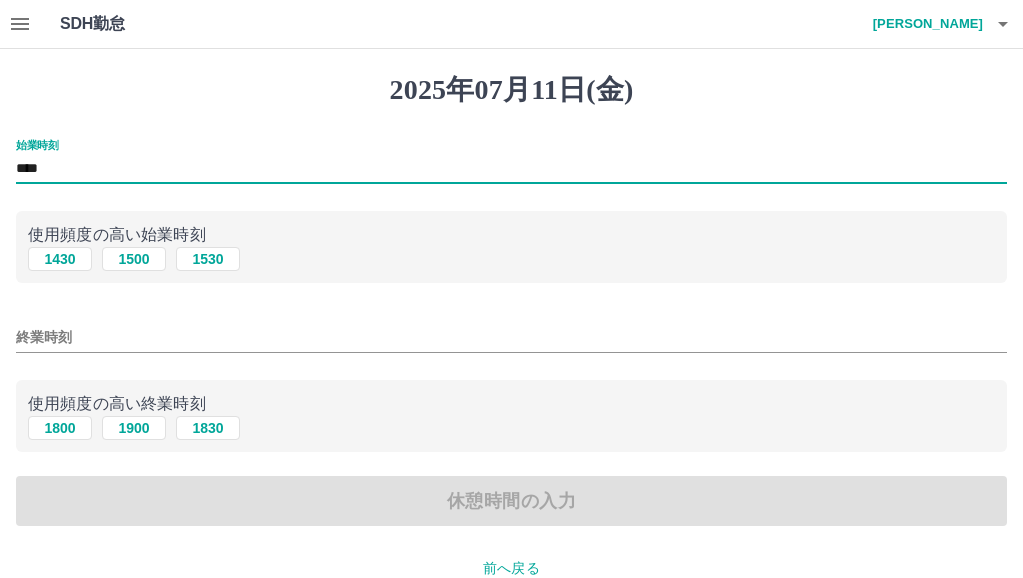 type on "****" 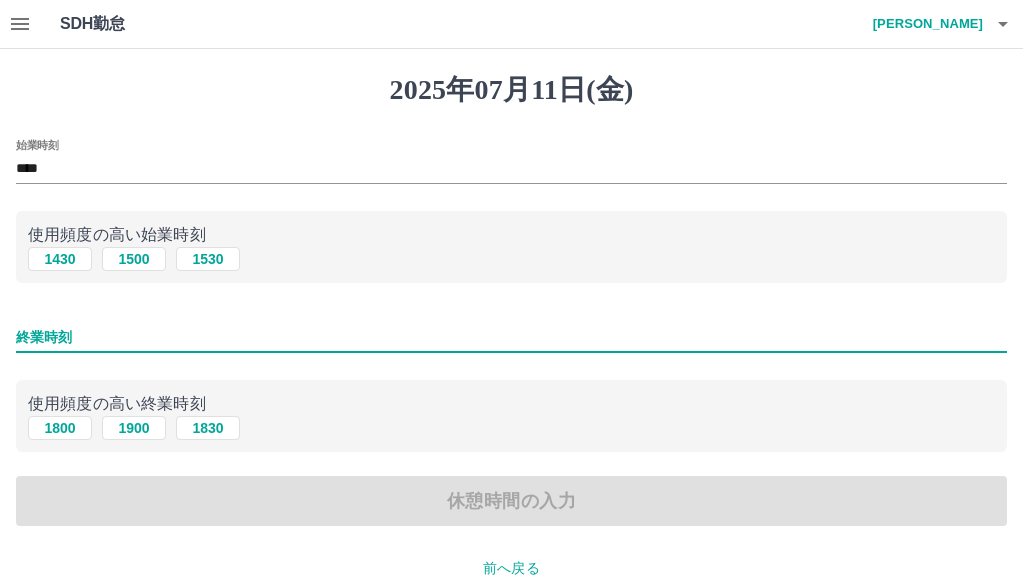 click on "終業時刻" at bounding box center (511, 337) 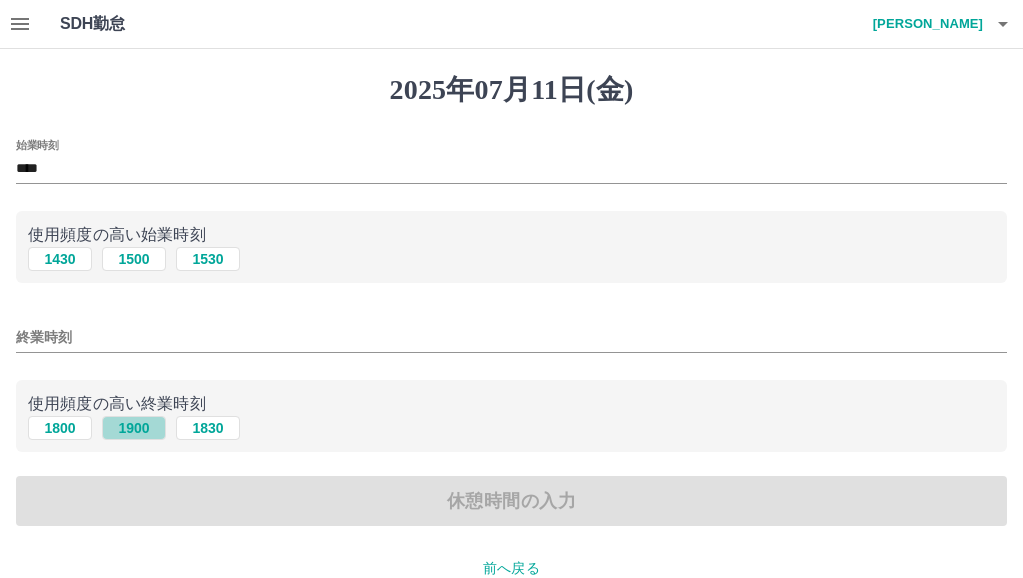 click on "1900" at bounding box center [134, 428] 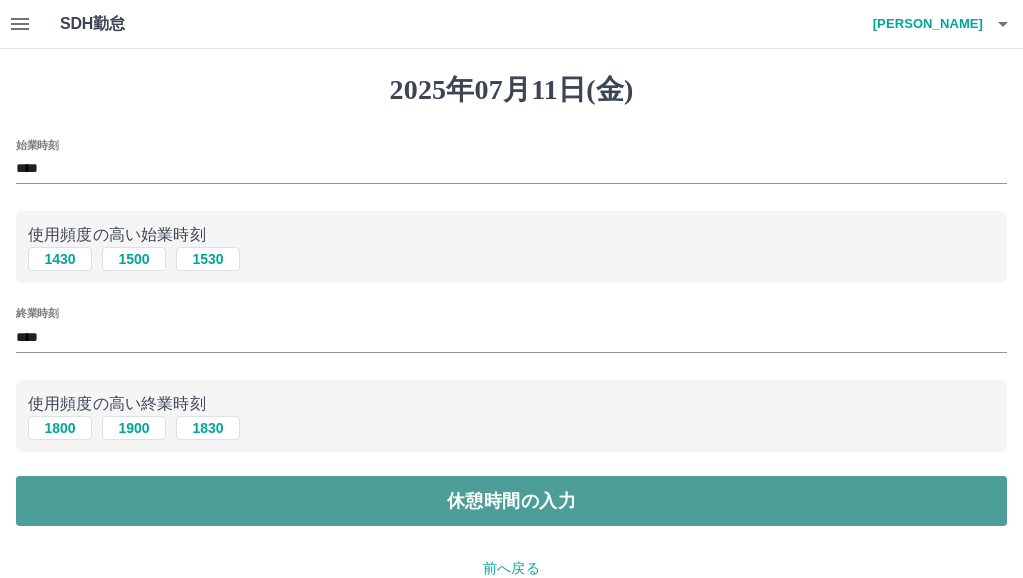 click on "休憩時間の入力" at bounding box center (511, 501) 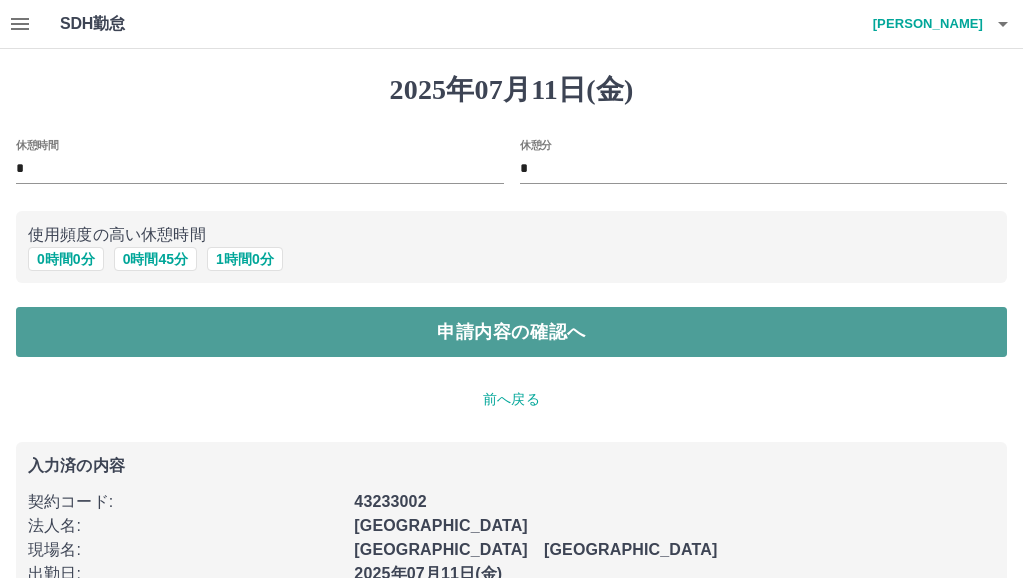 click on "申請内容の確認へ" at bounding box center [511, 332] 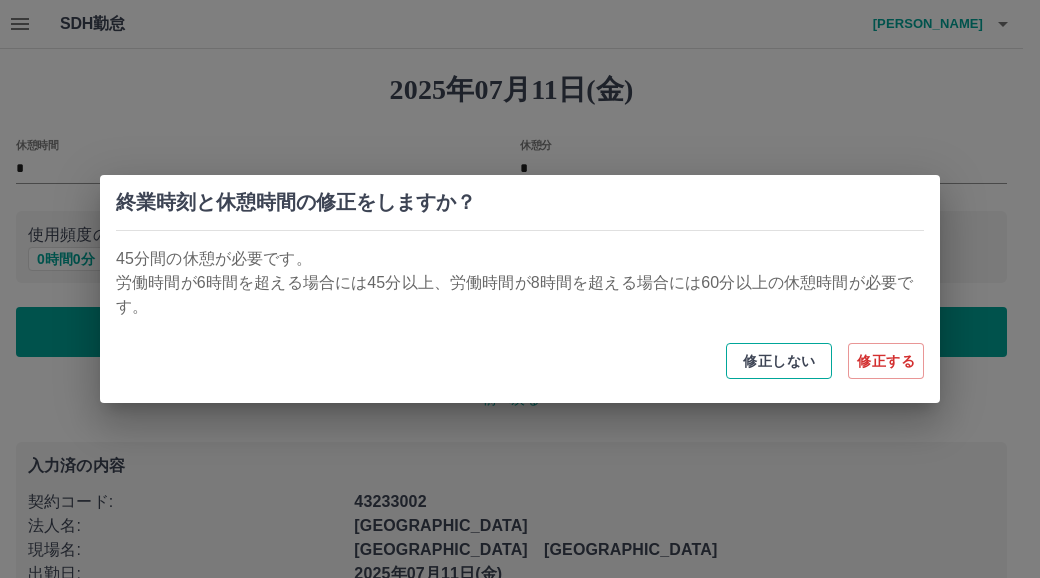 click on "修正しない" at bounding box center (779, 361) 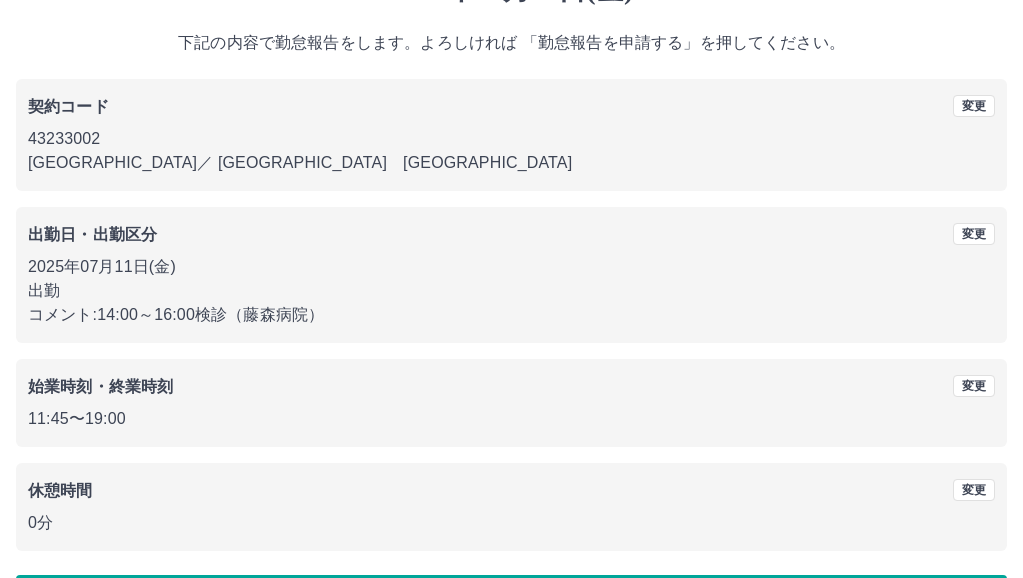 scroll, scrollTop: 171, scrollLeft: 0, axis: vertical 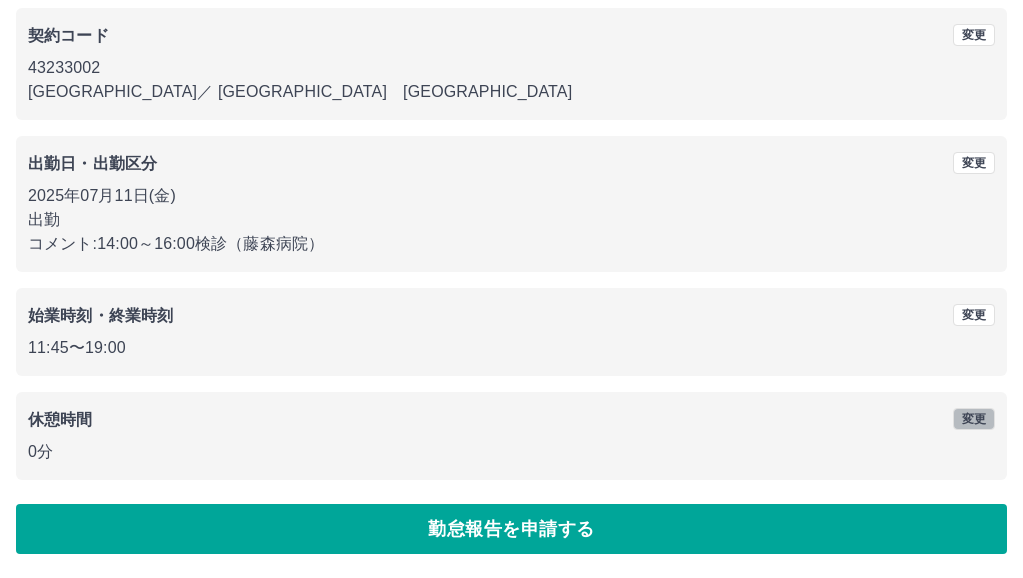 click on "変更" at bounding box center [974, 419] 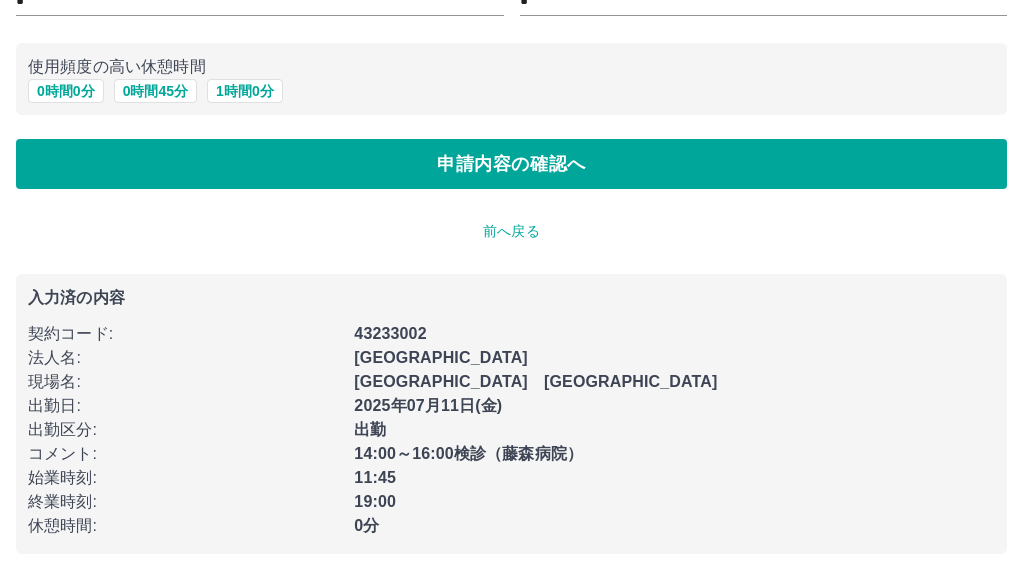 scroll, scrollTop: 0, scrollLeft: 0, axis: both 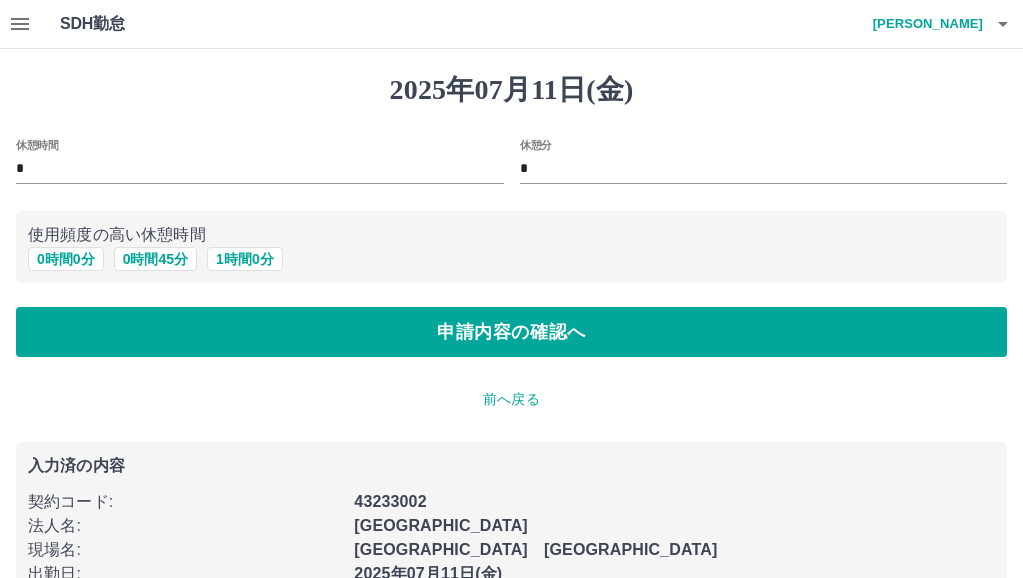 click on "*" at bounding box center [260, 169] 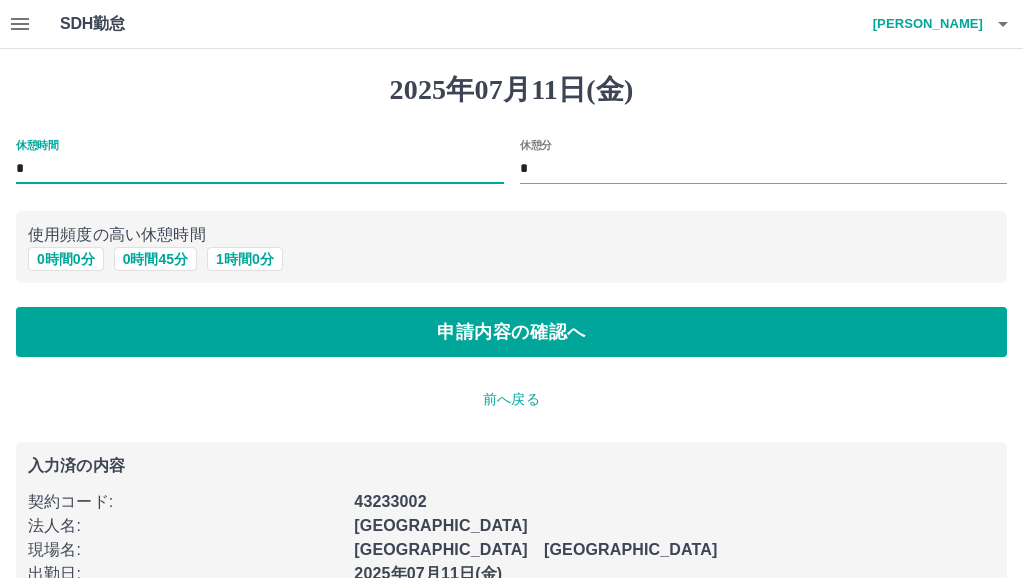 type on "**" 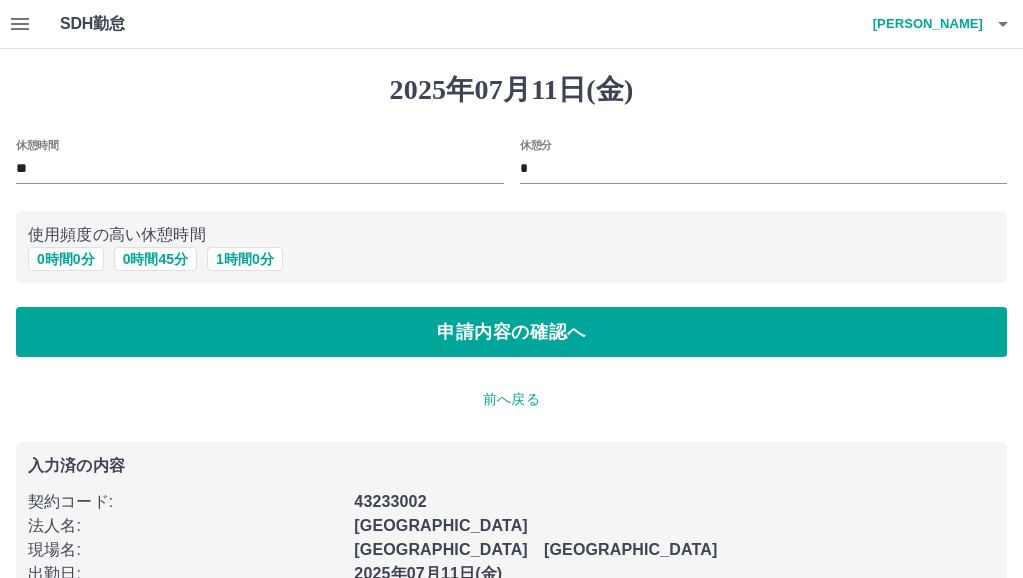 click on "使用頻度の高い休憩時間" at bounding box center (511, 235) 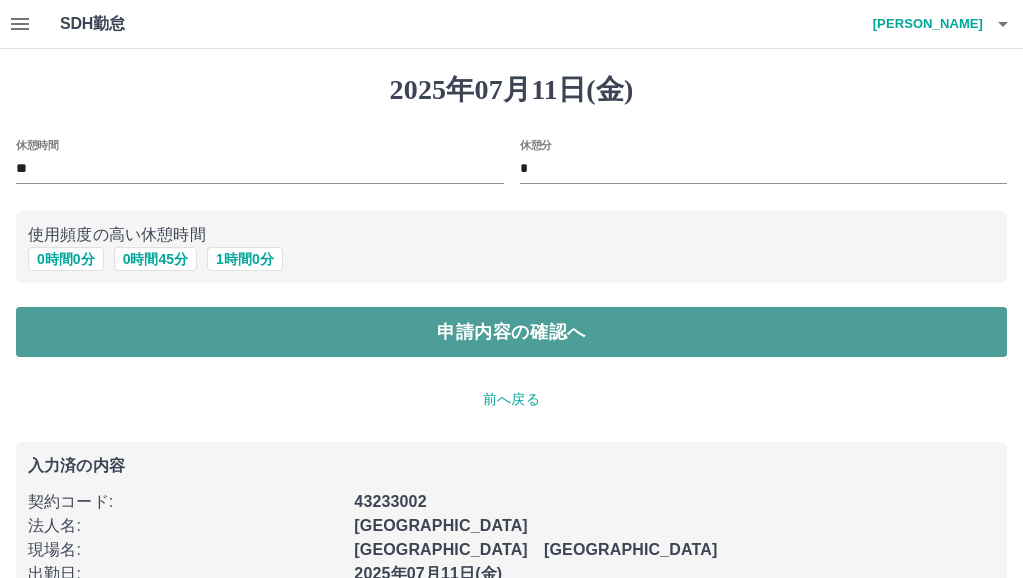 click on "申請内容の確認へ" at bounding box center (511, 332) 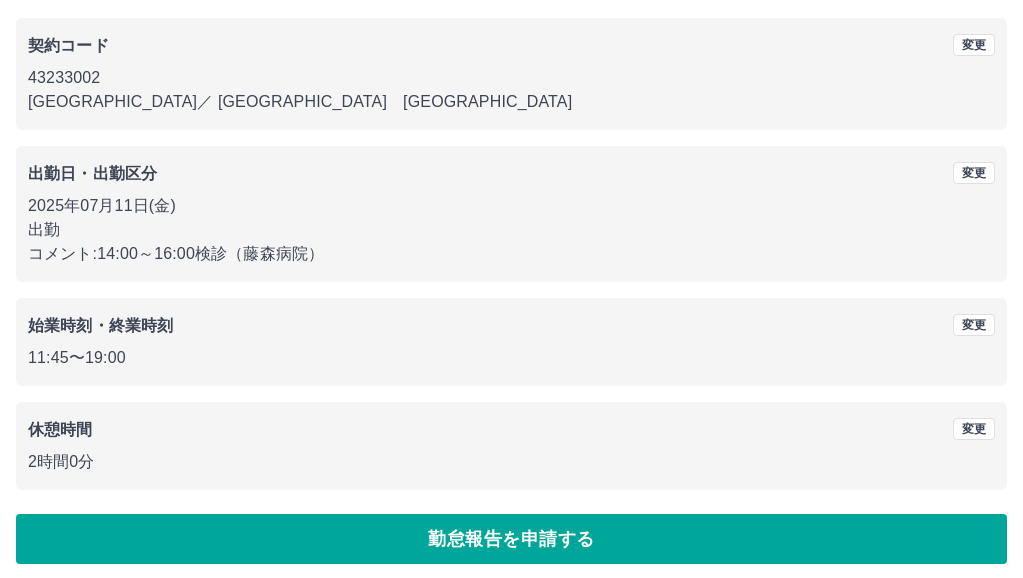 scroll, scrollTop: 171, scrollLeft: 0, axis: vertical 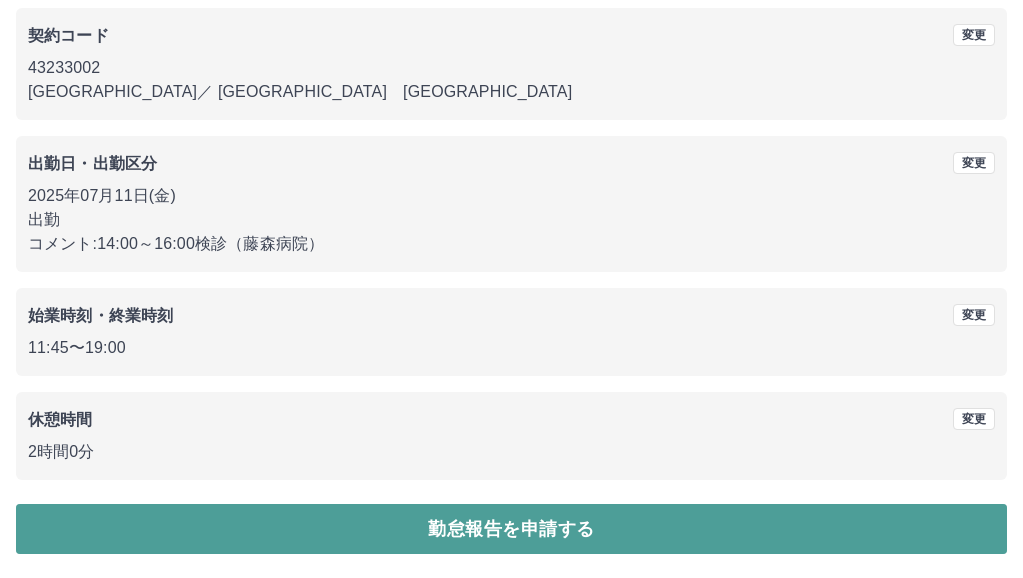 click on "勤怠報告を申請する" at bounding box center [511, 529] 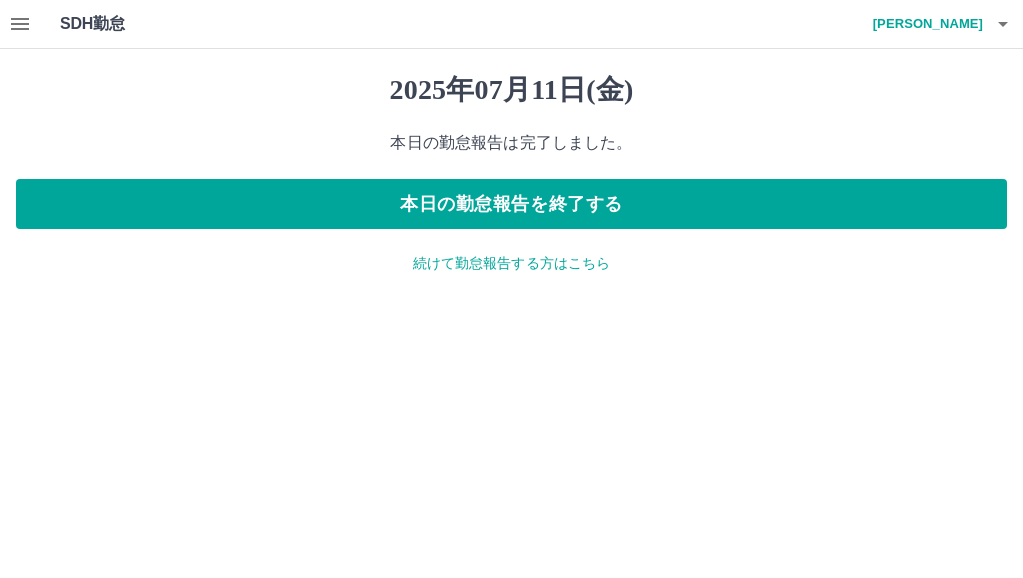 scroll, scrollTop: 0, scrollLeft: 0, axis: both 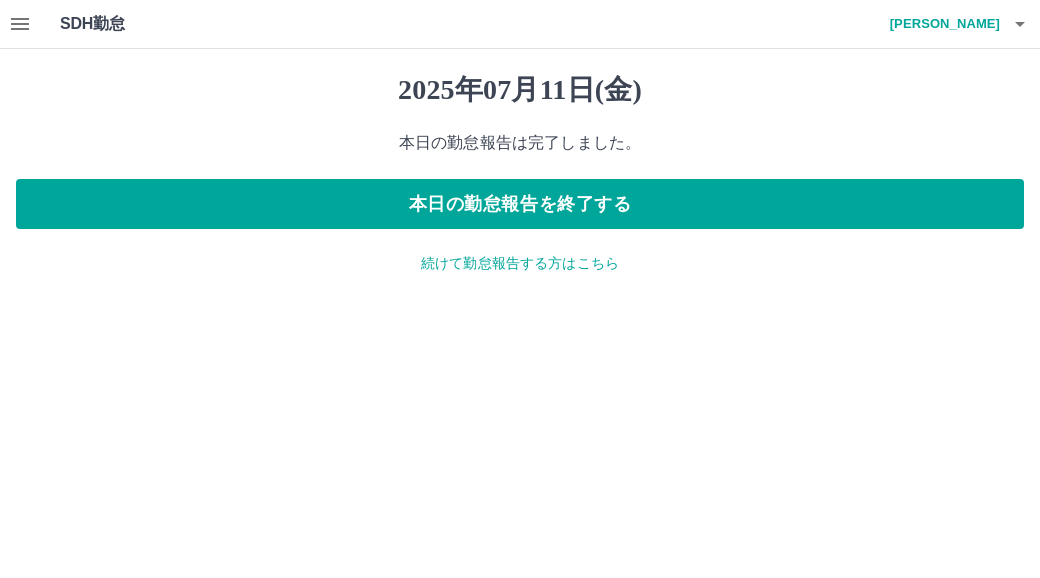 click on "続けて勤怠報告する方はこちら" at bounding box center (520, 263) 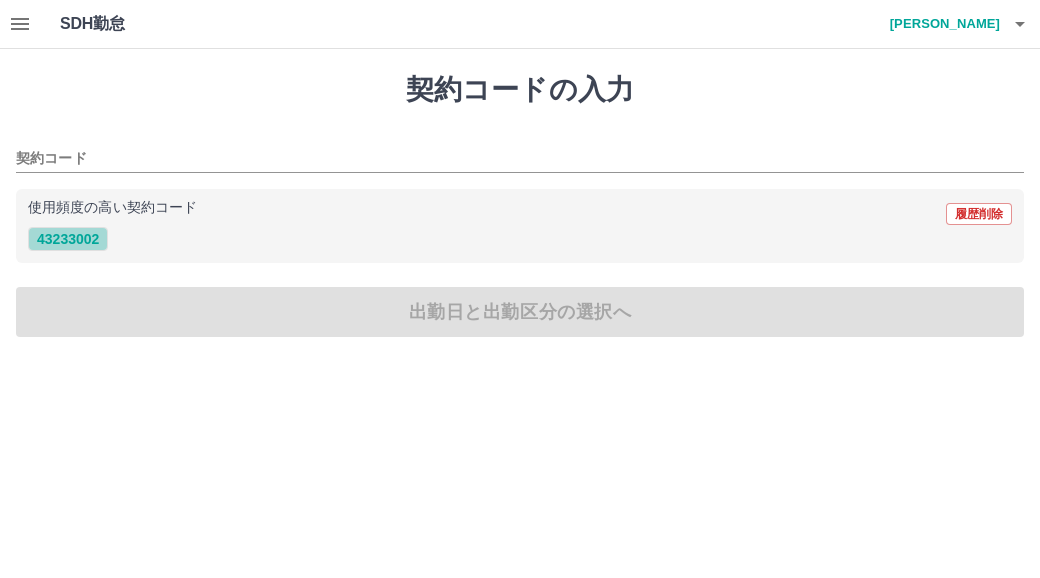 click on "43233002" at bounding box center [68, 239] 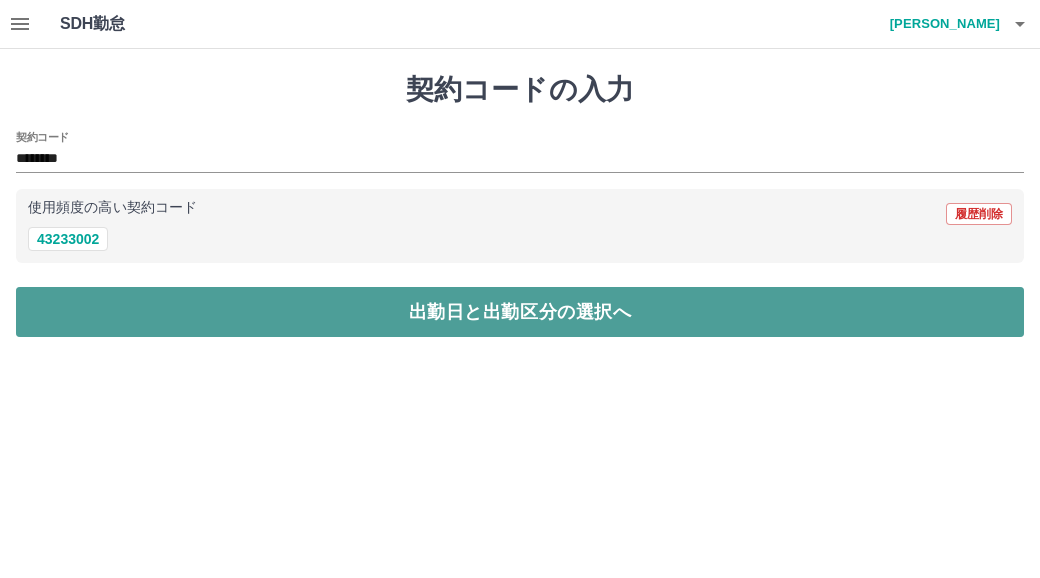 click on "出勤日と出勤区分の選択へ" at bounding box center [520, 312] 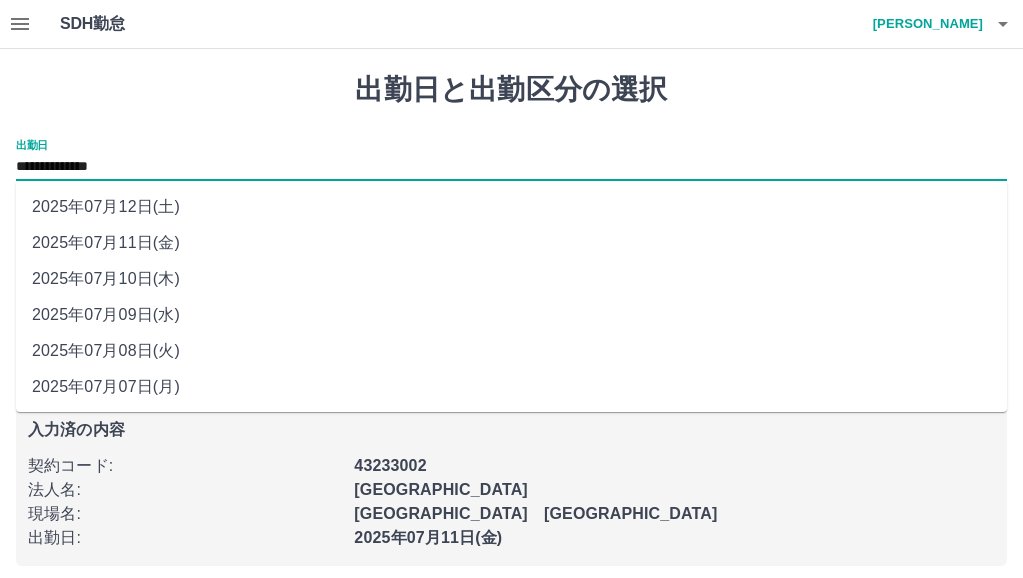 click on "**********" at bounding box center [511, 167] 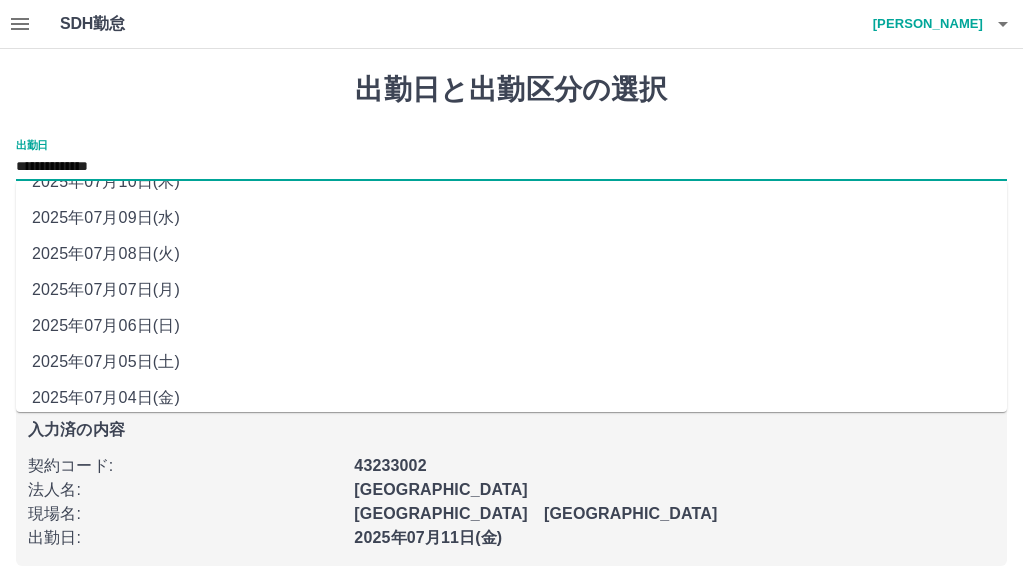 scroll, scrollTop: 109, scrollLeft: 0, axis: vertical 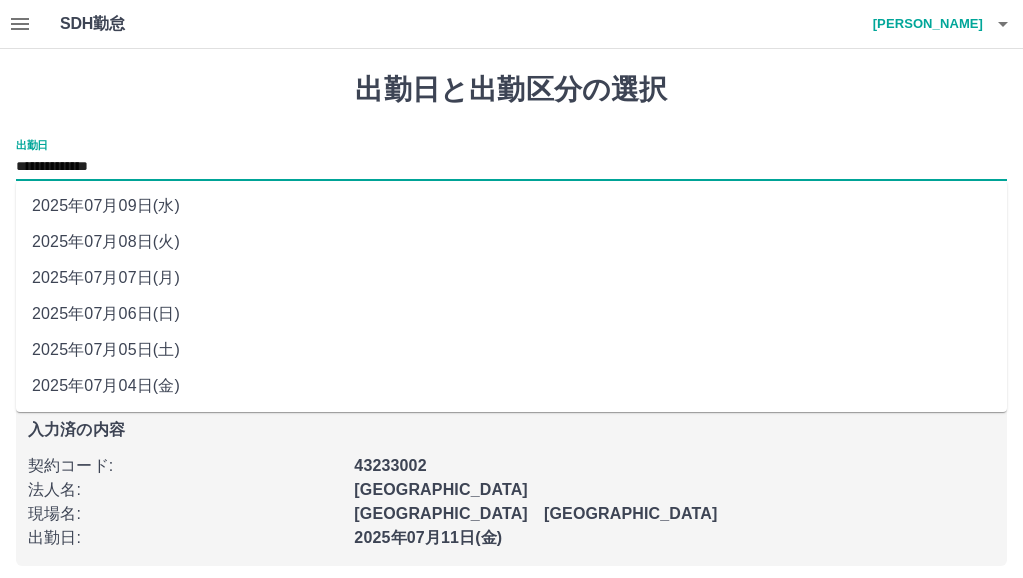 click on "2025年07月04日(金)" at bounding box center [511, 386] 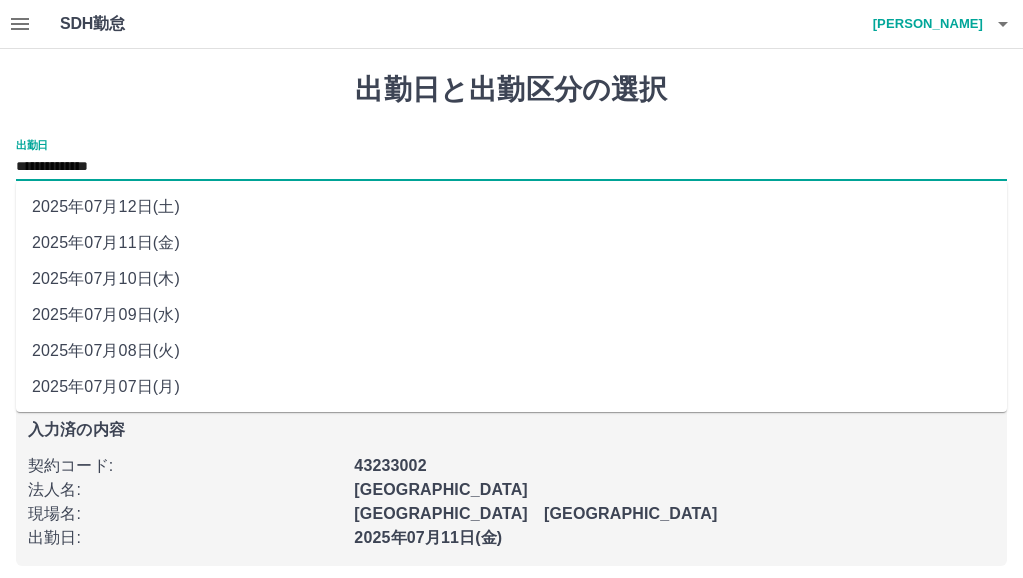 scroll, scrollTop: 101, scrollLeft: 0, axis: vertical 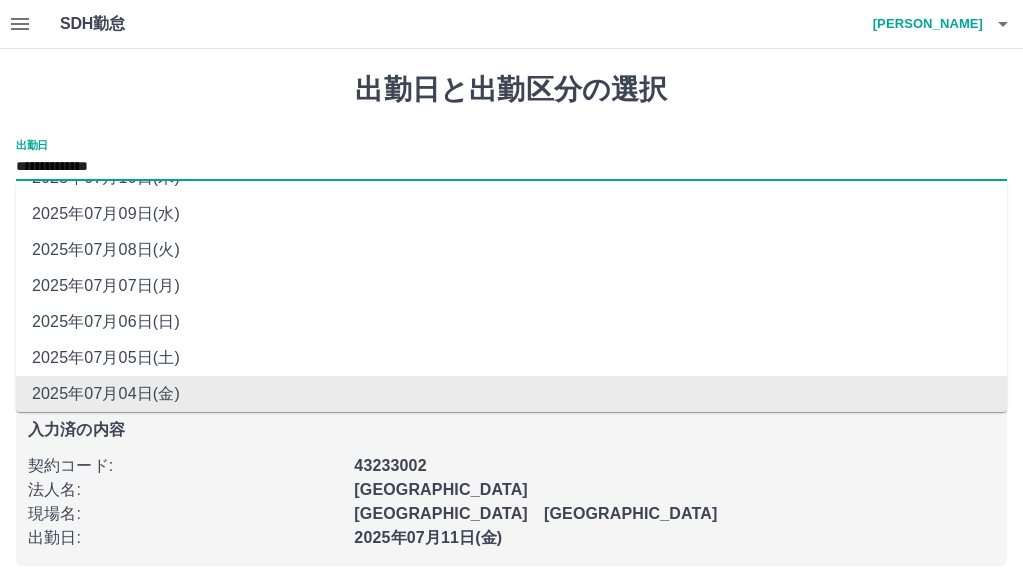 click on "**********" at bounding box center [511, 167] 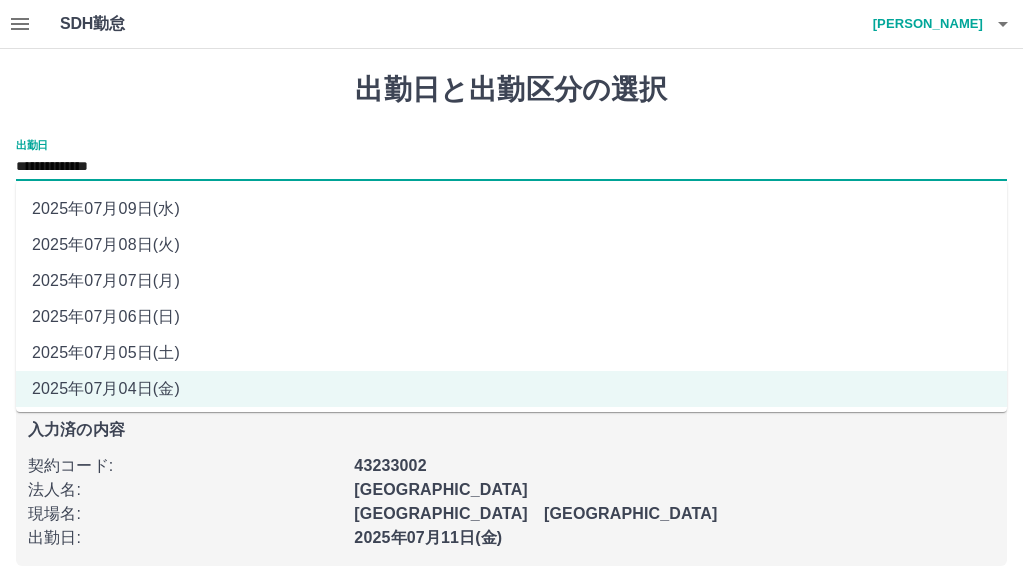 scroll, scrollTop: 109, scrollLeft: 0, axis: vertical 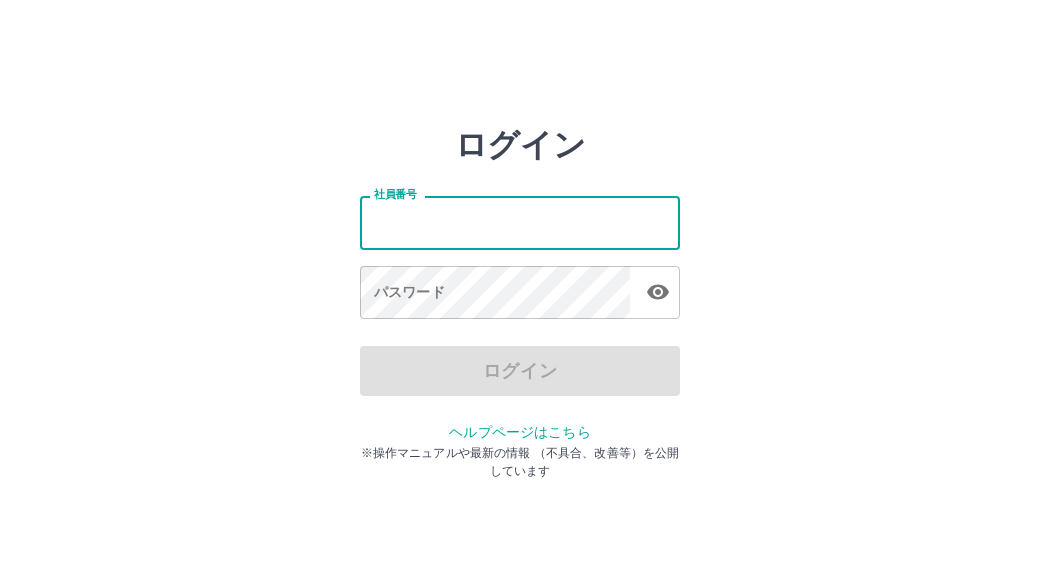 click on "社員番号" at bounding box center (520, 222) 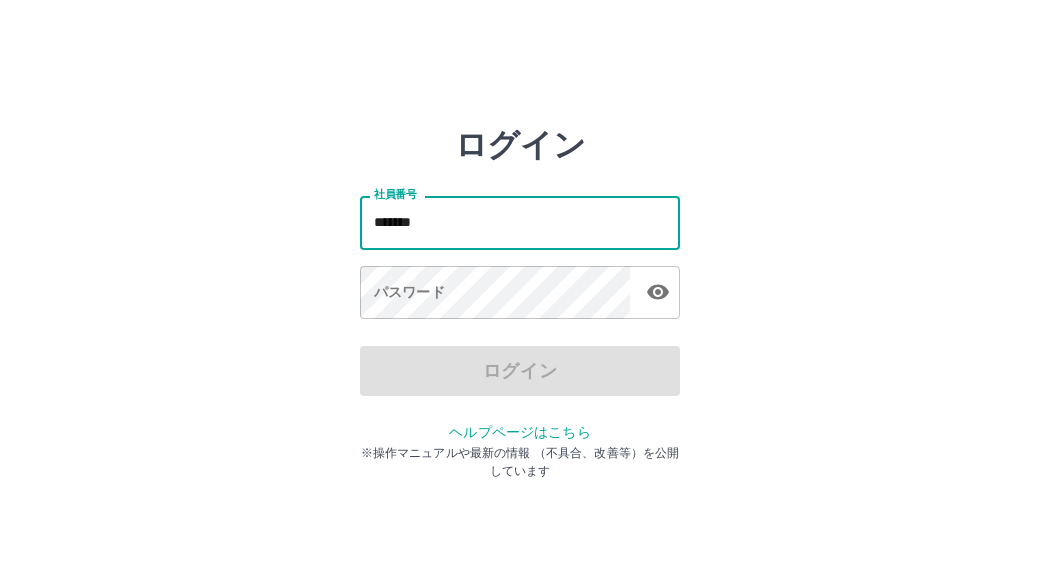 type on "*******" 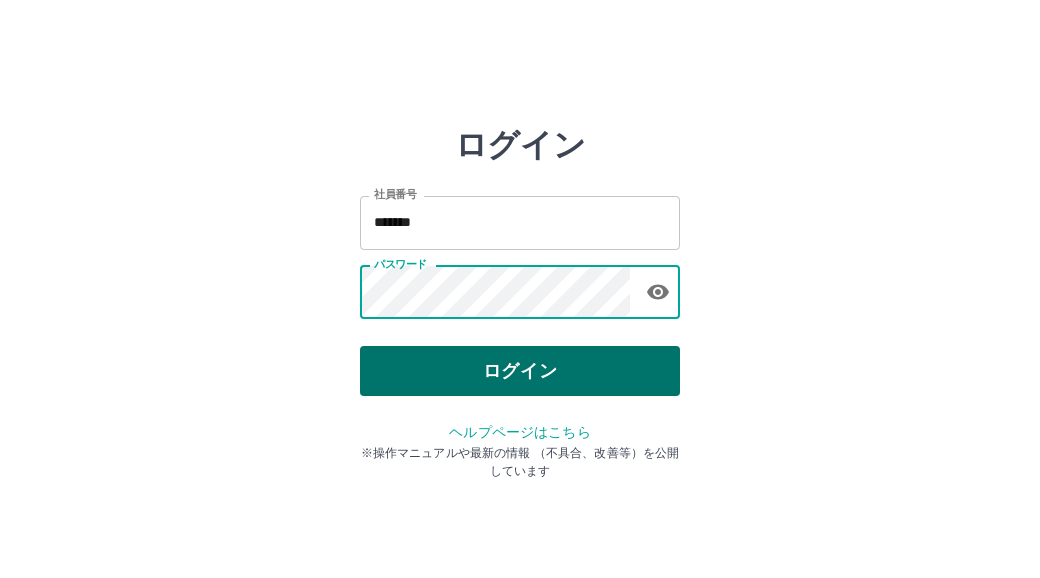 click on "ログイン" at bounding box center [520, 371] 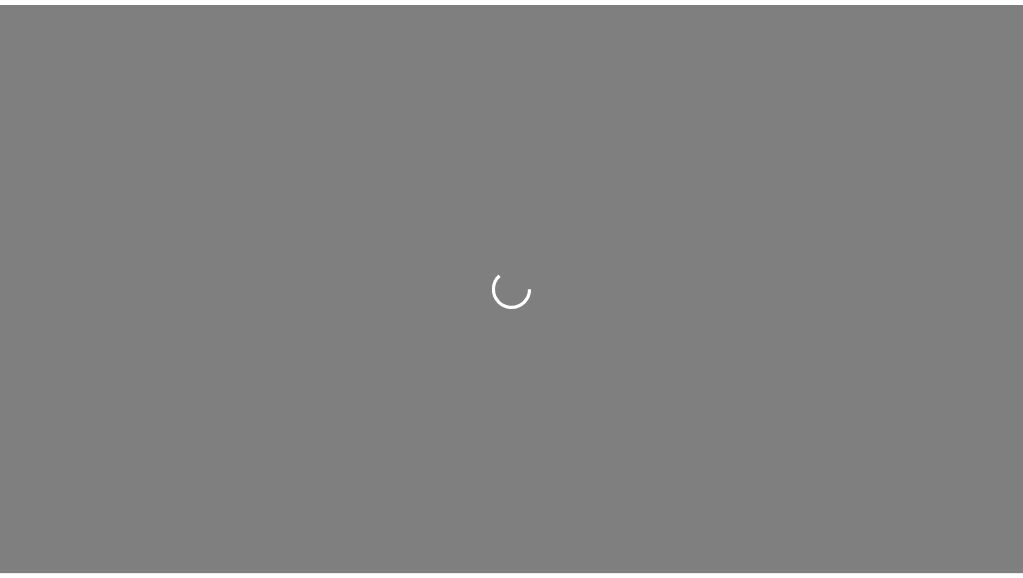 scroll, scrollTop: 0, scrollLeft: 0, axis: both 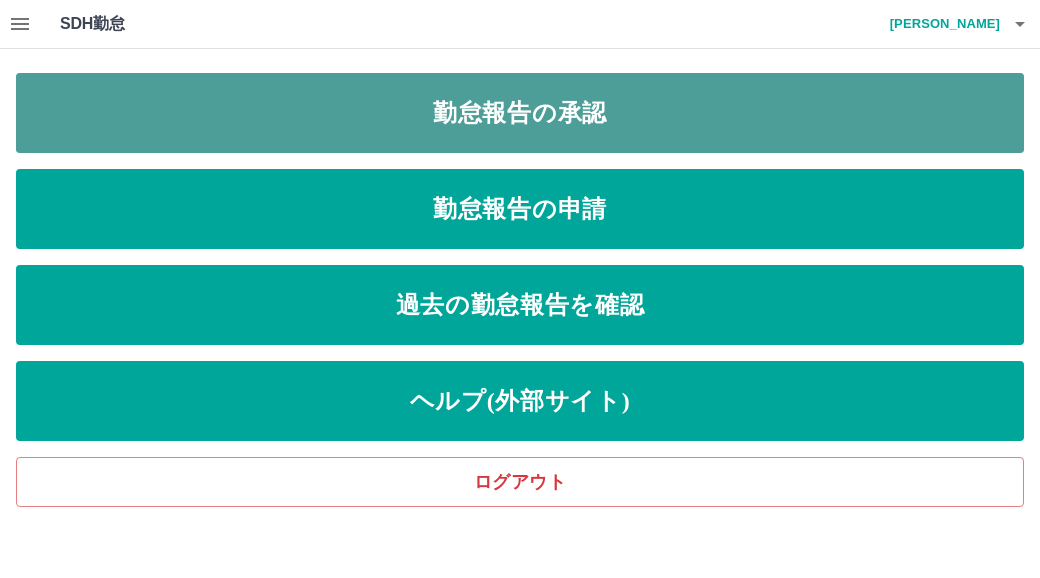 click on "勤怠報告の承認" at bounding box center [520, 113] 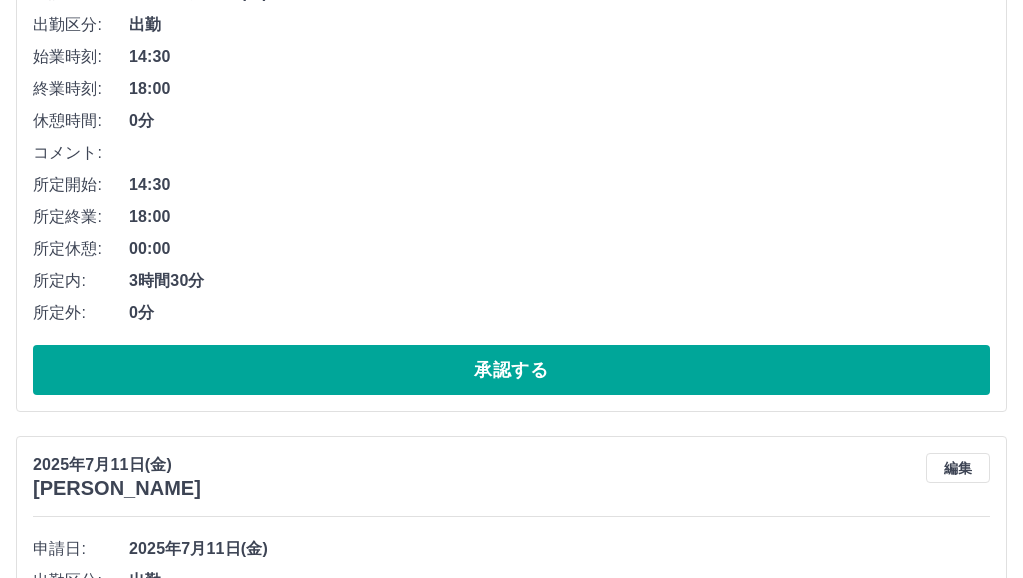 scroll, scrollTop: 500, scrollLeft: 0, axis: vertical 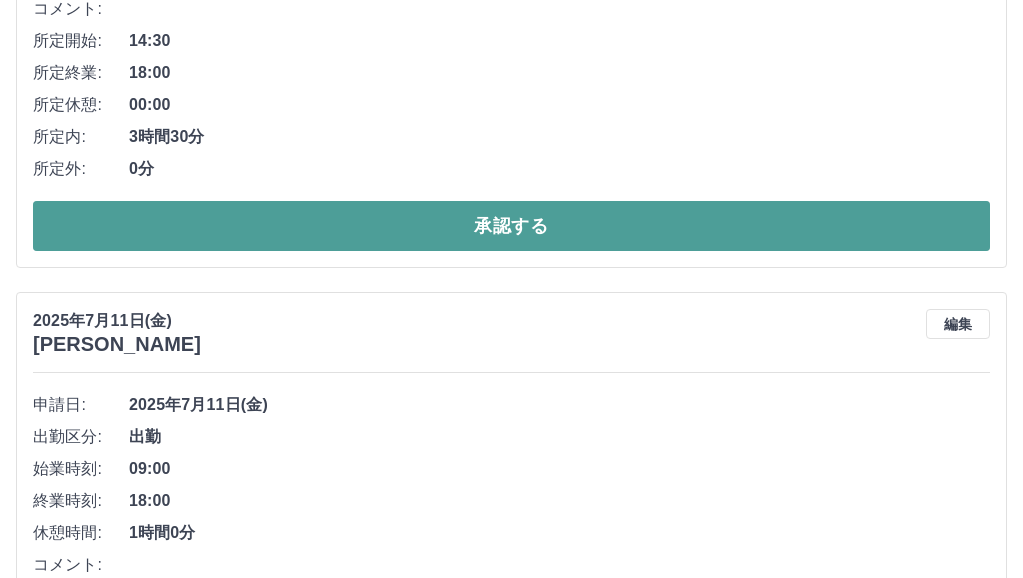 click on "承認する" at bounding box center [511, 226] 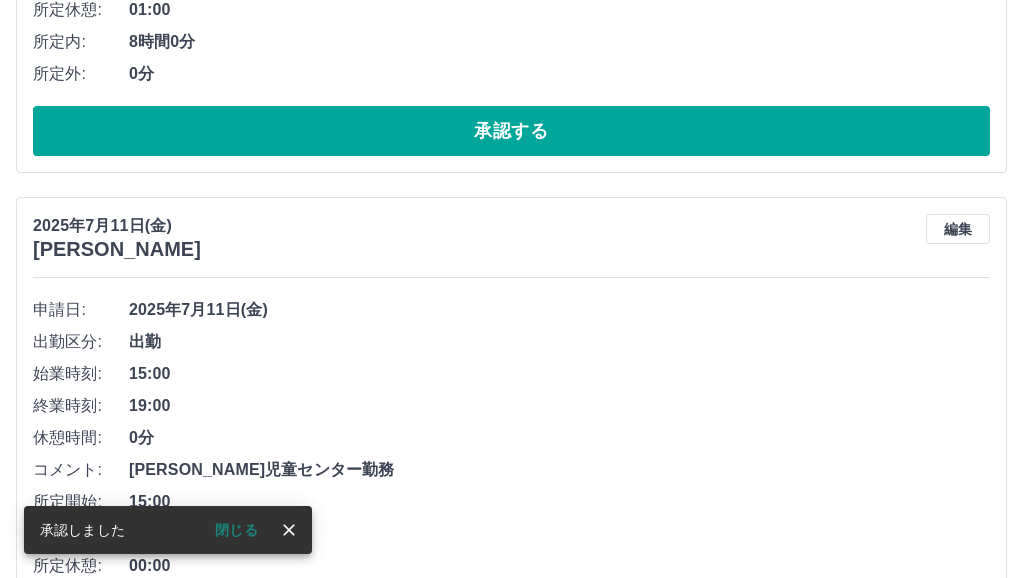 scroll, scrollTop: 600, scrollLeft: 0, axis: vertical 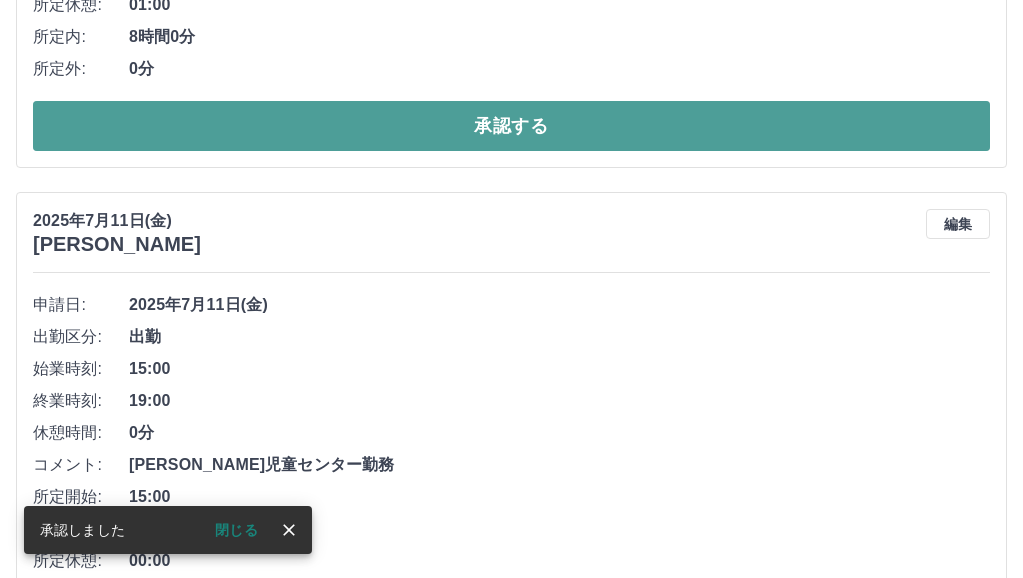 click on "承認する" at bounding box center [511, 126] 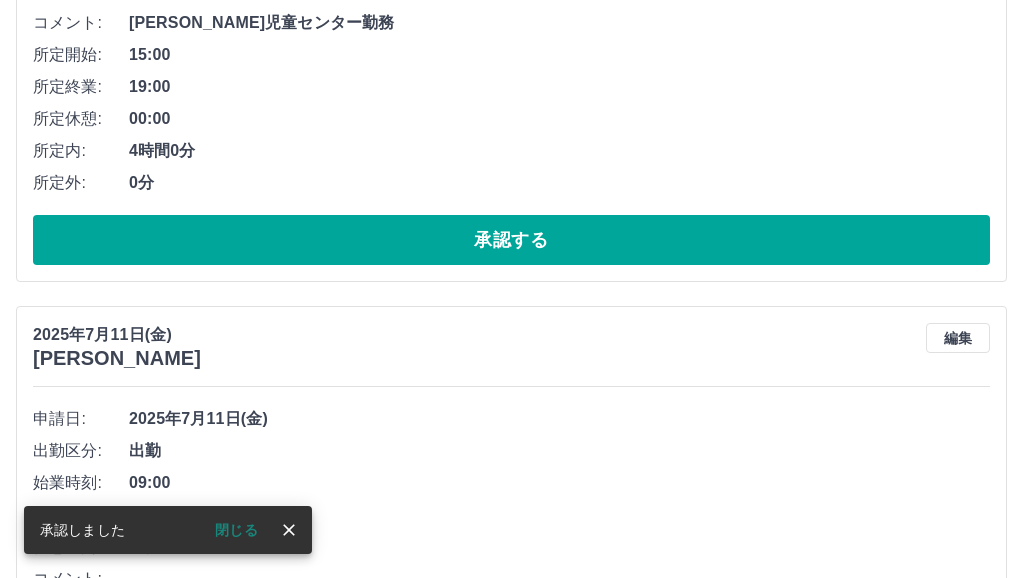 scroll, scrollTop: 544, scrollLeft: 0, axis: vertical 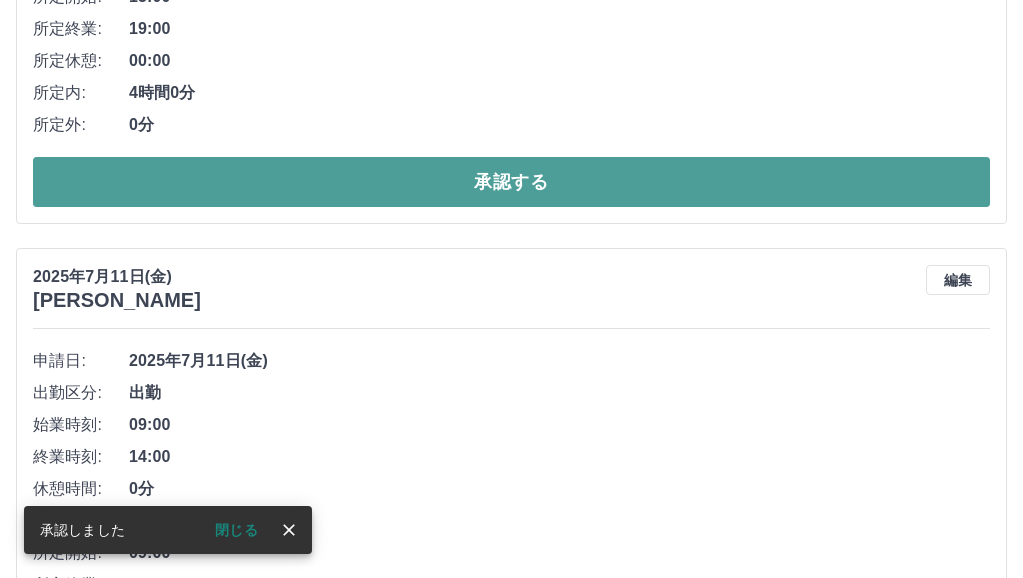 click on "承認する" at bounding box center [511, 182] 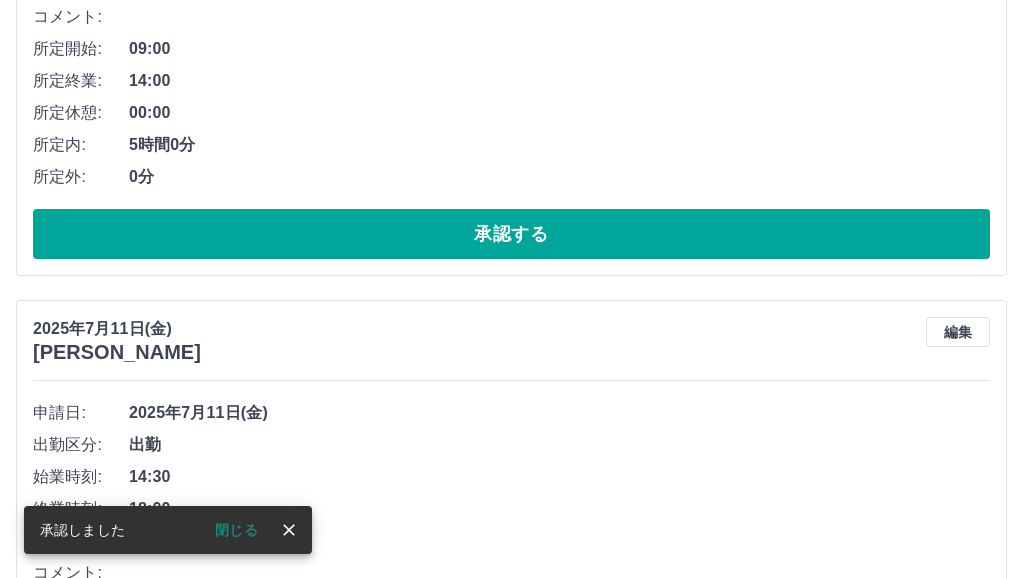 scroll, scrollTop: 500, scrollLeft: 0, axis: vertical 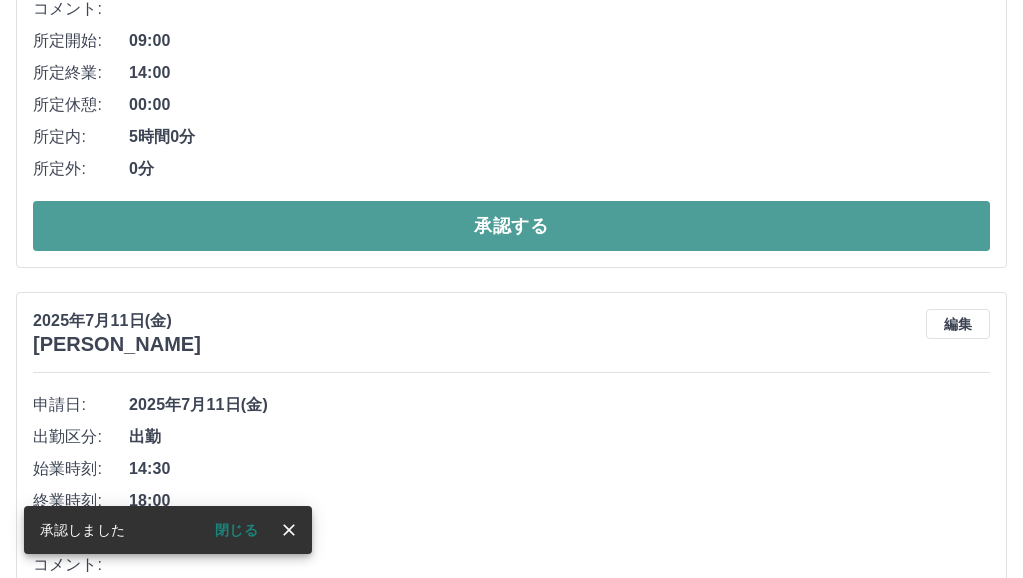 click on "承認する" at bounding box center [511, 226] 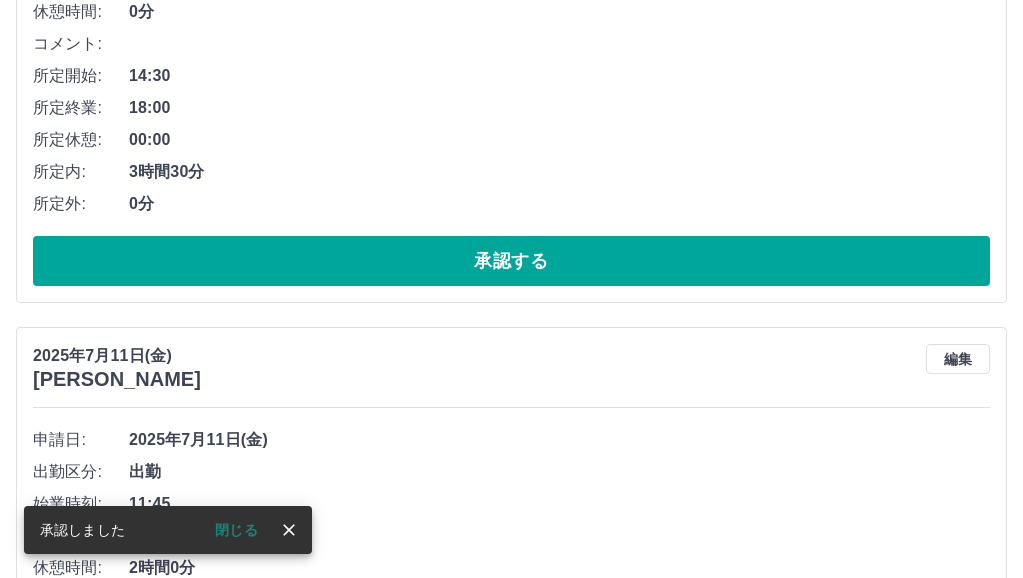 scroll, scrollTop: 500, scrollLeft: 0, axis: vertical 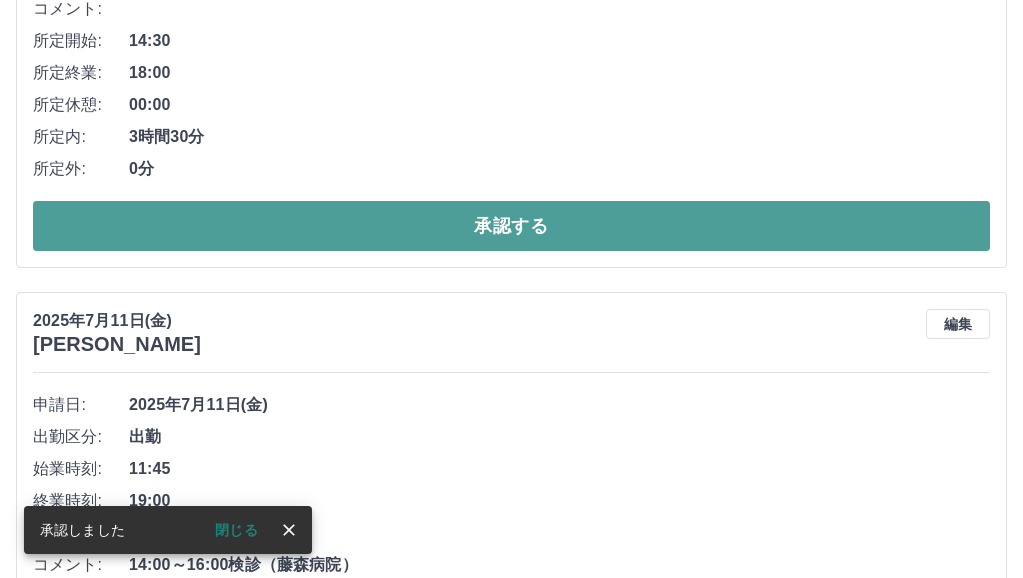 click on "承認する" at bounding box center (511, 226) 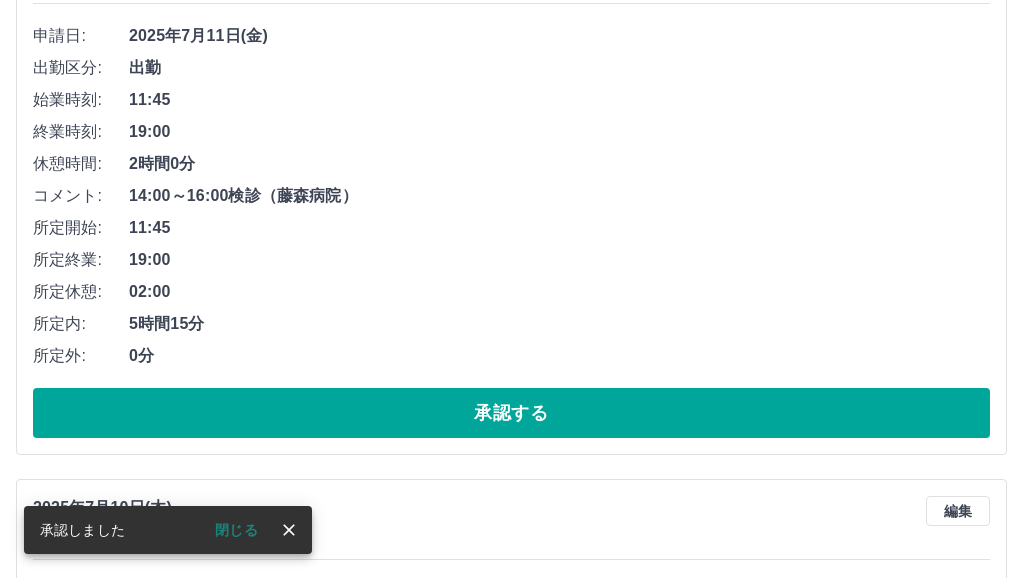 scroll, scrollTop: 400, scrollLeft: 0, axis: vertical 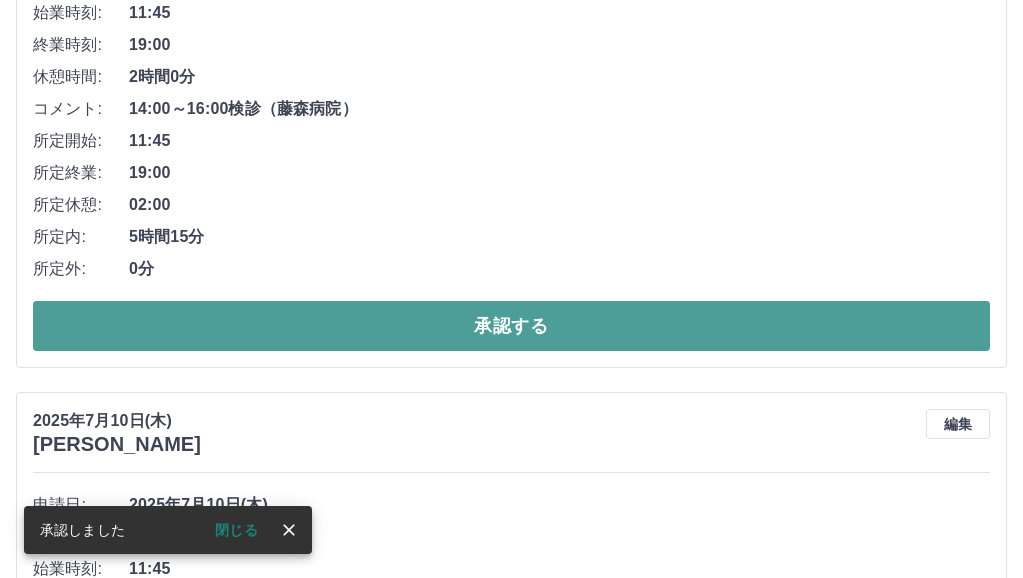 click on "承認する" at bounding box center [511, 326] 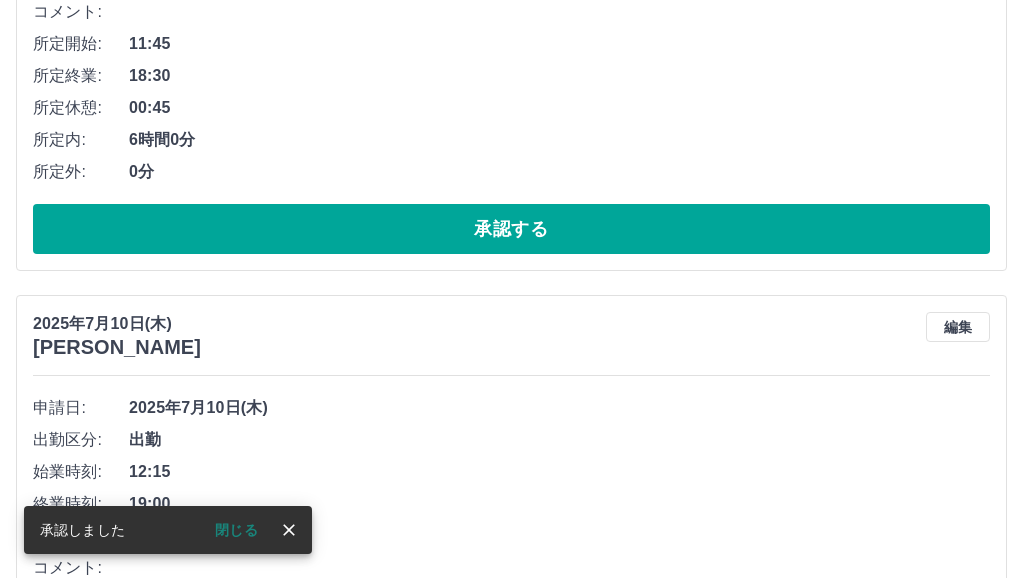 scroll, scrollTop: 600, scrollLeft: 0, axis: vertical 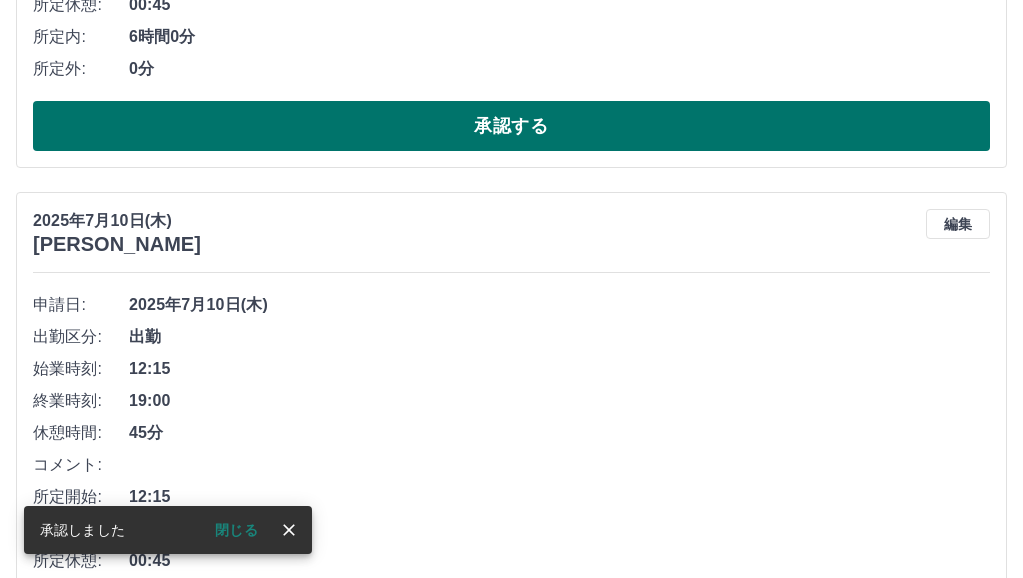 drag, startPoint x: 522, startPoint y: 99, endPoint x: 504, endPoint y: 150, distance: 54.08327 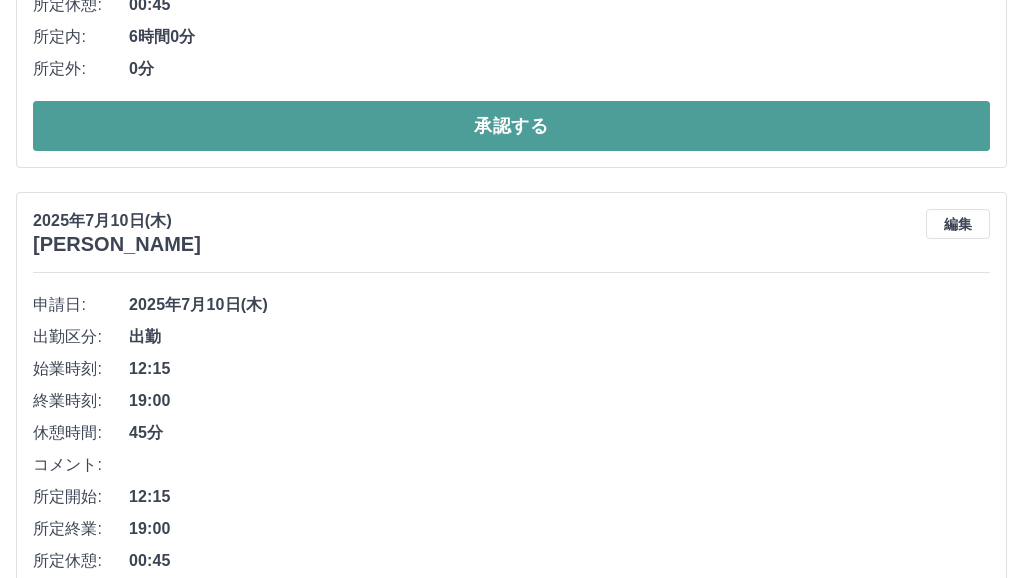 click on "承認する" at bounding box center (511, 126) 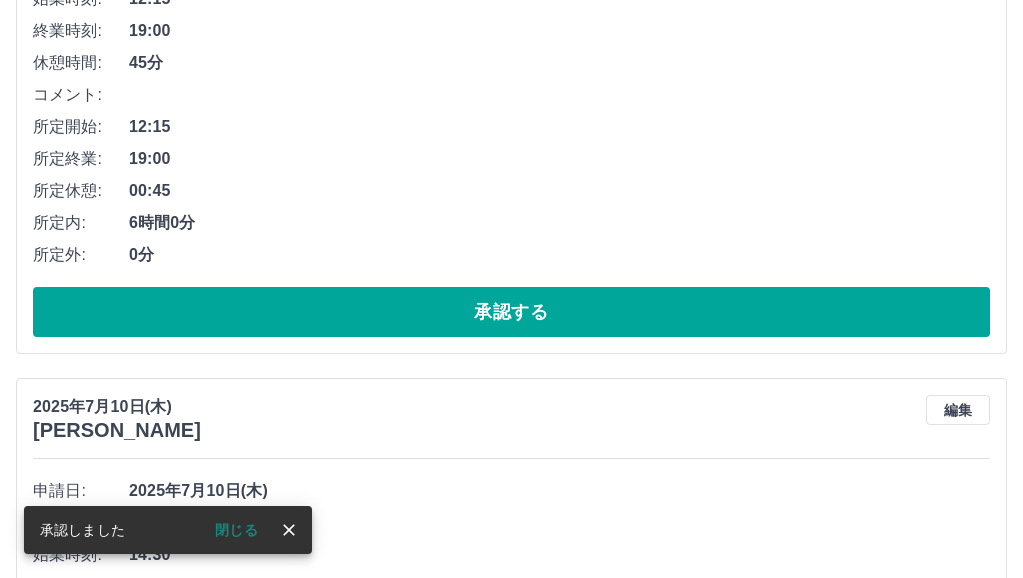 scroll, scrollTop: 444, scrollLeft: 0, axis: vertical 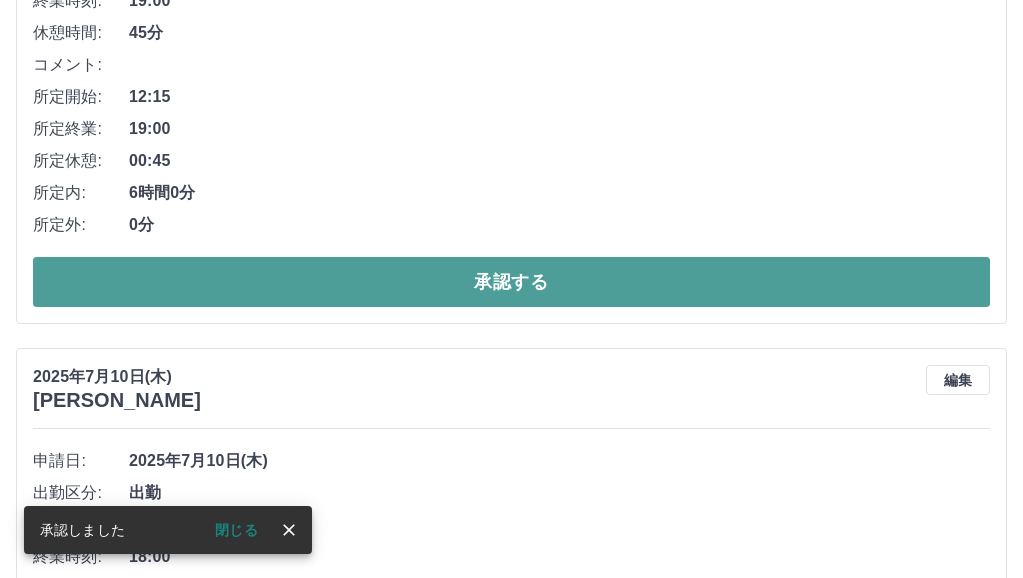 click on "承認する" at bounding box center (511, 282) 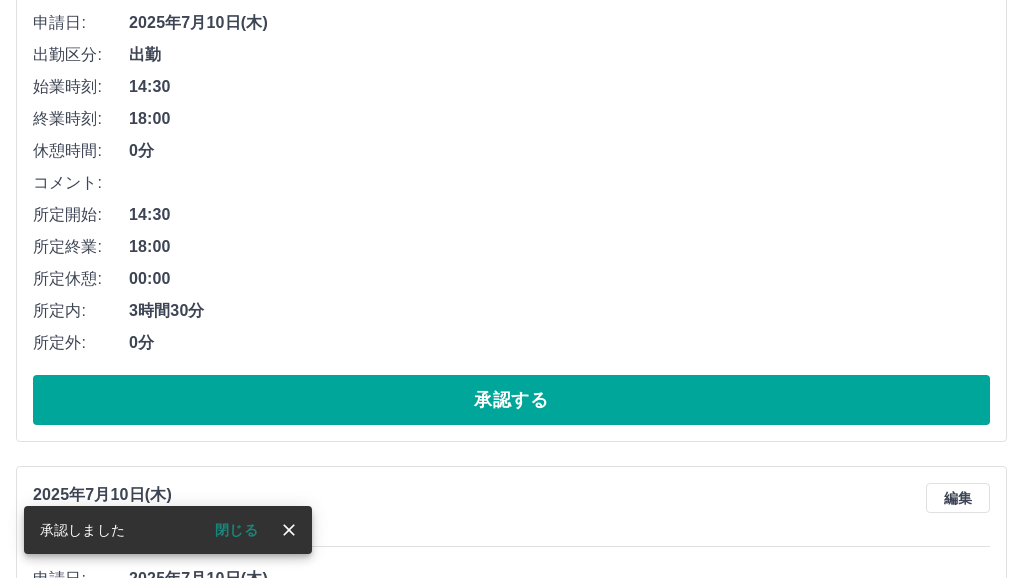 scroll, scrollTop: 500, scrollLeft: 0, axis: vertical 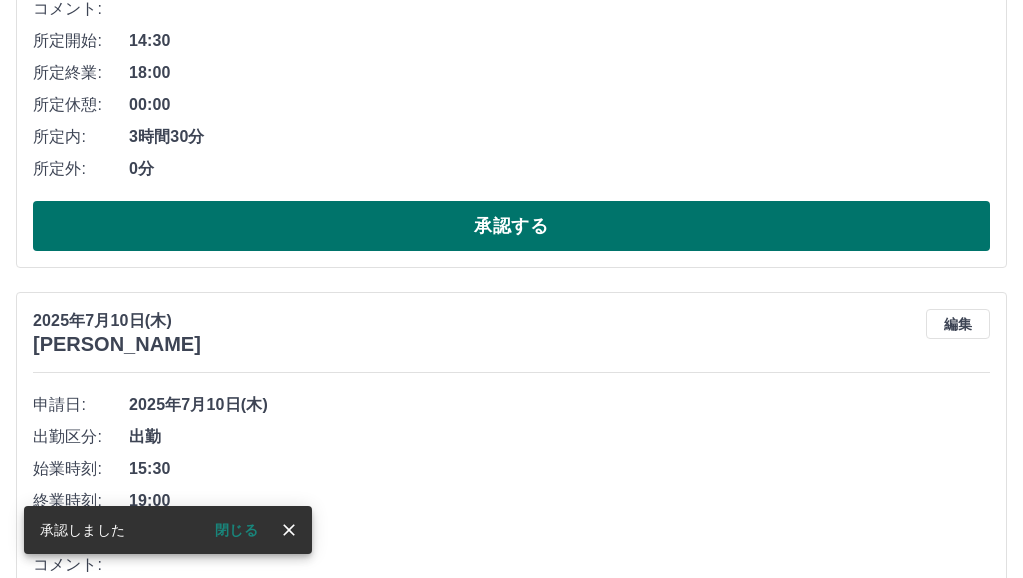 click on "承認する" at bounding box center [511, 226] 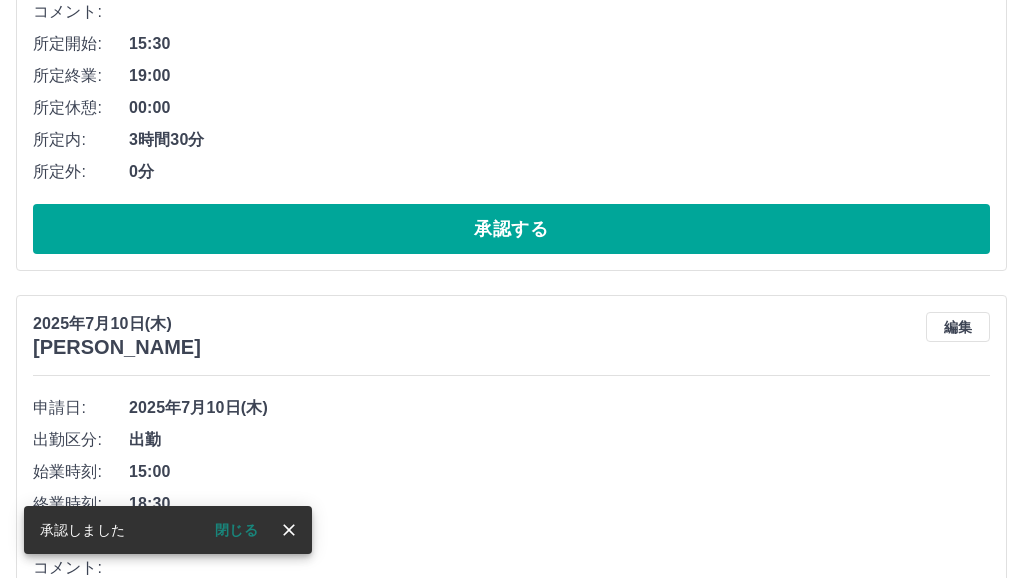 scroll, scrollTop: 500, scrollLeft: 0, axis: vertical 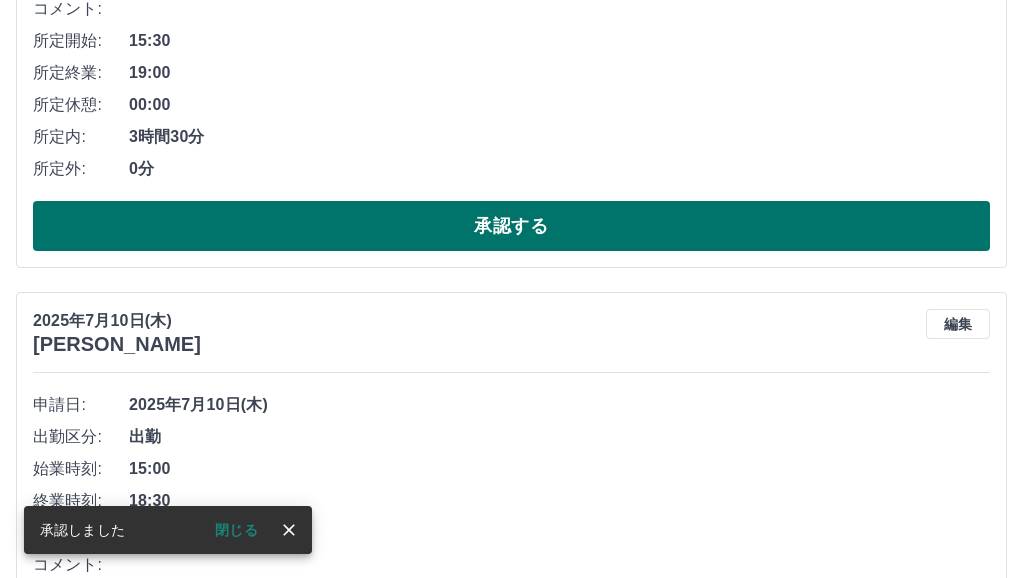 click on "承認する" at bounding box center [511, 226] 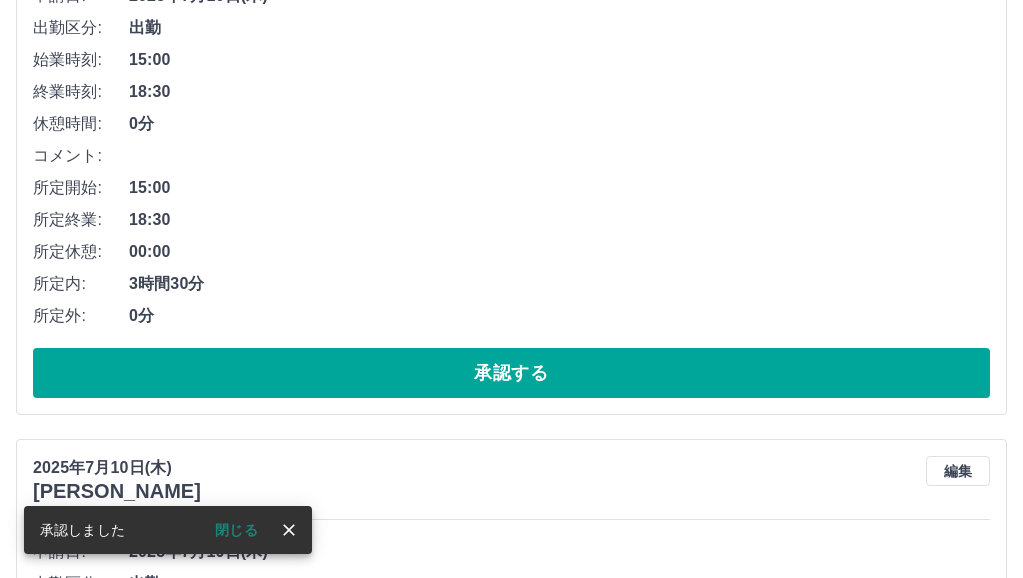 scroll, scrollTop: 400, scrollLeft: 0, axis: vertical 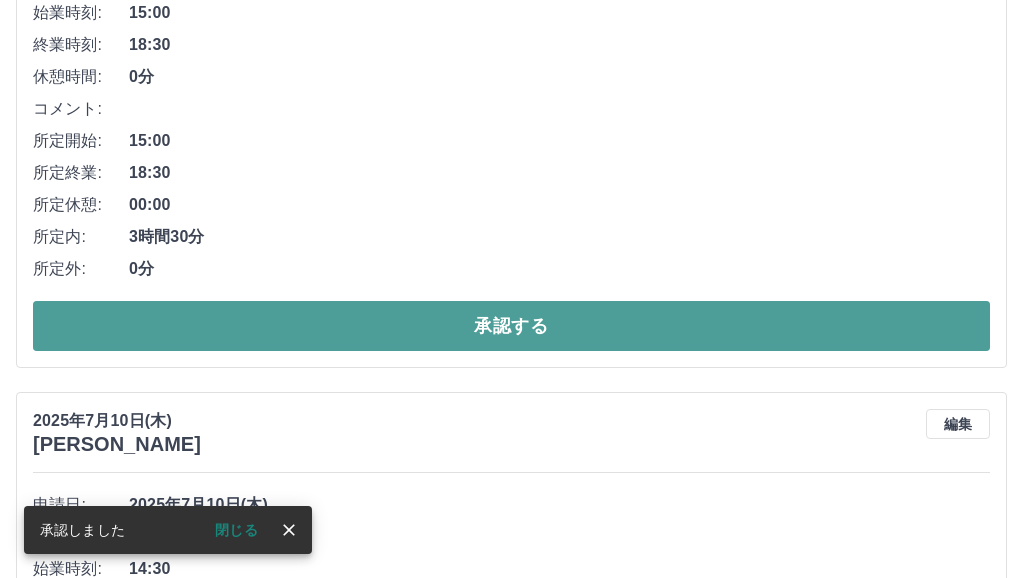 click on "承認する" at bounding box center [511, 326] 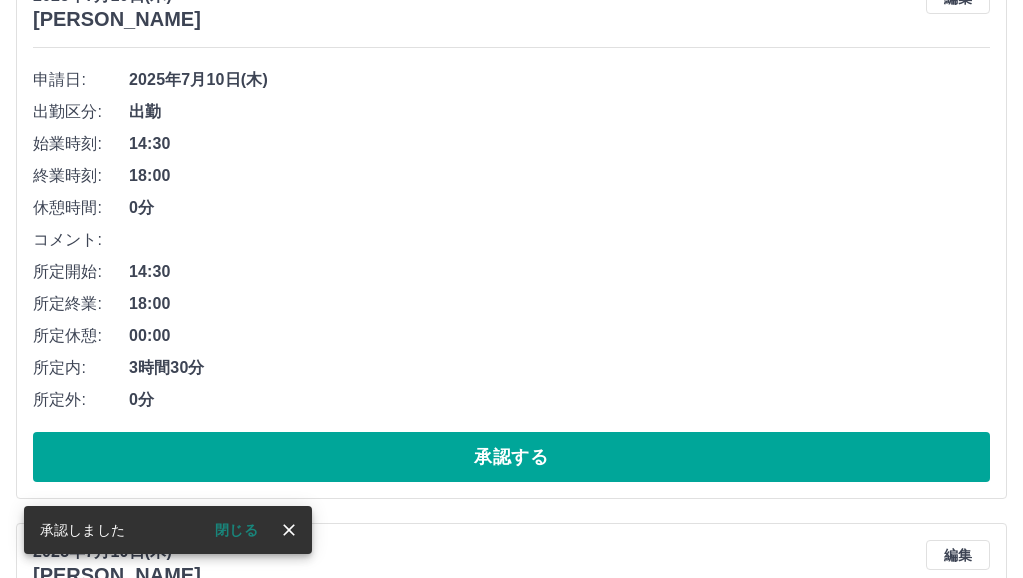 scroll, scrollTop: 400, scrollLeft: 0, axis: vertical 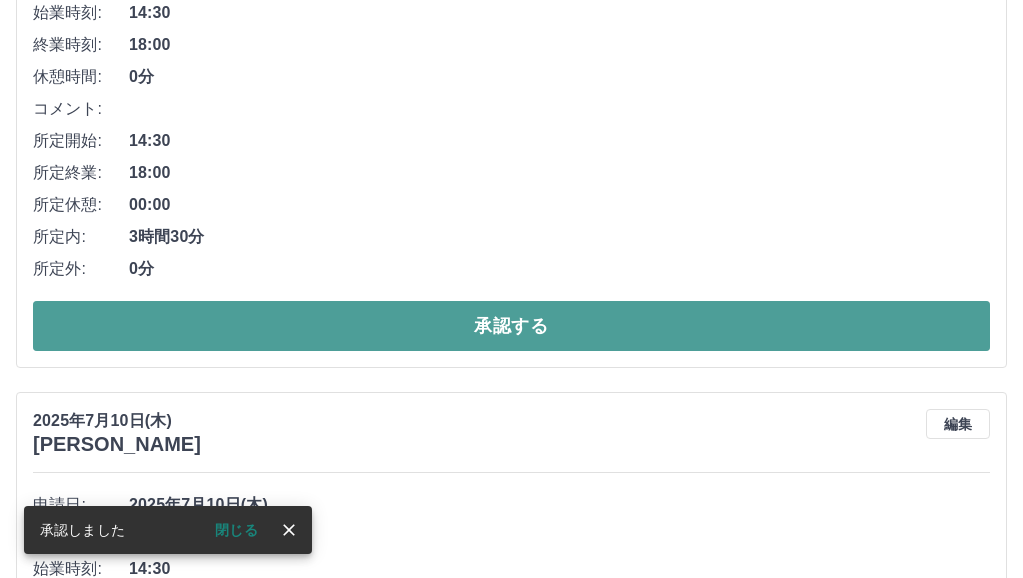 click on "承認する" at bounding box center (511, 326) 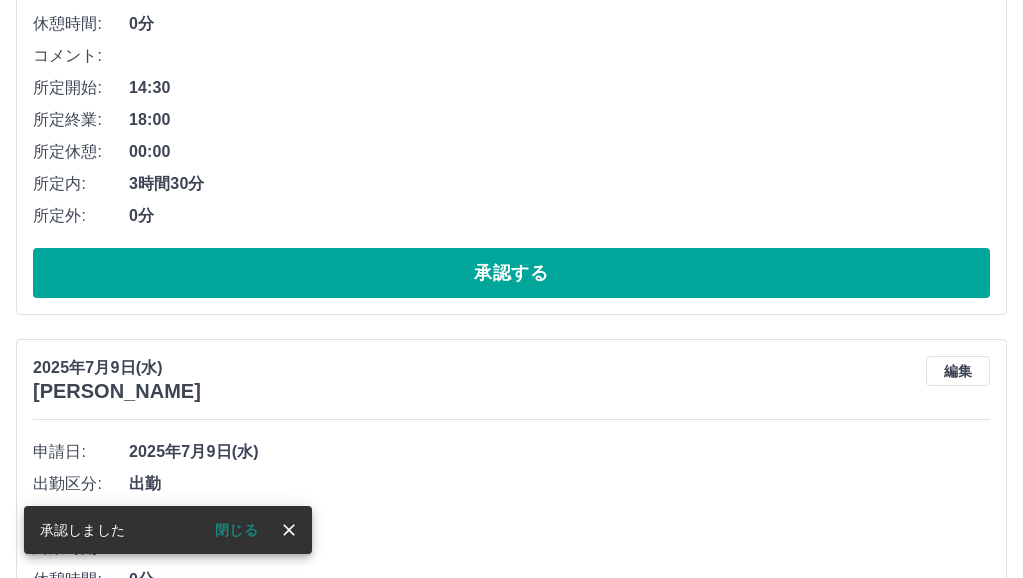 scroll, scrollTop: 500, scrollLeft: 0, axis: vertical 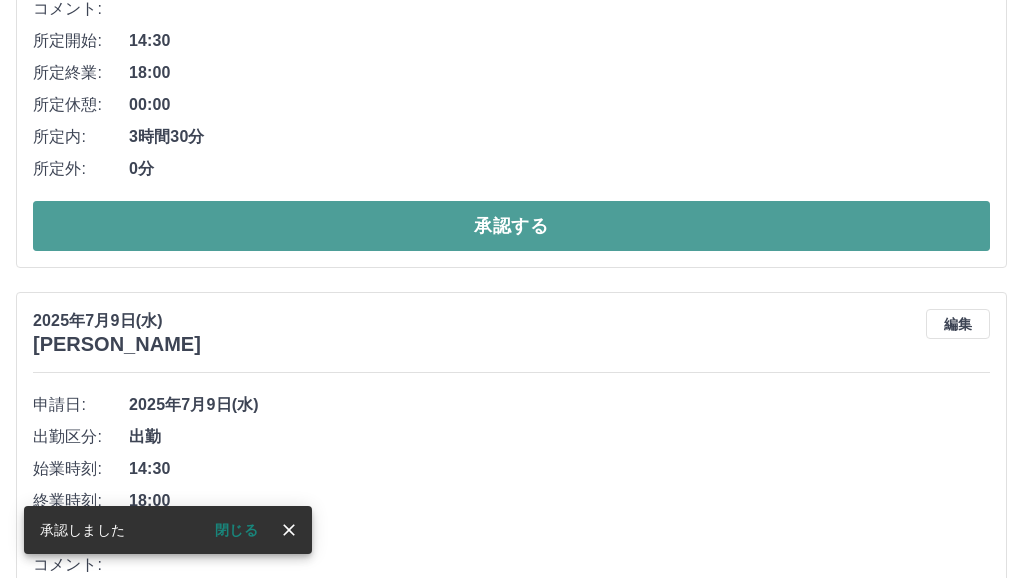 click on "承認する" at bounding box center (511, 226) 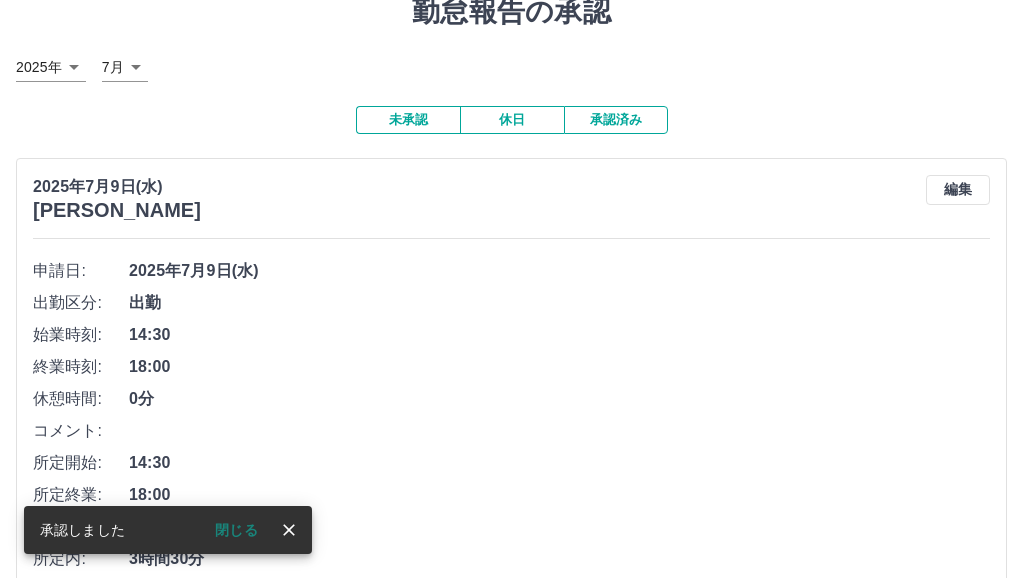 scroll, scrollTop: 400, scrollLeft: 0, axis: vertical 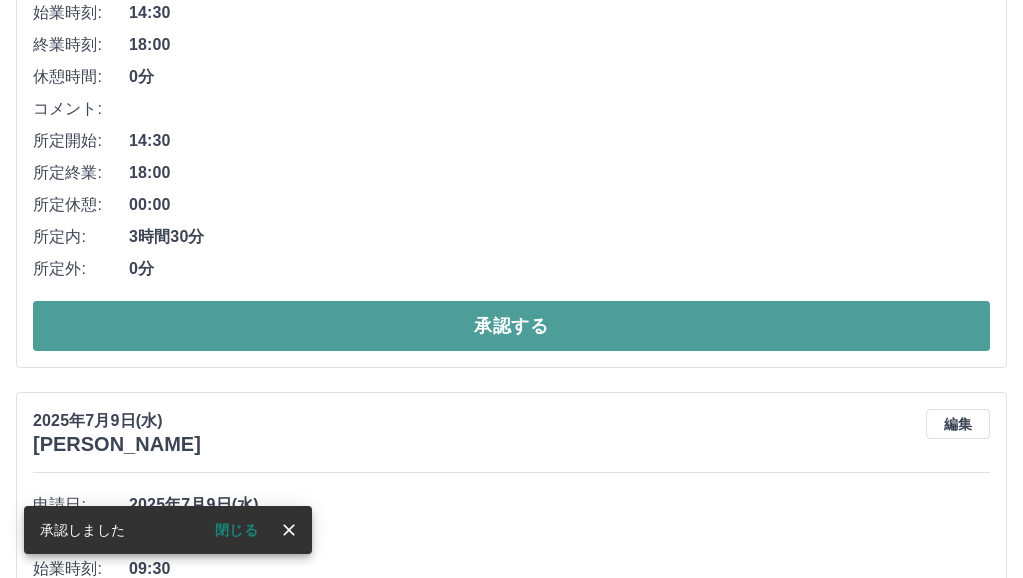 click on "承認する" at bounding box center (511, 326) 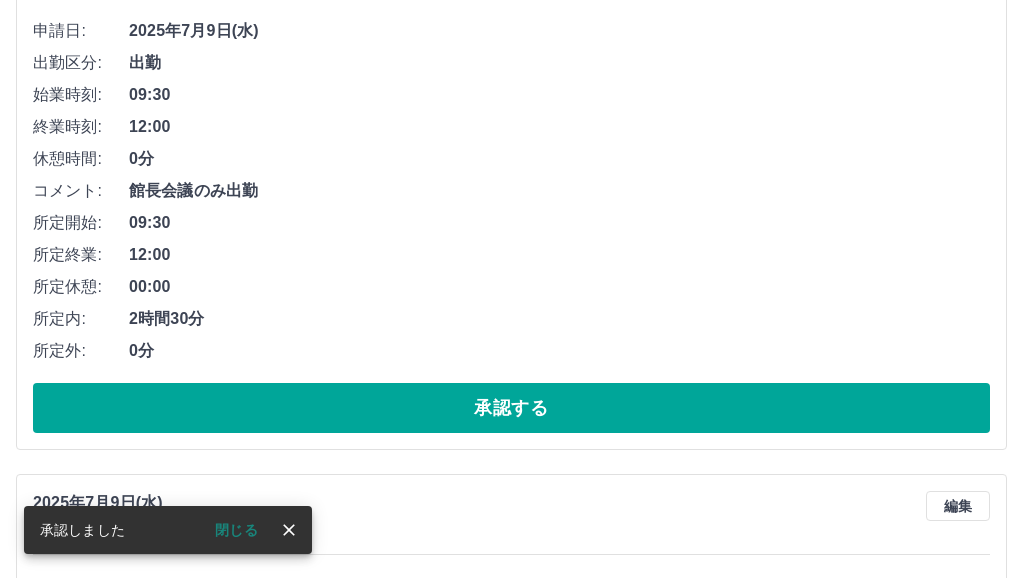 scroll, scrollTop: 400, scrollLeft: 0, axis: vertical 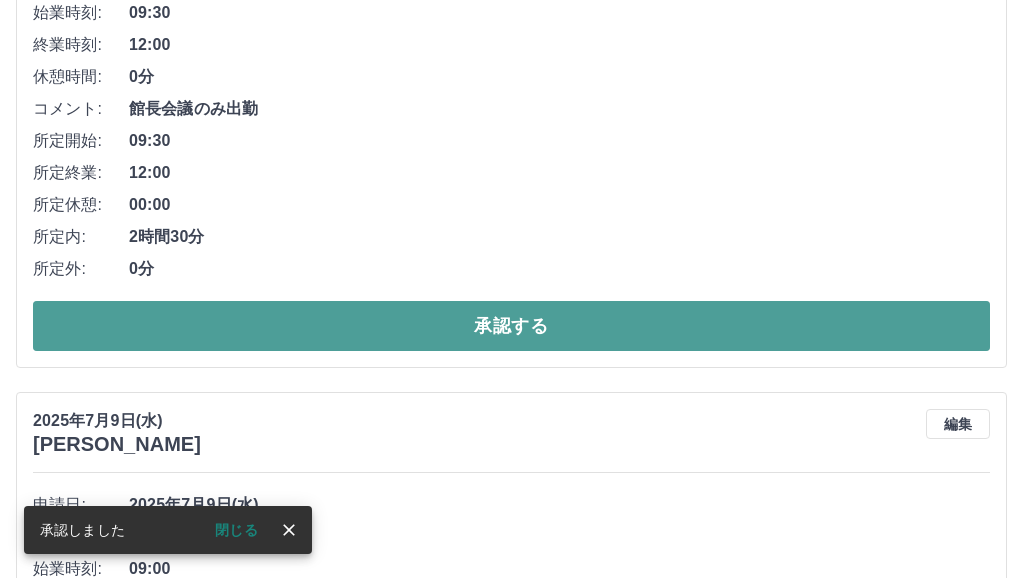 click on "承認する" at bounding box center (511, 326) 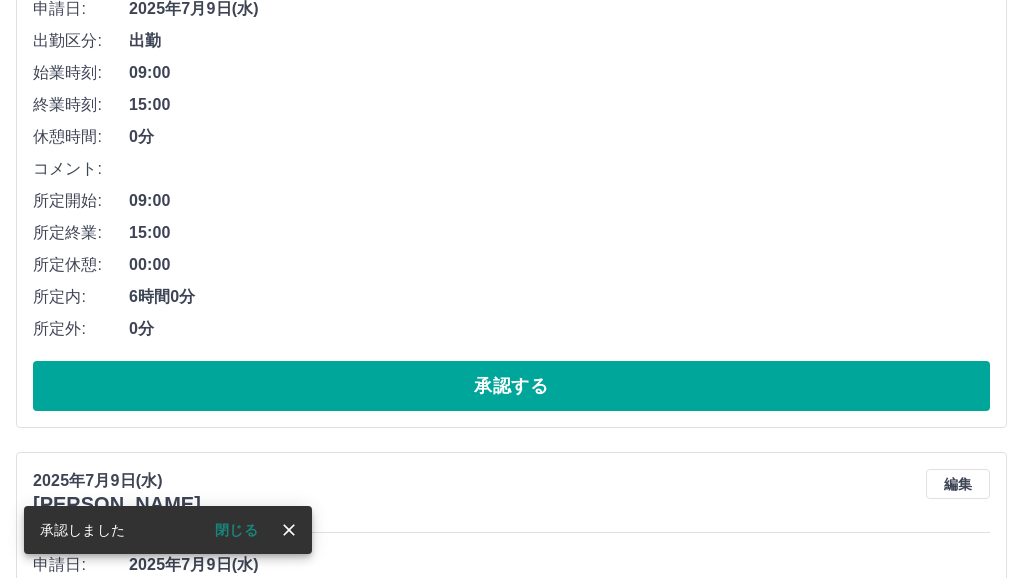scroll, scrollTop: 400, scrollLeft: 0, axis: vertical 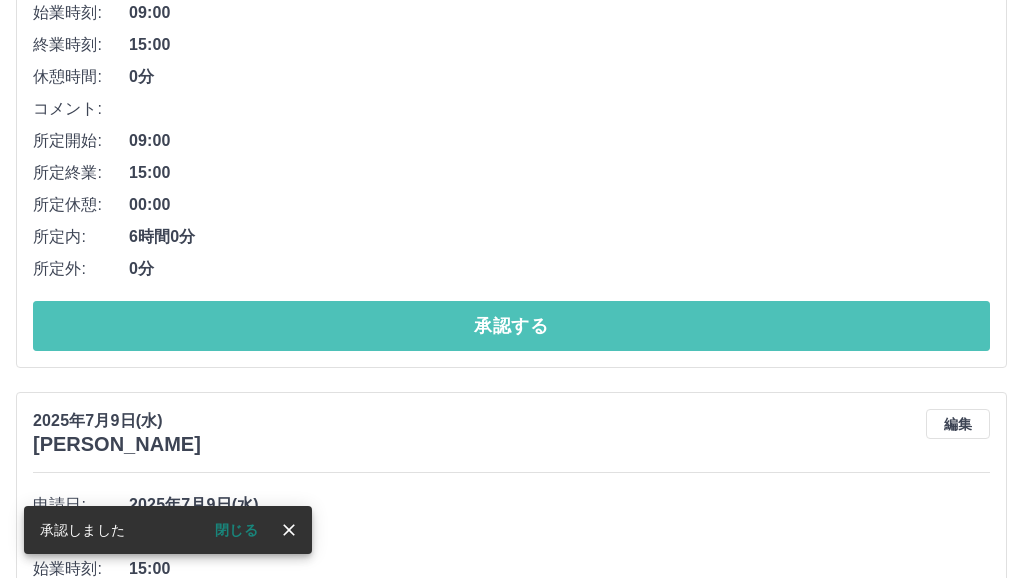 click on "承認する" at bounding box center [511, 326] 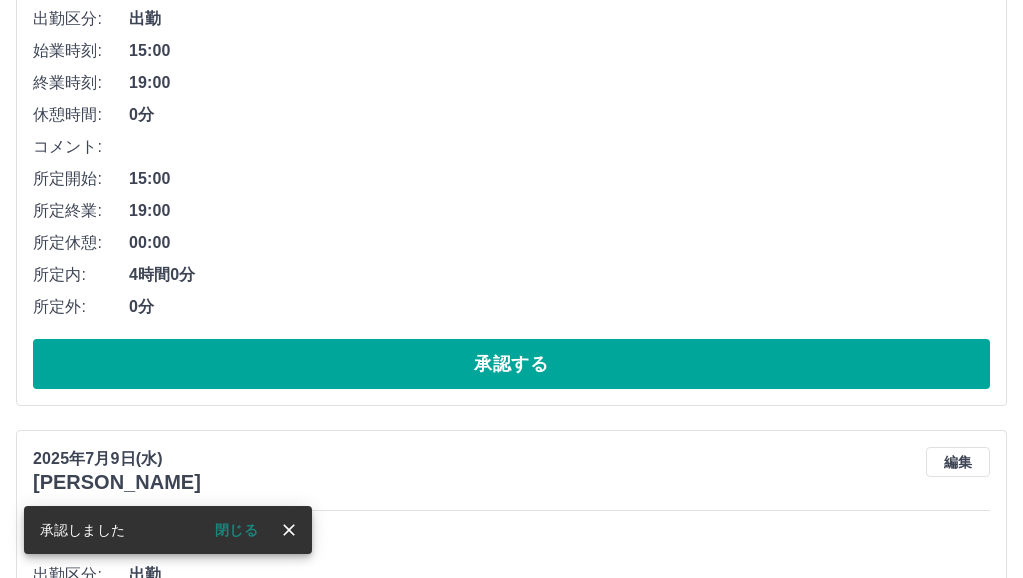 scroll, scrollTop: 400, scrollLeft: 0, axis: vertical 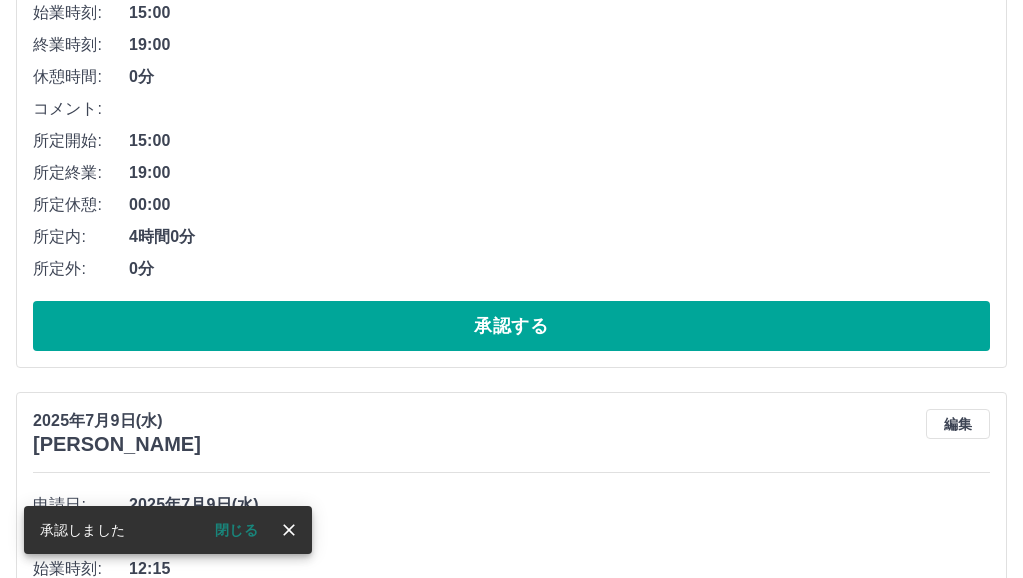 click on "承認する" at bounding box center (511, 326) 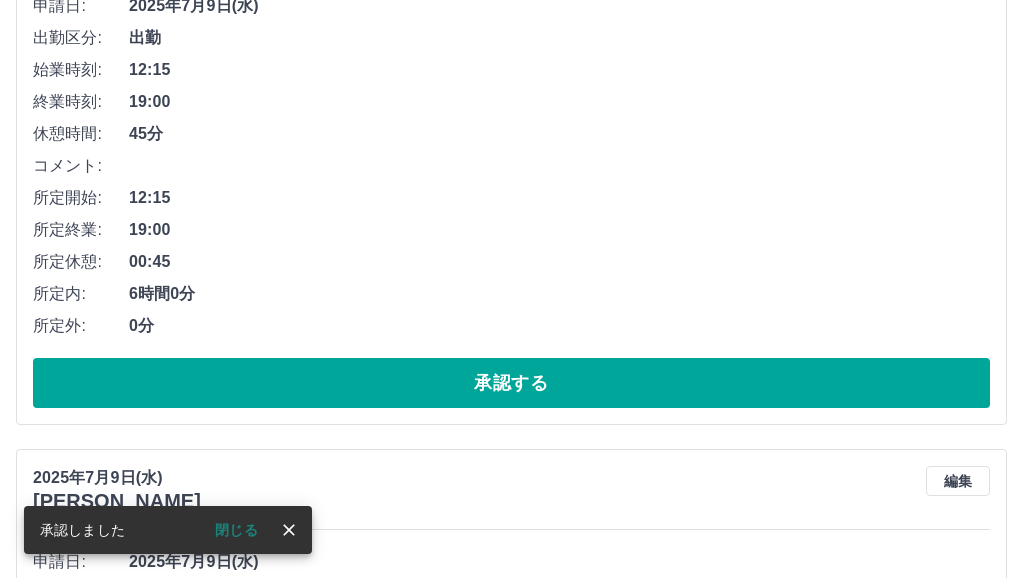 scroll, scrollTop: 400, scrollLeft: 0, axis: vertical 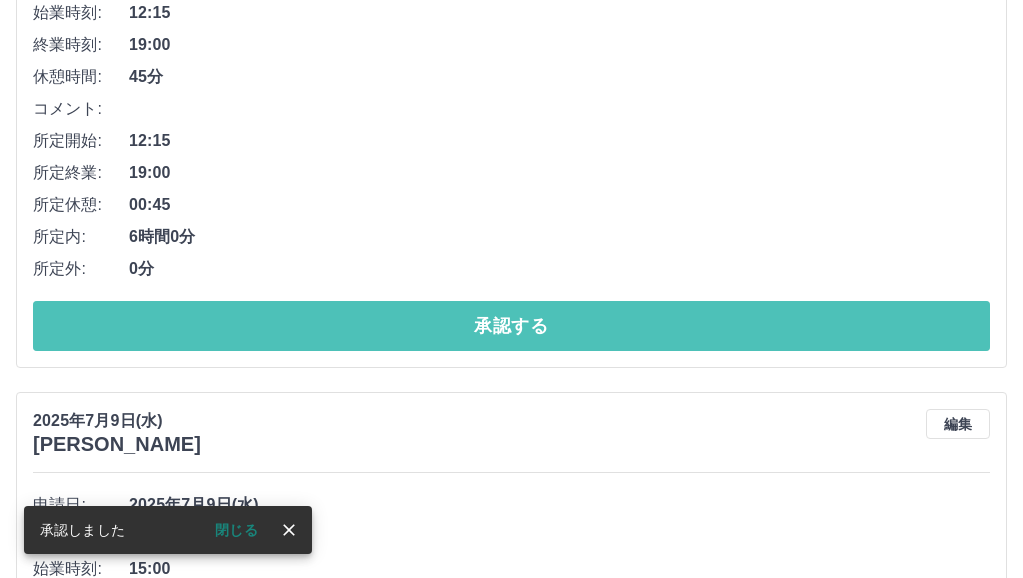 click on "承認する" at bounding box center [511, 326] 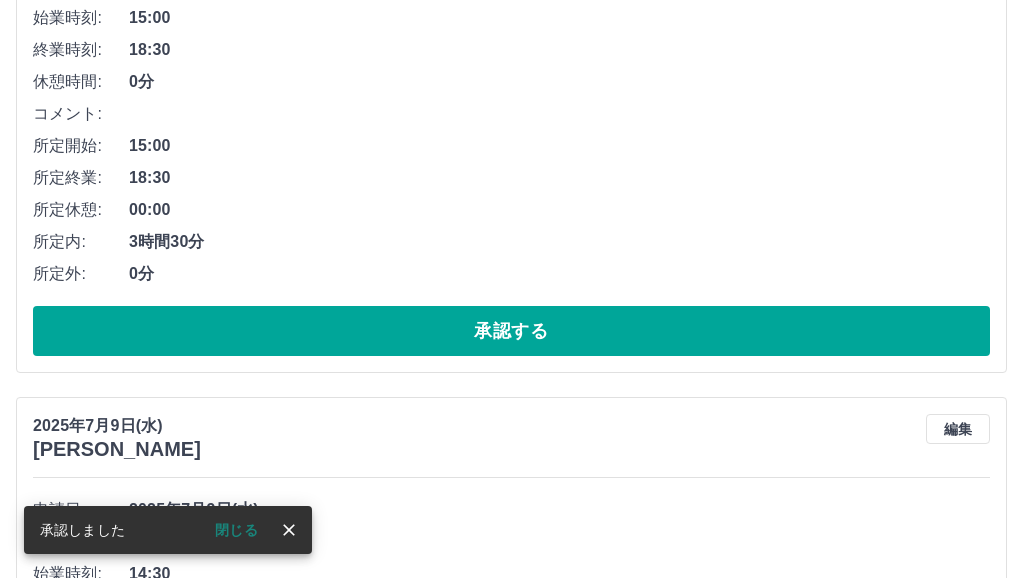 scroll, scrollTop: 500, scrollLeft: 0, axis: vertical 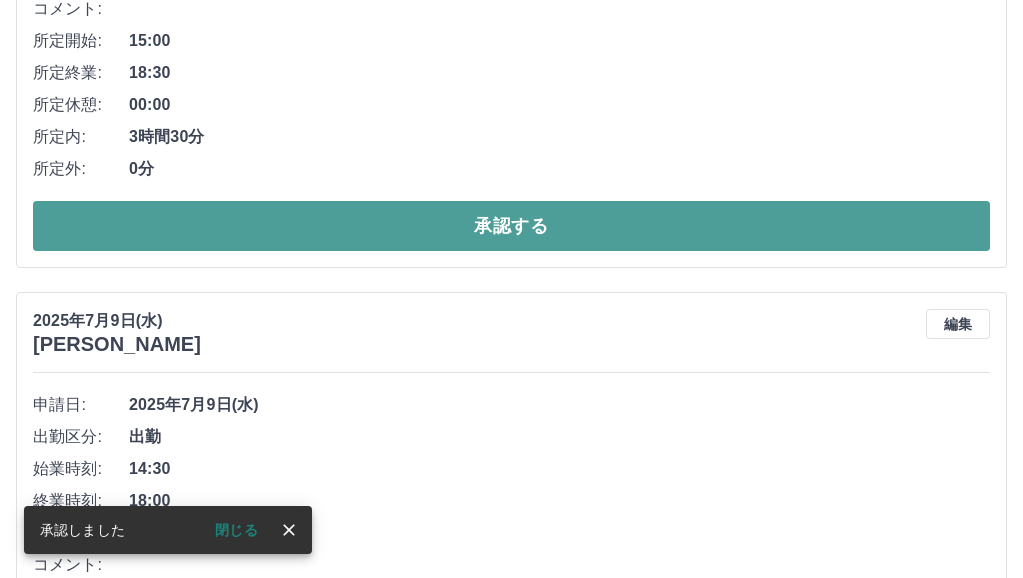 click on "承認する" at bounding box center (511, 226) 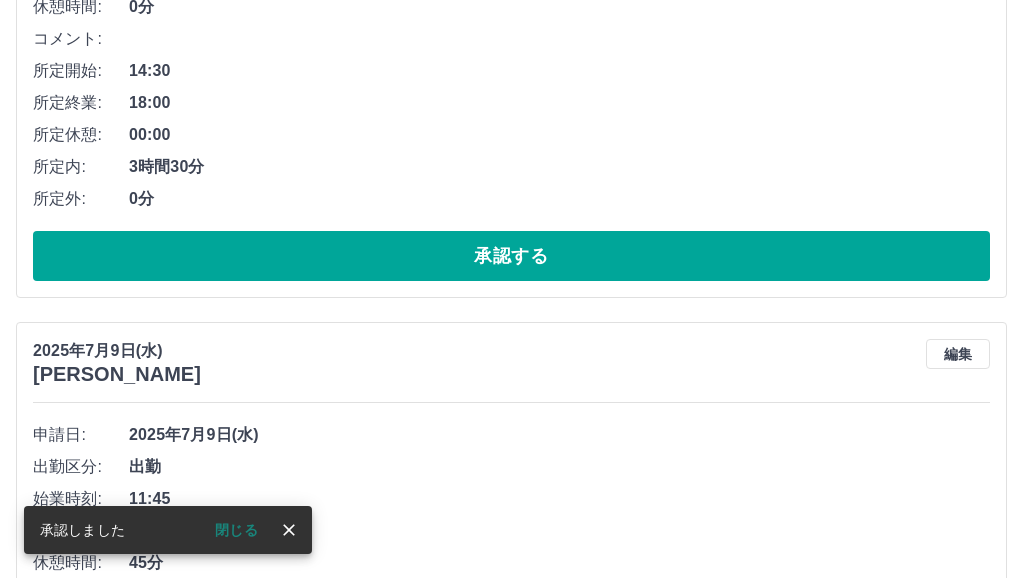 scroll, scrollTop: 500, scrollLeft: 0, axis: vertical 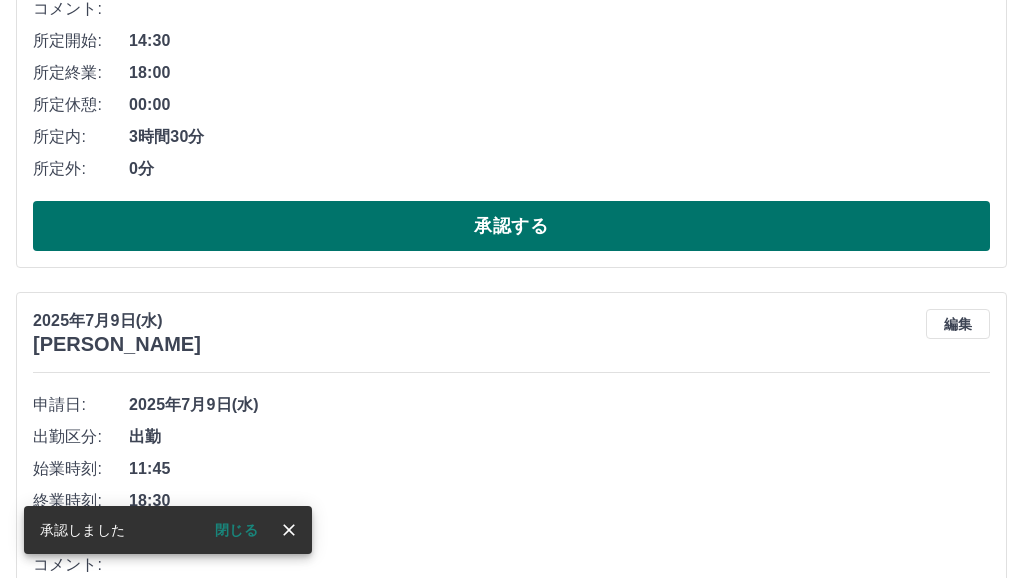 click on "承認する" at bounding box center (511, 226) 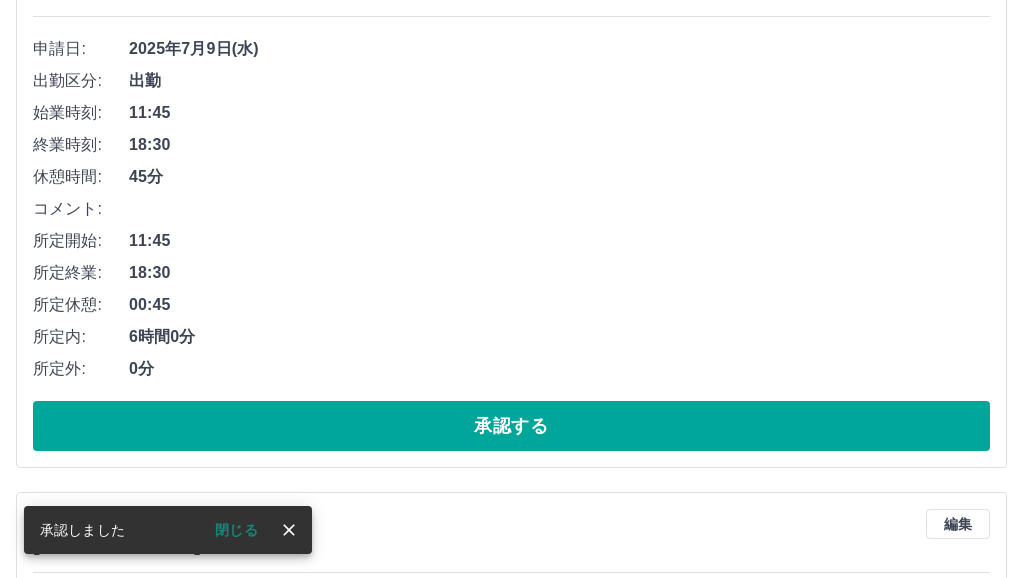 scroll, scrollTop: 400, scrollLeft: 0, axis: vertical 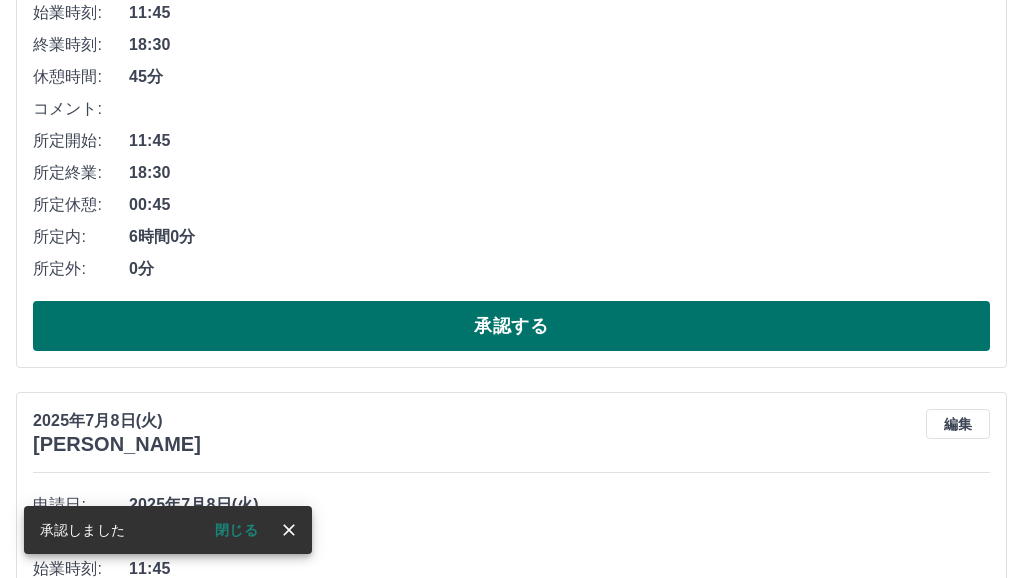 click on "承認する" at bounding box center [511, 326] 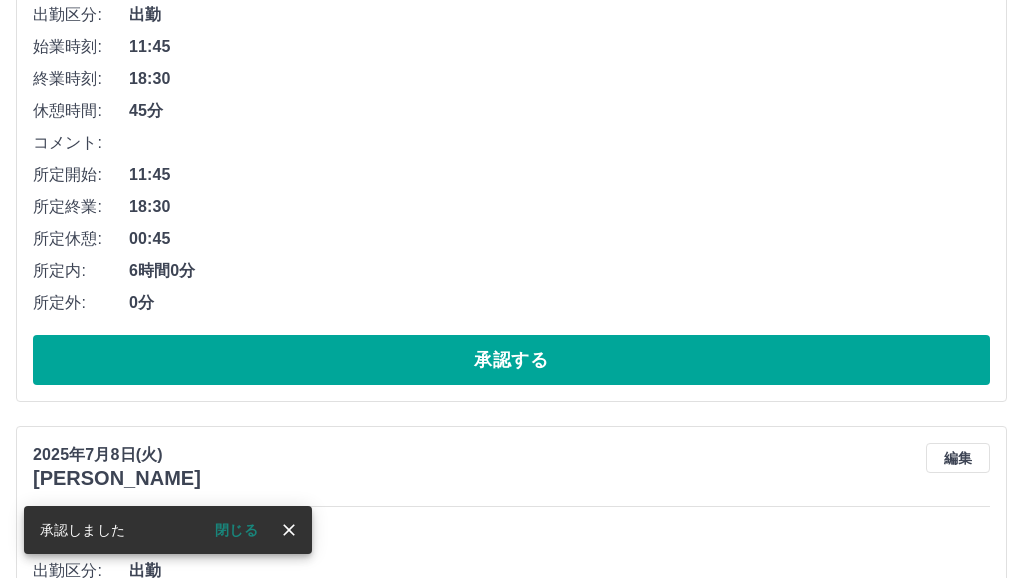 scroll, scrollTop: 400, scrollLeft: 0, axis: vertical 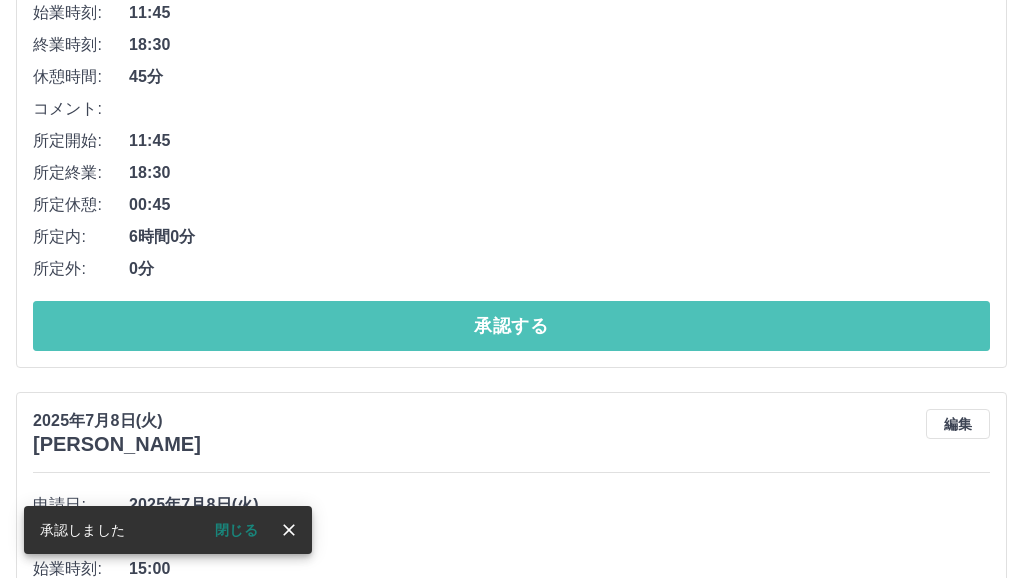 click on "承認する" at bounding box center [511, 326] 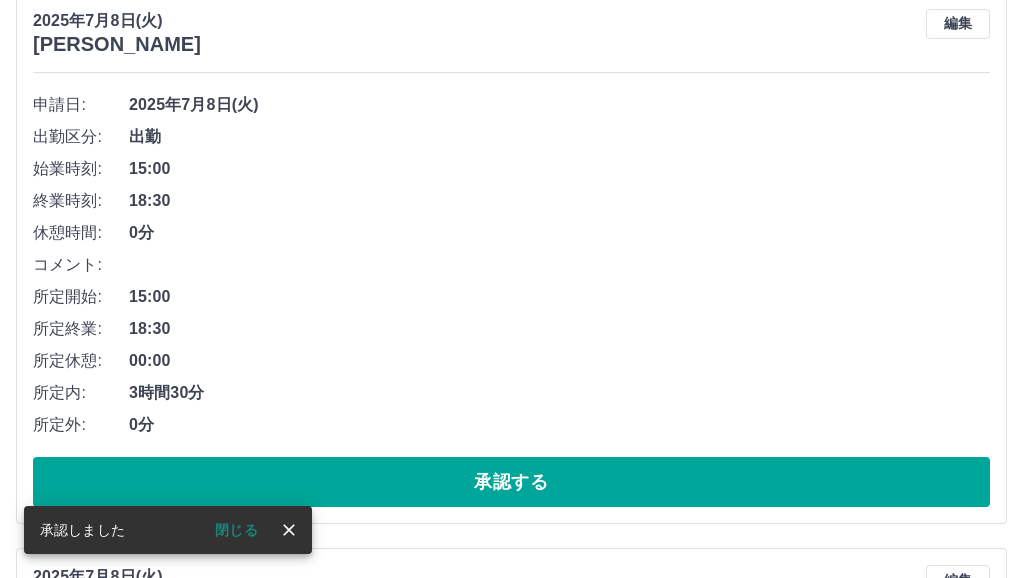 scroll, scrollTop: 400, scrollLeft: 0, axis: vertical 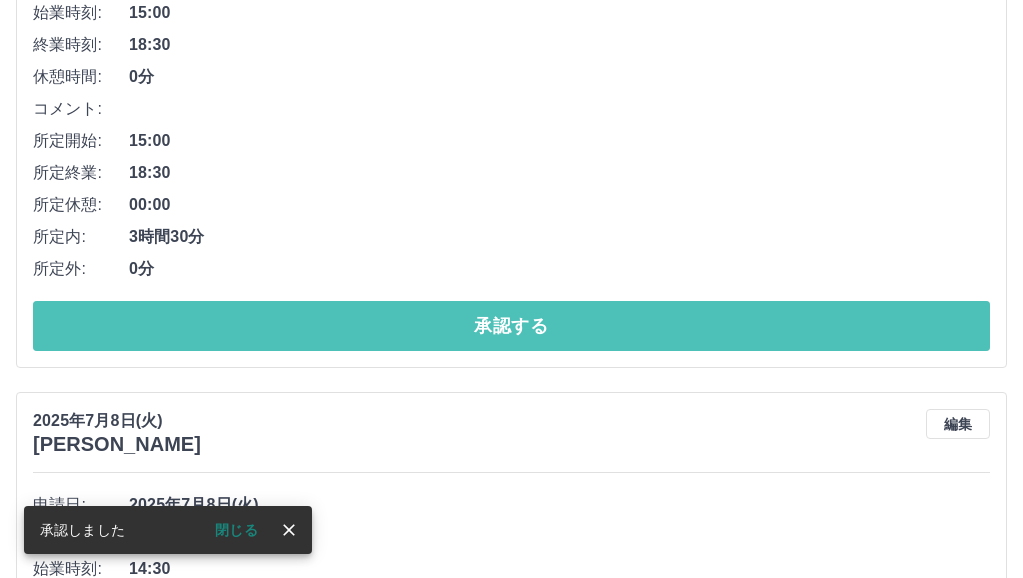 click on "承認する" at bounding box center [511, 326] 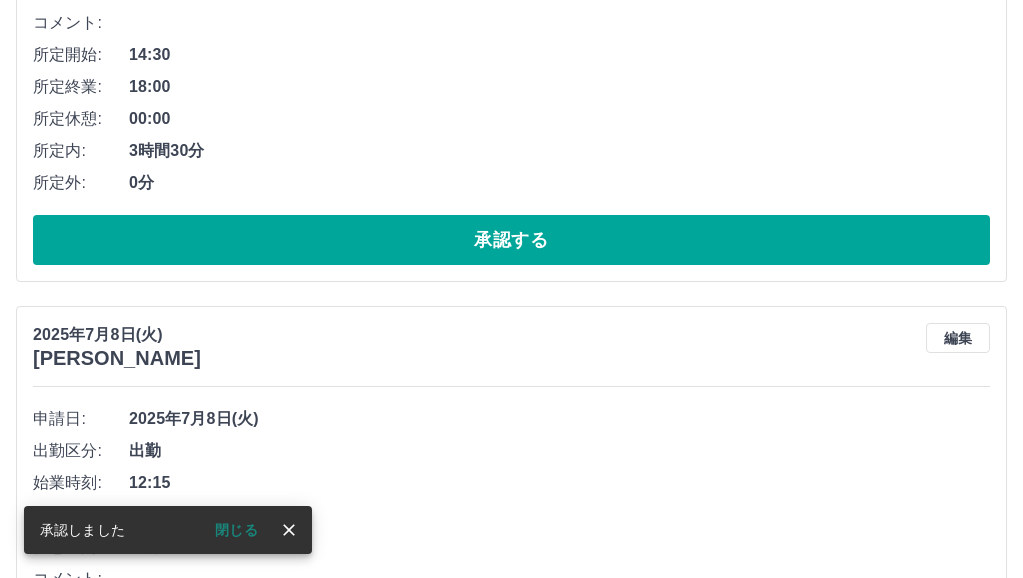 scroll, scrollTop: 500, scrollLeft: 0, axis: vertical 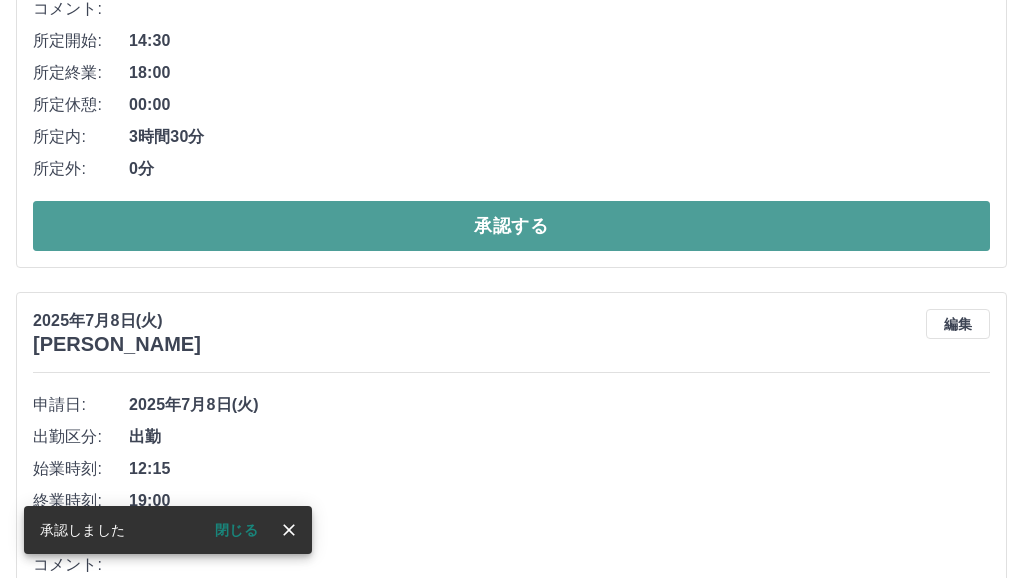 click on "承認する" at bounding box center (511, 226) 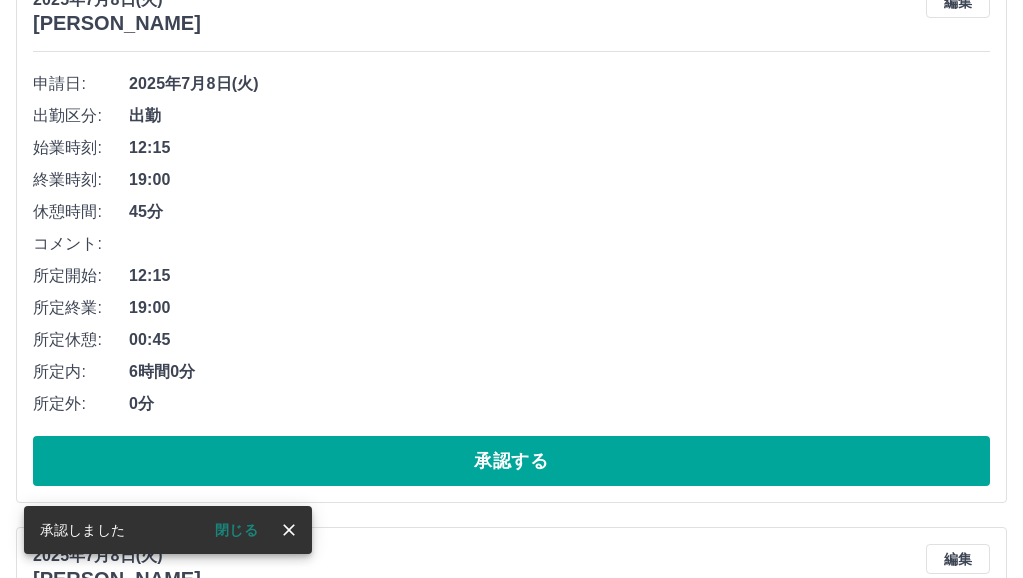scroll, scrollTop: 400, scrollLeft: 0, axis: vertical 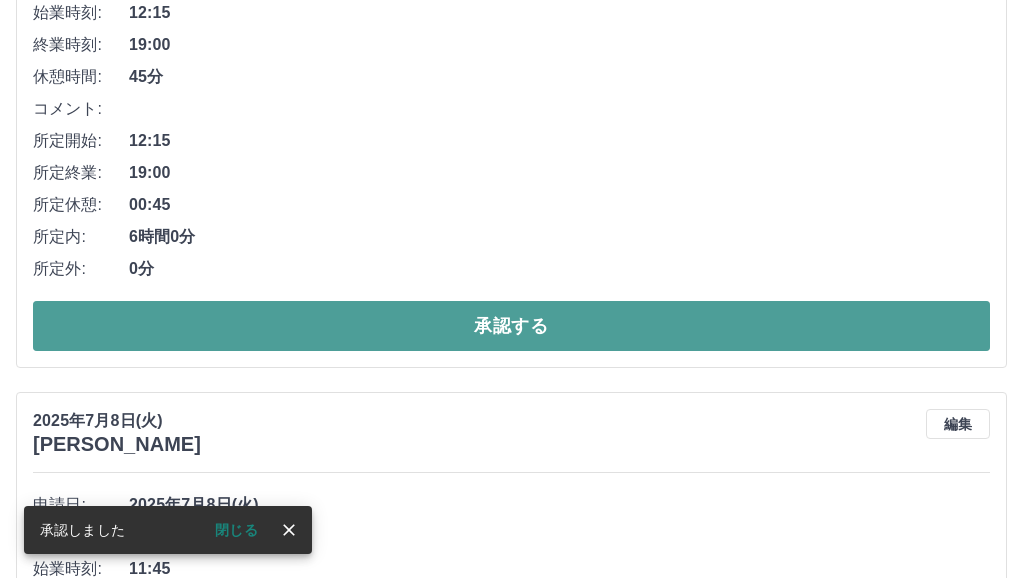 click on "承認する" at bounding box center [511, 326] 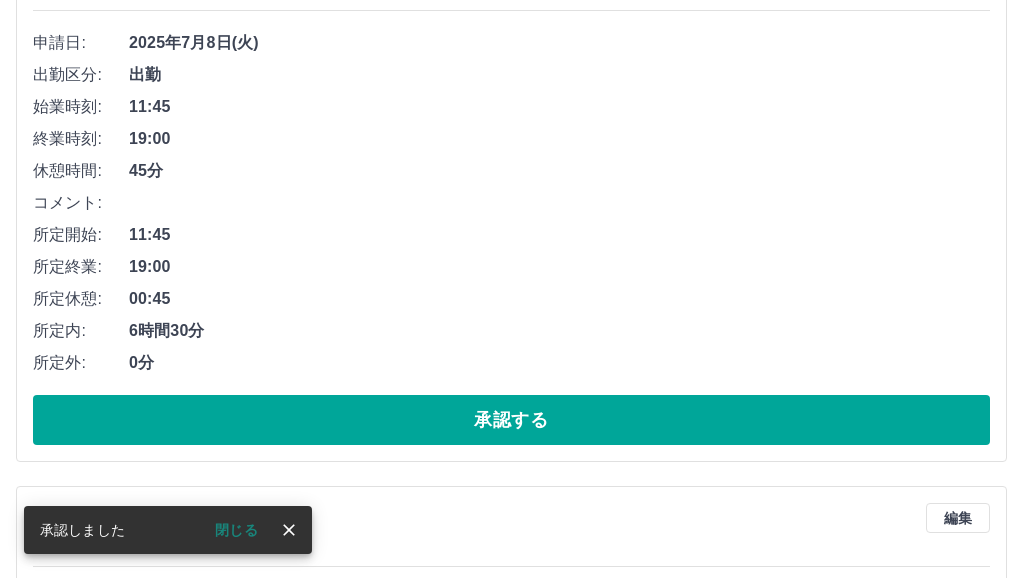 scroll, scrollTop: 400, scrollLeft: 0, axis: vertical 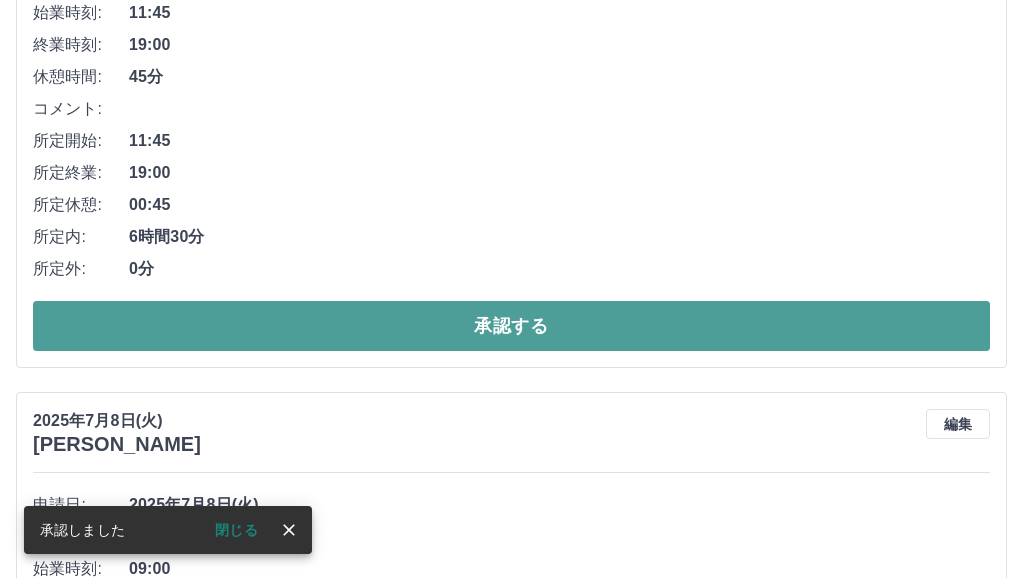 click on "承認する" at bounding box center [511, 326] 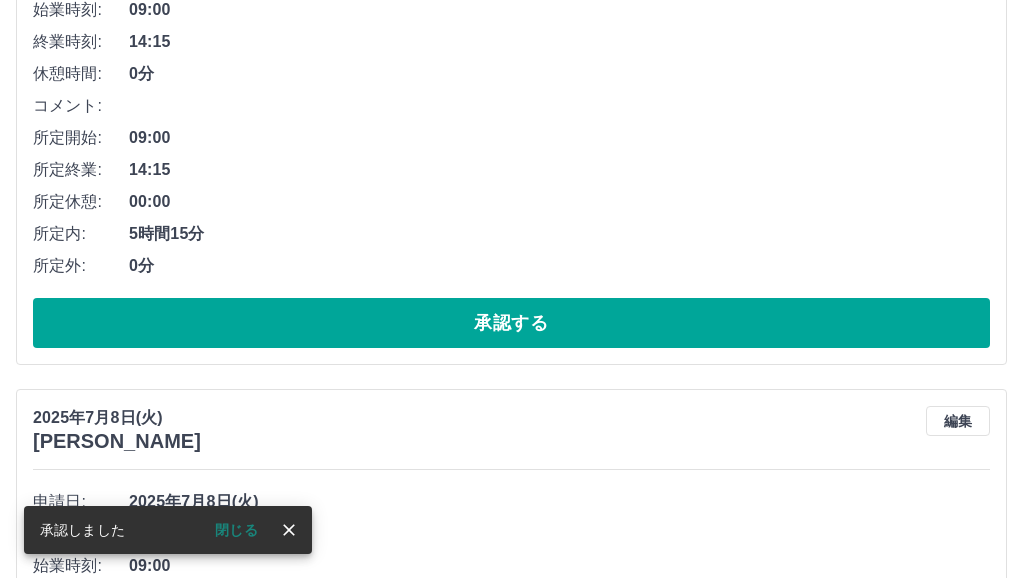 scroll, scrollTop: 500, scrollLeft: 0, axis: vertical 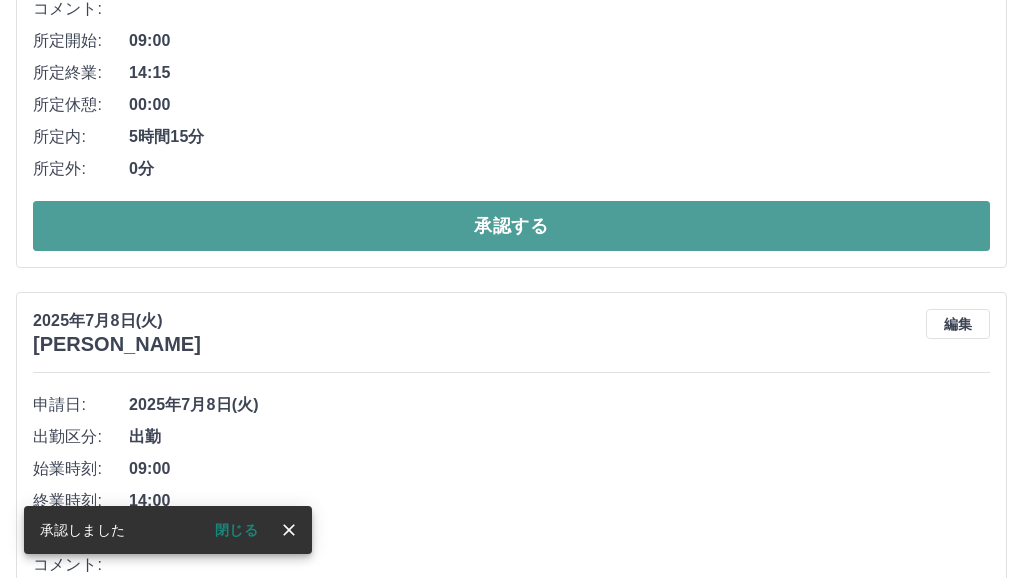 click on "承認する" at bounding box center [511, 226] 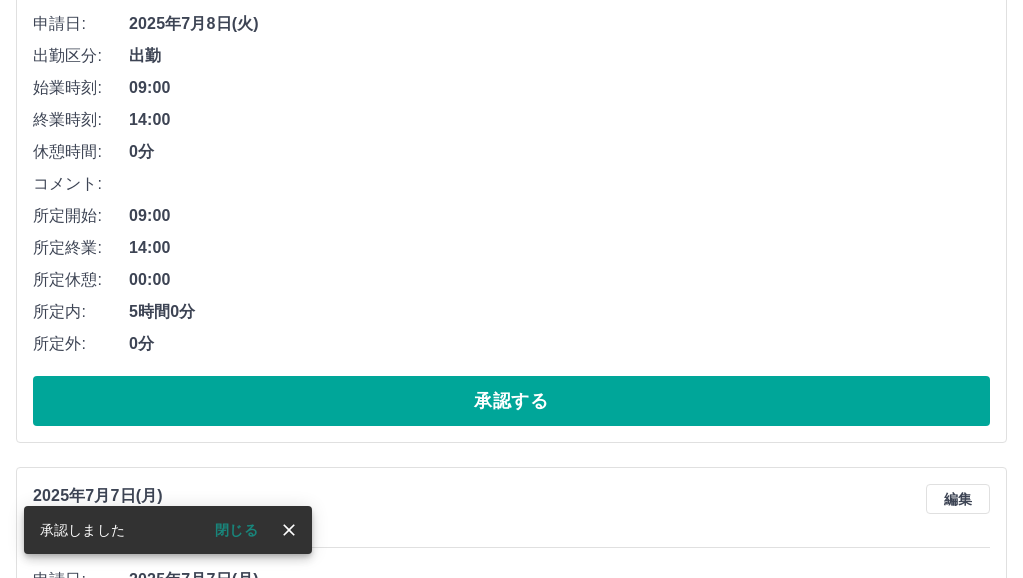 scroll, scrollTop: 400, scrollLeft: 0, axis: vertical 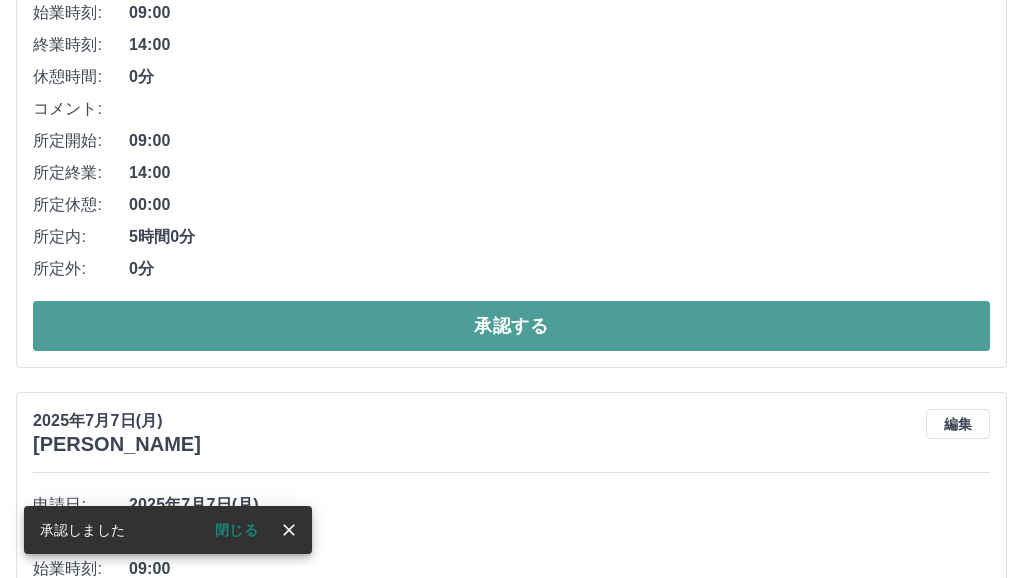 click on "承認する" at bounding box center (511, 326) 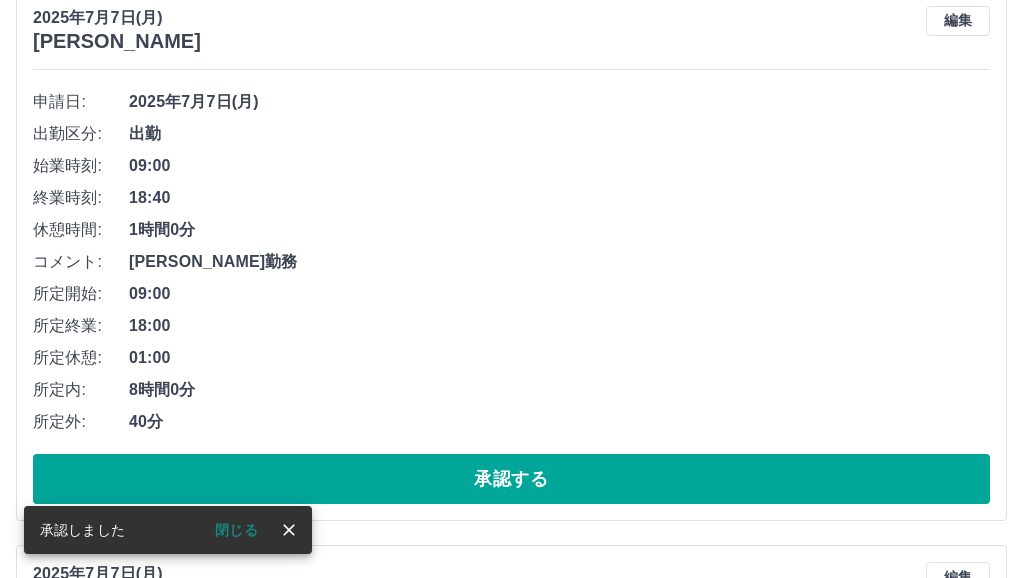 scroll, scrollTop: 300, scrollLeft: 0, axis: vertical 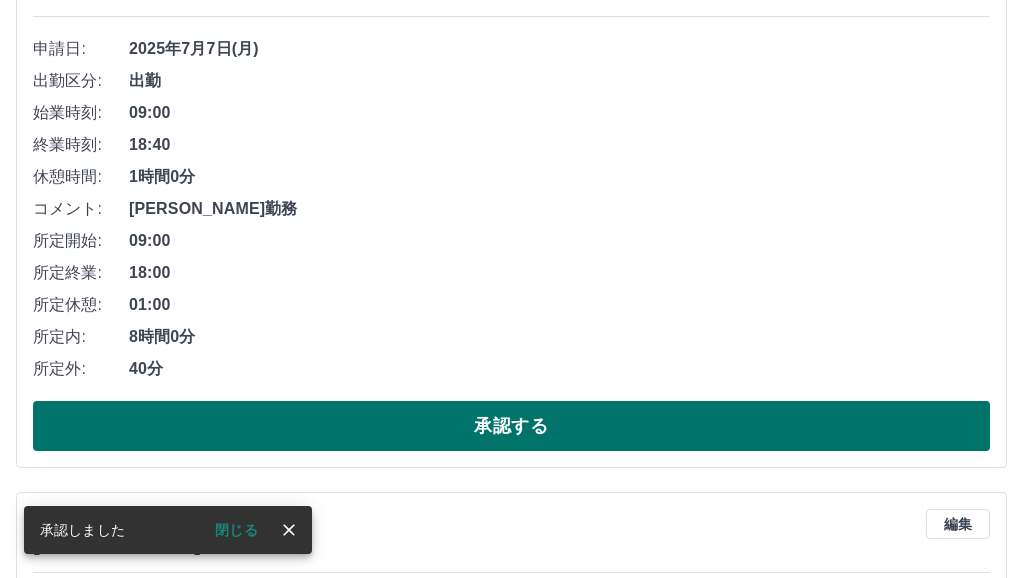 click on "承認する" at bounding box center (511, 426) 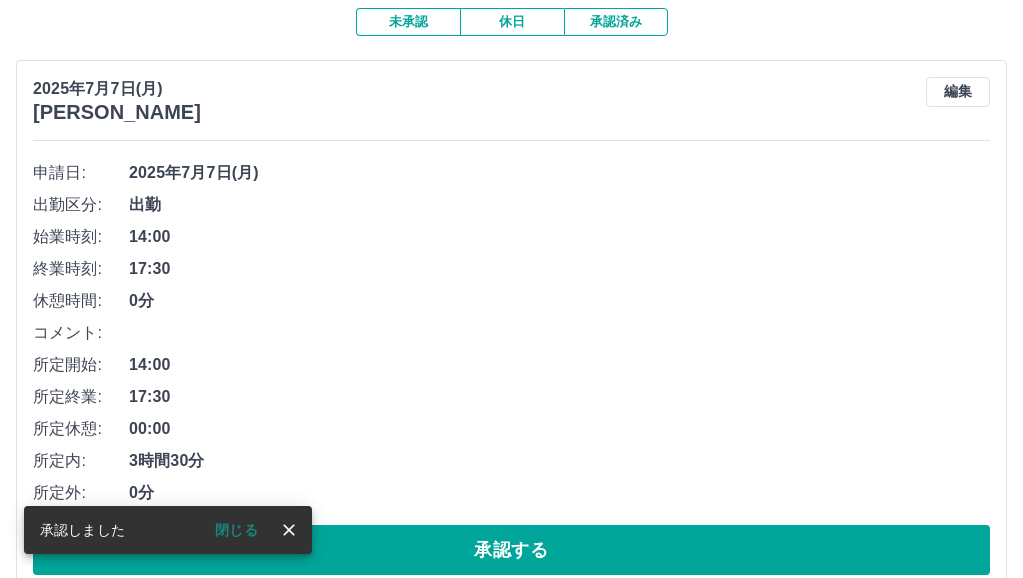 scroll, scrollTop: 300, scrollLeft: 0, axis: vertical 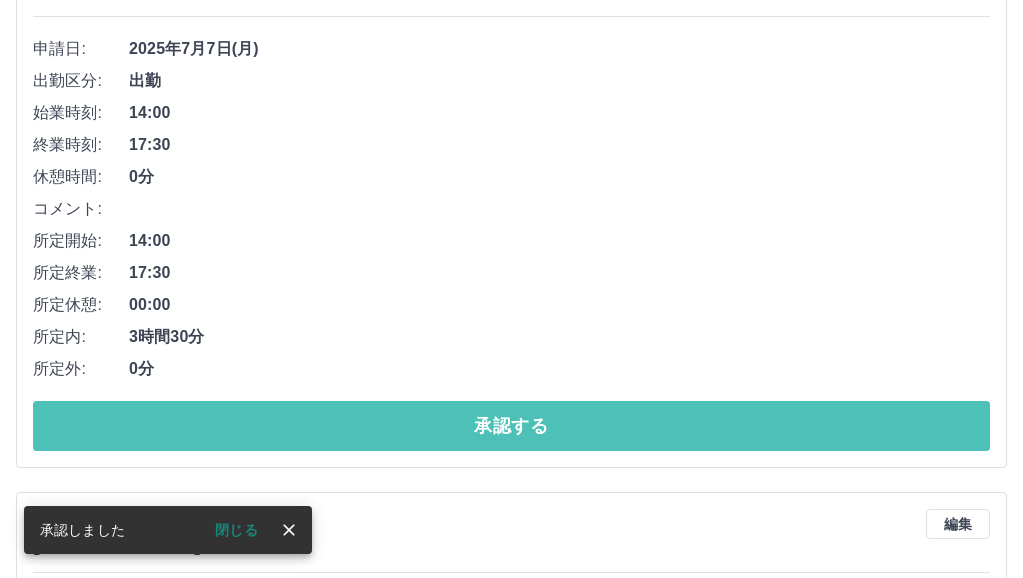 click on "承認する" at bounding box center (511, 426) 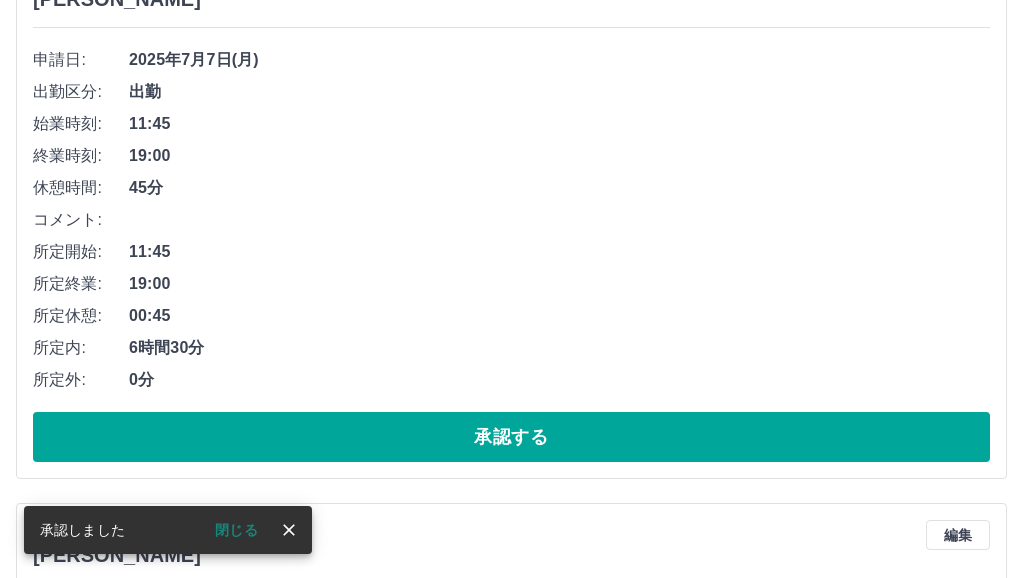 scroll, scrollTop: 300, scrollLeft: 0, axis: vertical 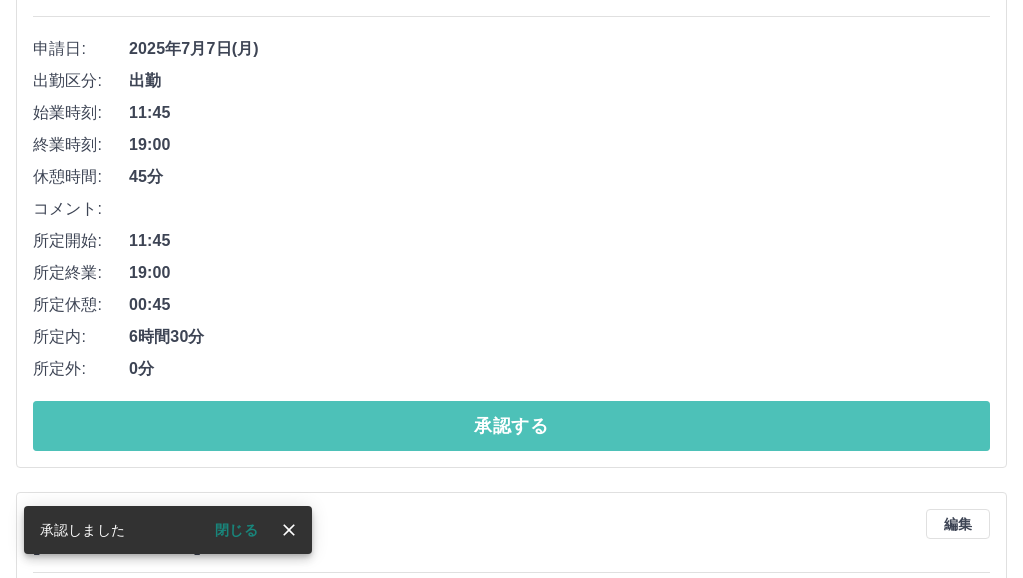 click on "承認する" at bounding box center [511, 426] 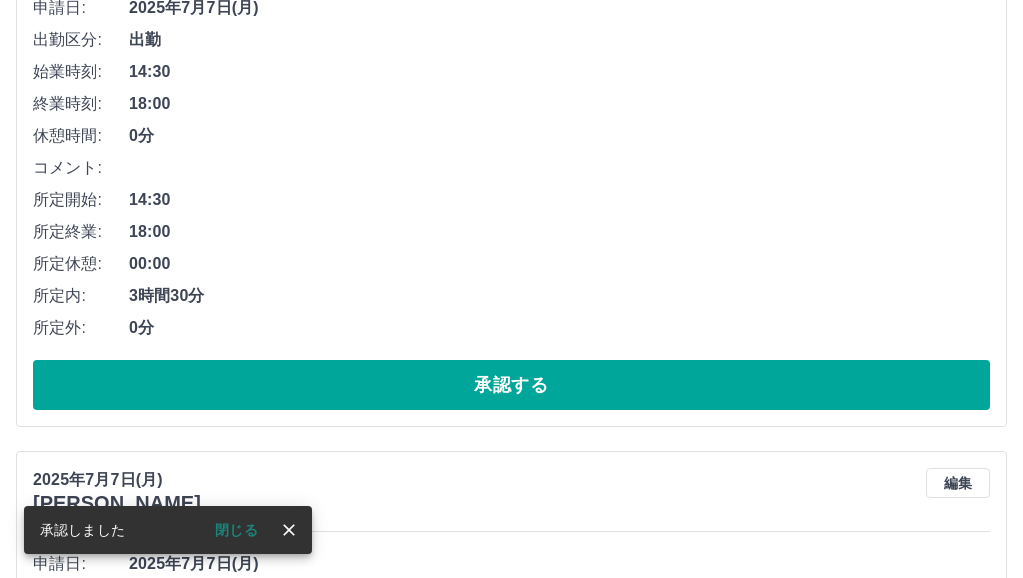scroll, scrollTop: 400, scrollLeft: 0, axis: vertical 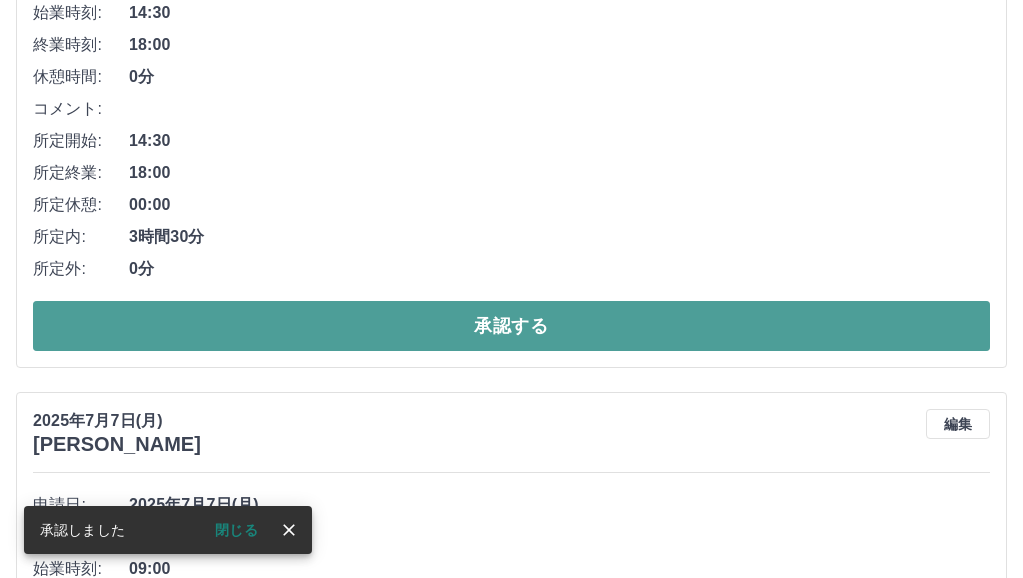 click on "承認する" at bounding box center (511, 326) 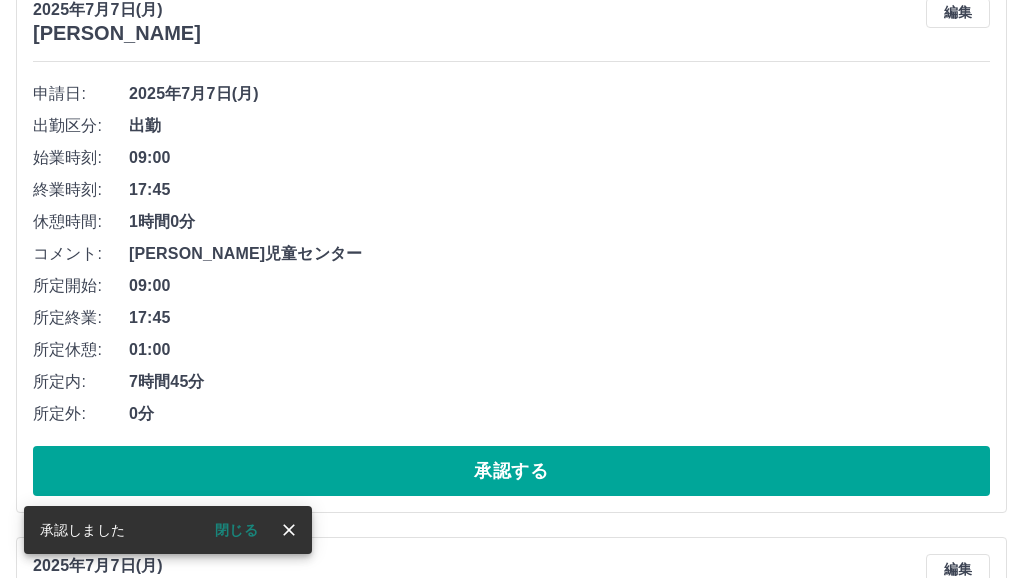 scroll, scrollTop: 300, scrollLeft: 0, axis: vertical 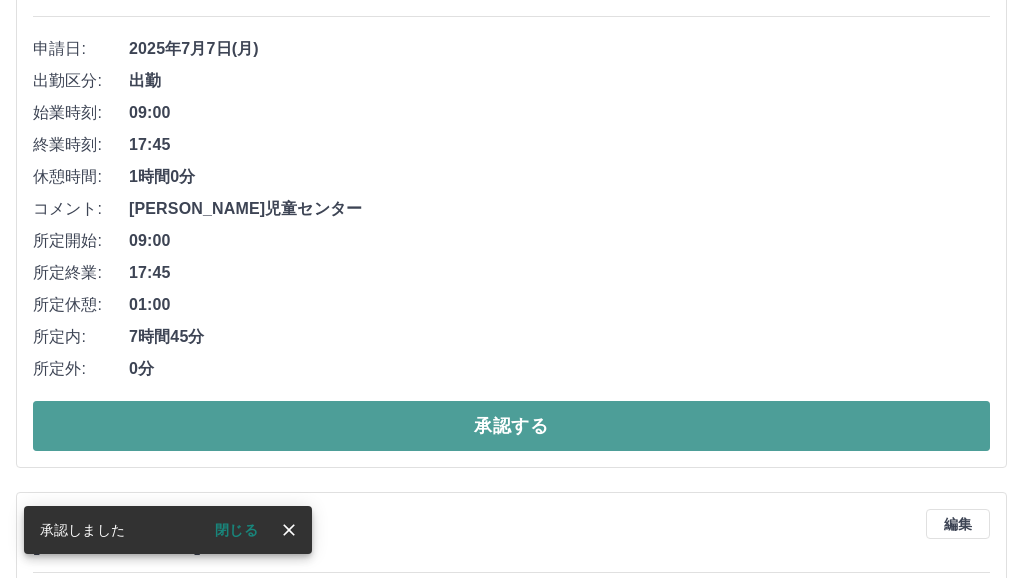 click on "承認する" at bounding box center [511, 426] 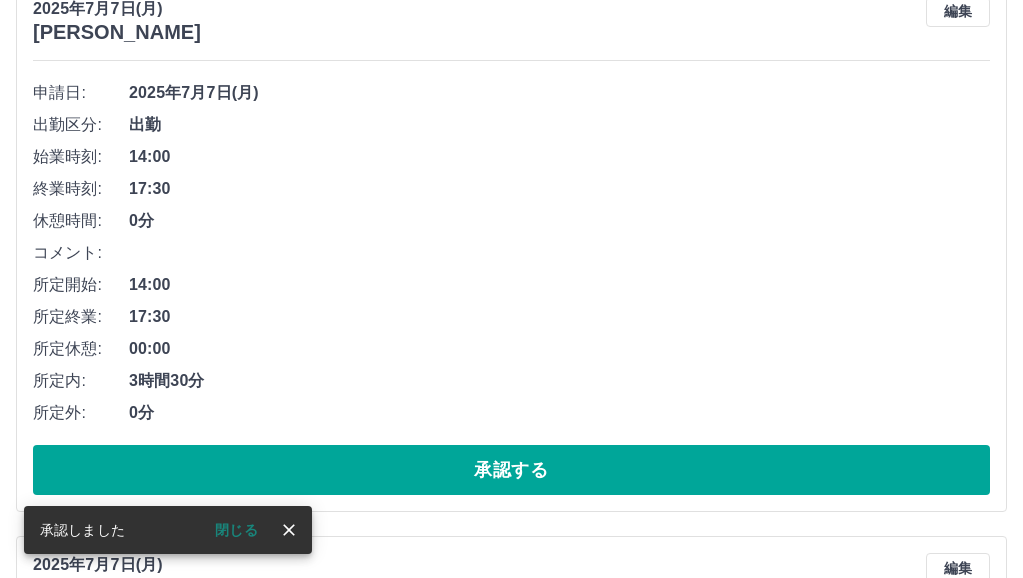 scroll, scrollTop: 300, scrollLeft: 0, axis: vertical 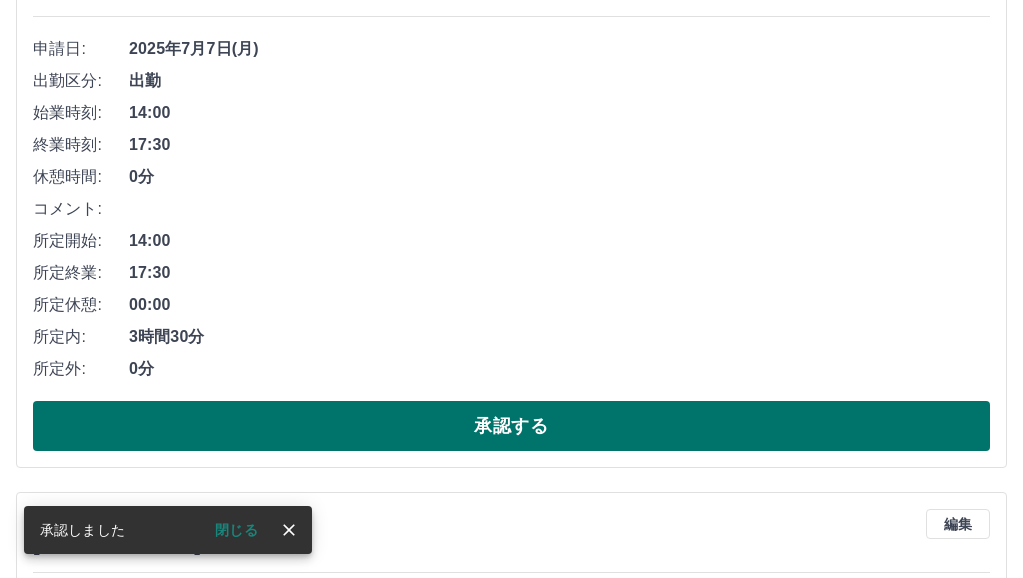 click on "承認する" at bounding box center [511, 426] 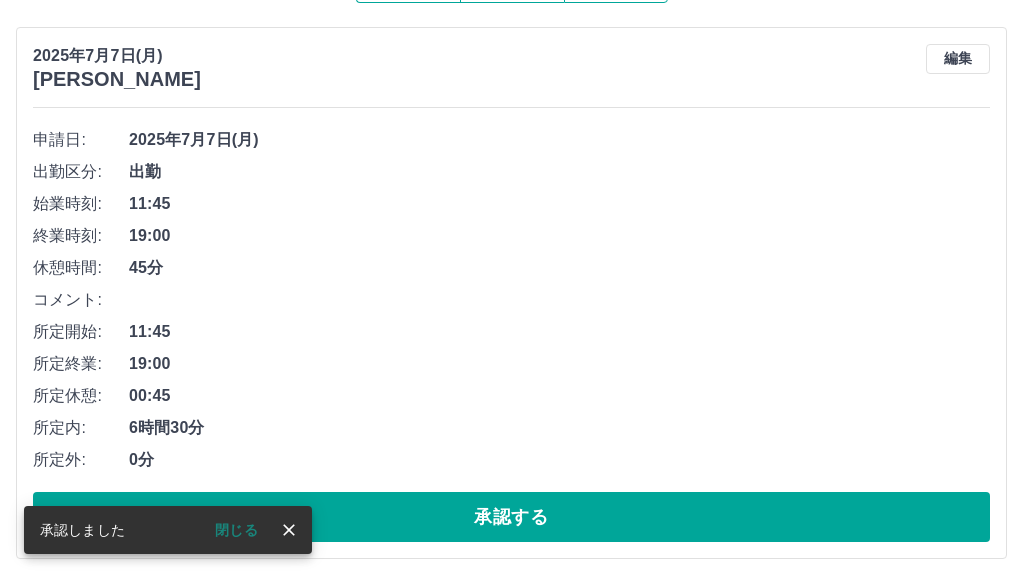 scroll, scrollTop: 300, scrollLeft: 0, axis: vertical 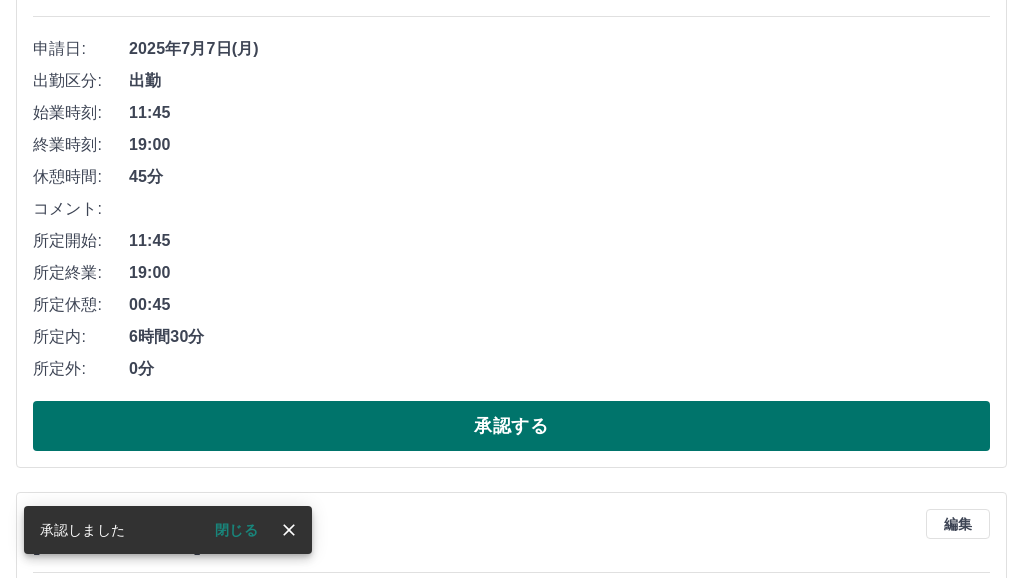 click on "承認する" at bounding box center [511, 426] 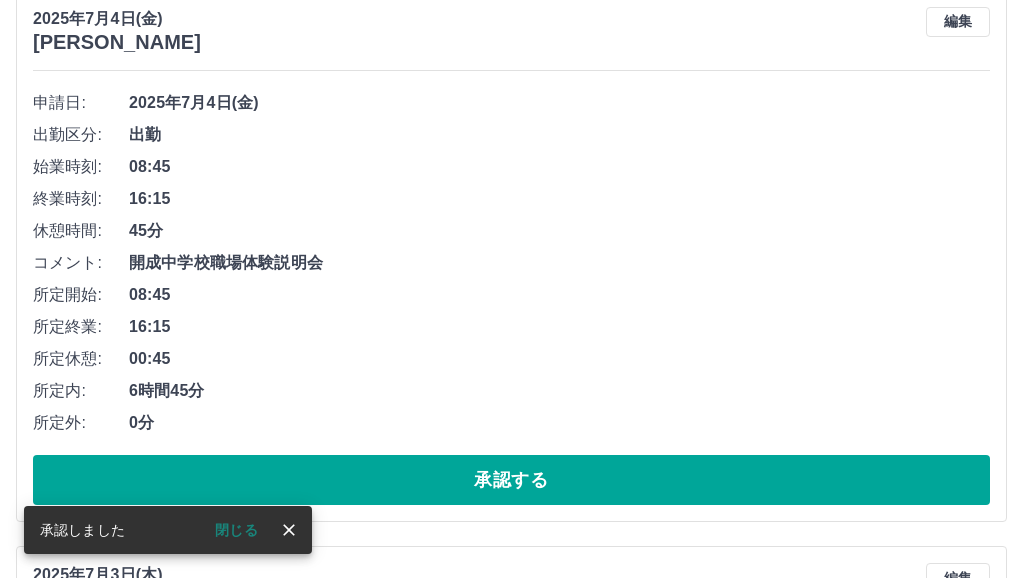 scroll, scrollTop: 300, scrollLeft: 0, axis: vertical 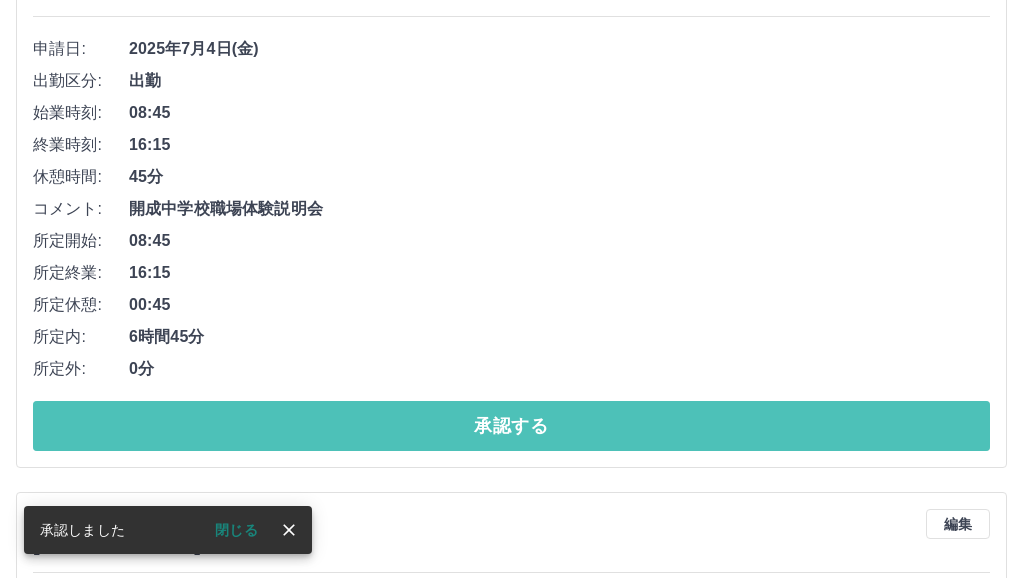 click on "承認する" at bounding box center (511, 426) 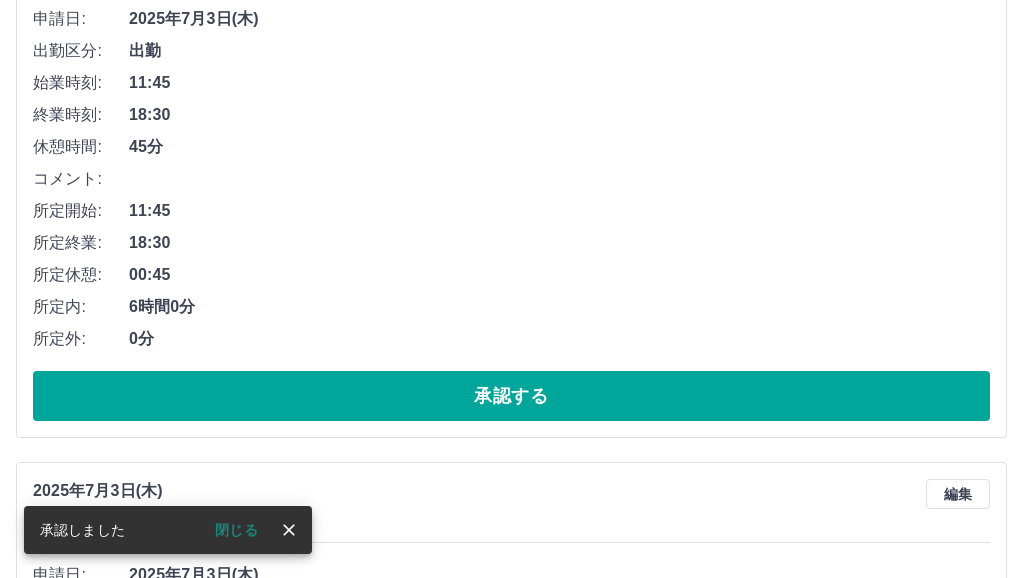 scroll, scrollTop: 400, scrollLeft: 0, axis: vertical 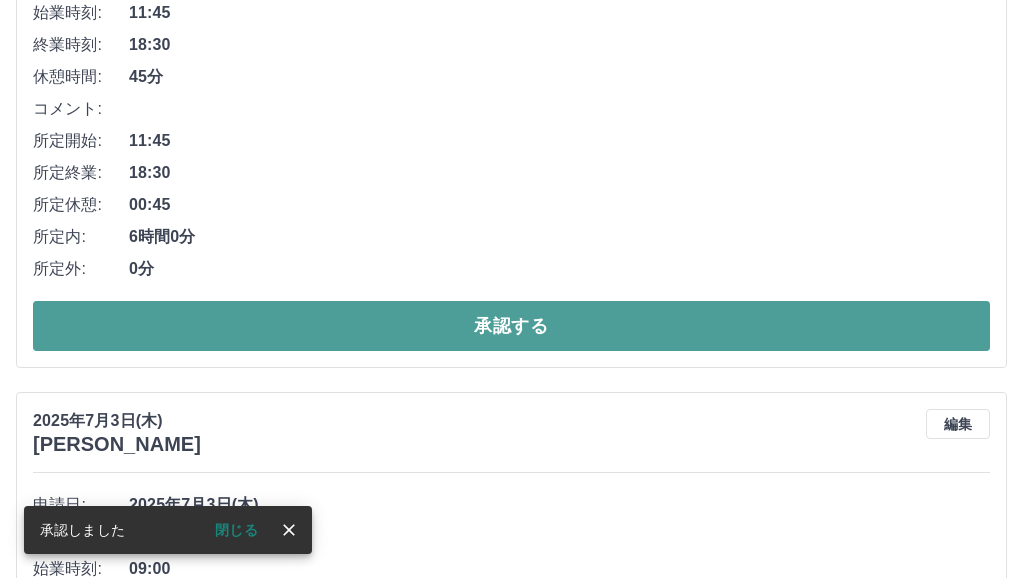 click on "承認する" at bounding box center [511, 326] 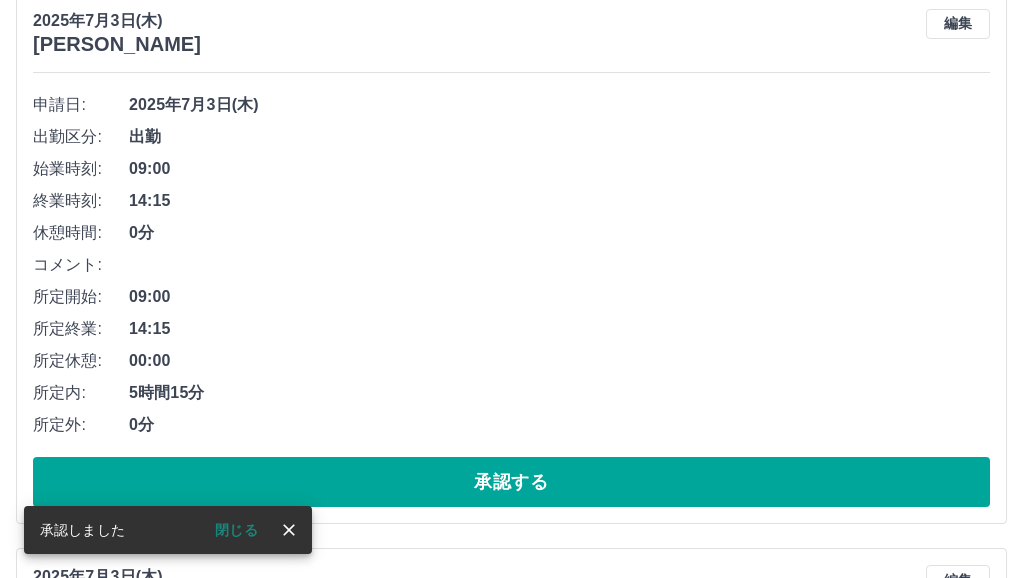 scroll, scrollTop: 300, scrollLeft: 0, axis: vertical 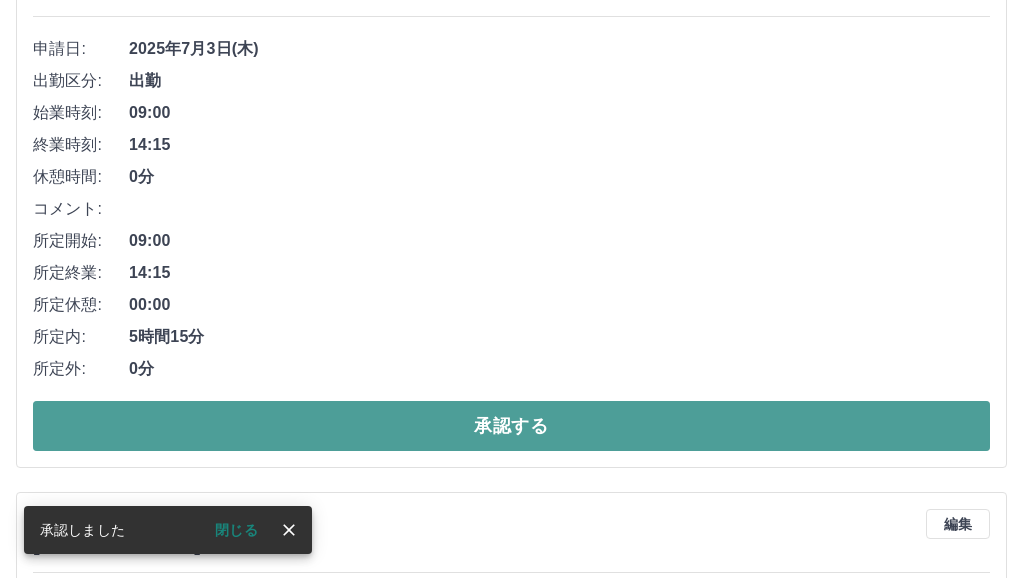 click on "承認する" at bounding box center [511, 426] 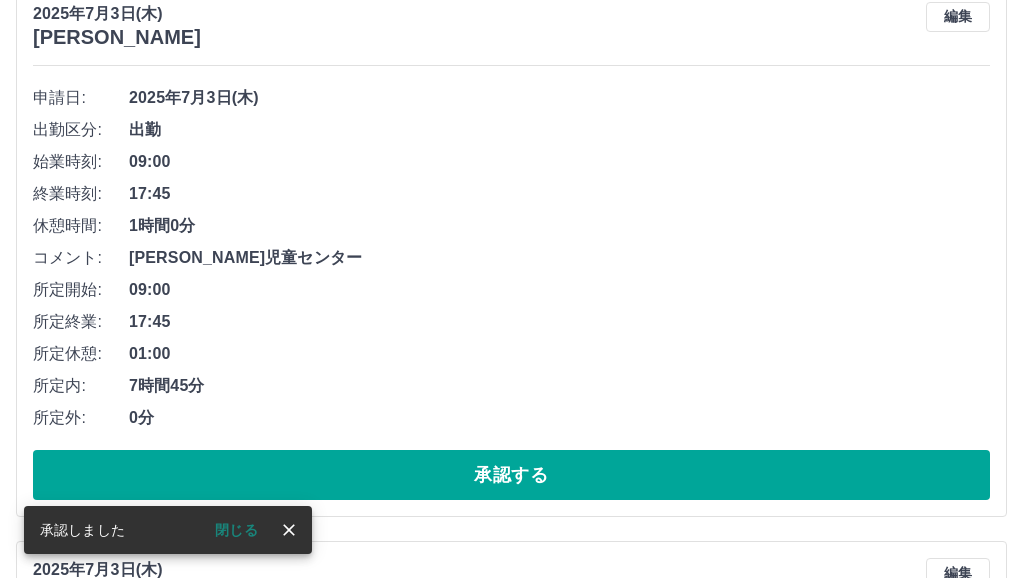 scroll, scrollTop: 300, scrollLeft: 0, axis: vertical 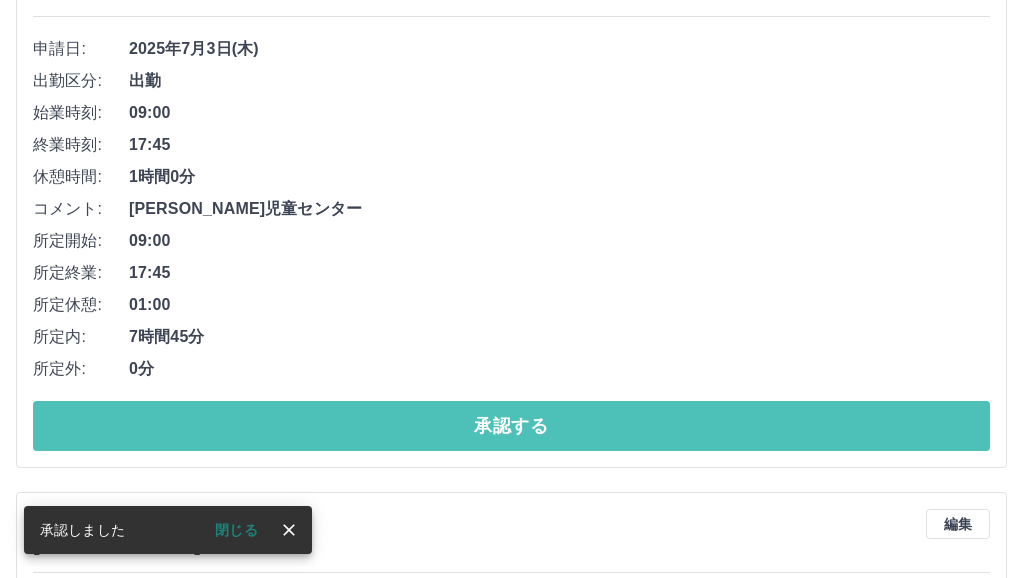 click on "承認する" at bounding box center [511, 426] 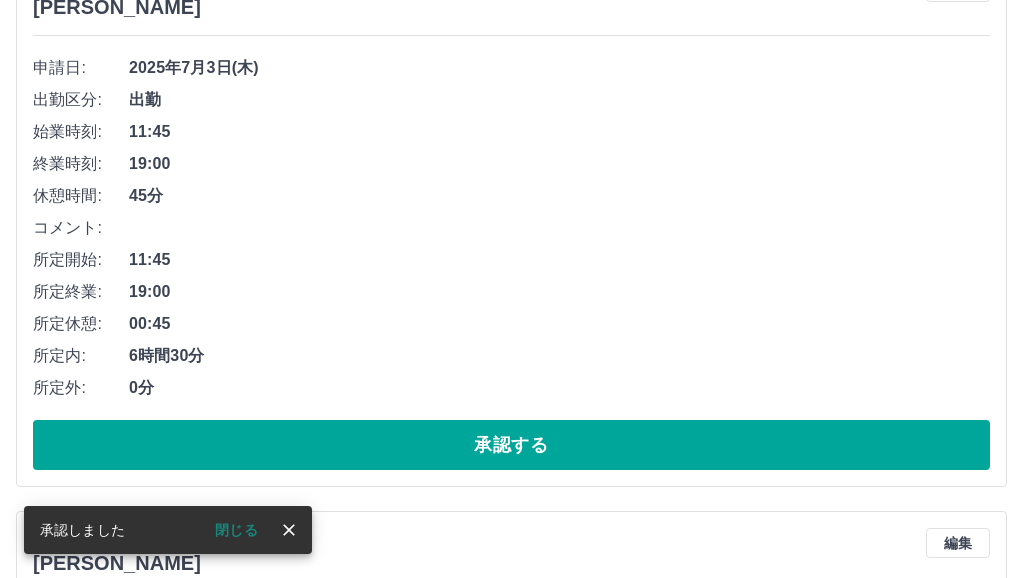scroll, scrollTop: 300, scrollLeft: 0, axis: vertical 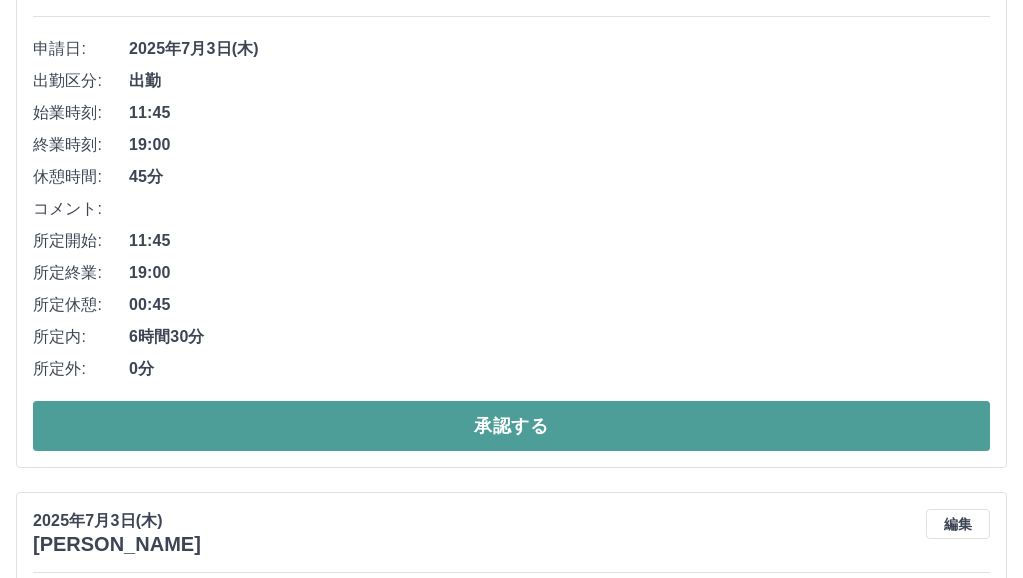 click on "承認する" at bounding box center [511, 426] 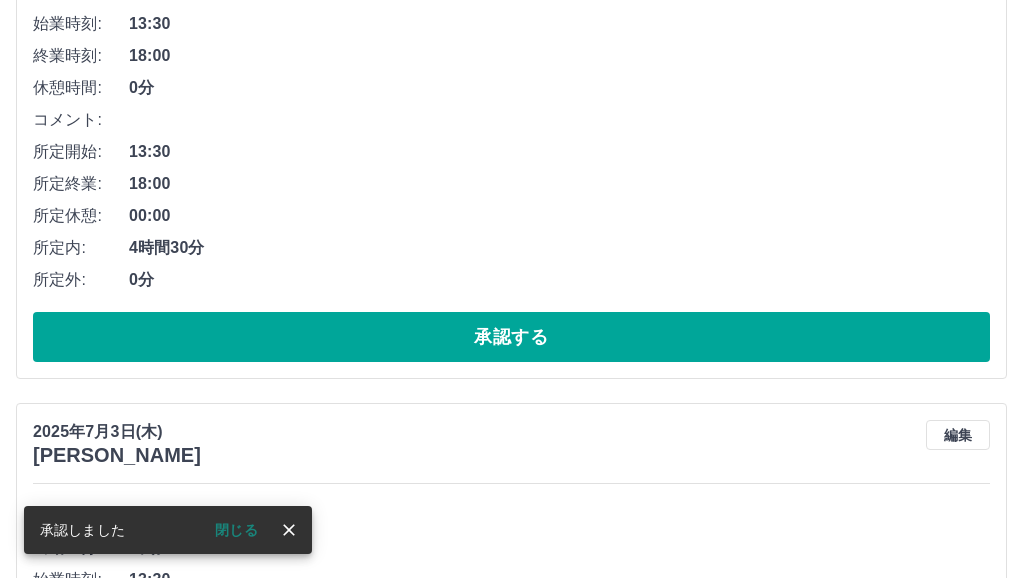 scroll, scrollTop: 400, scrollLeft: 0, axis: vertical 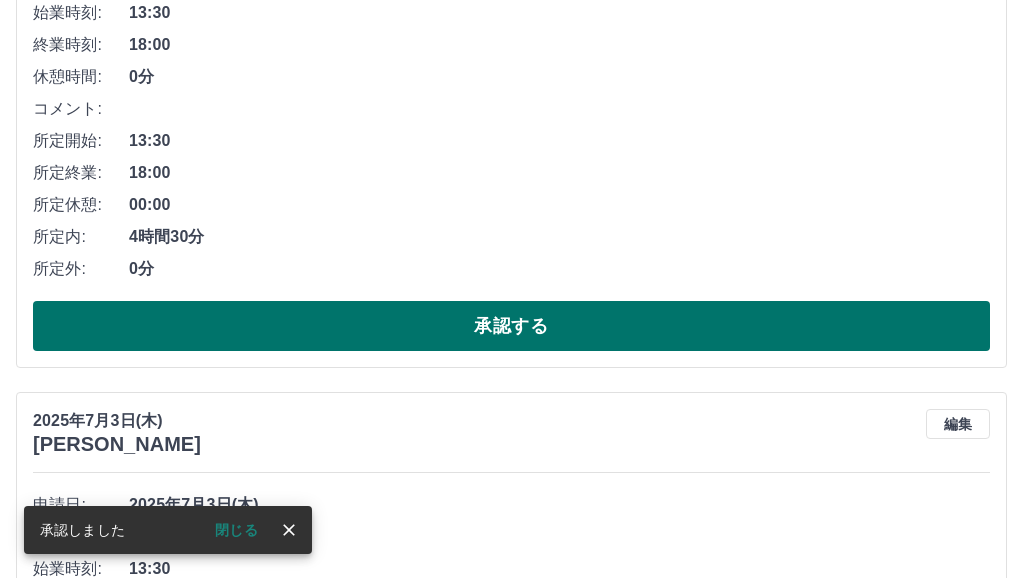 click on "承認する" at bounding box center [511, 326] 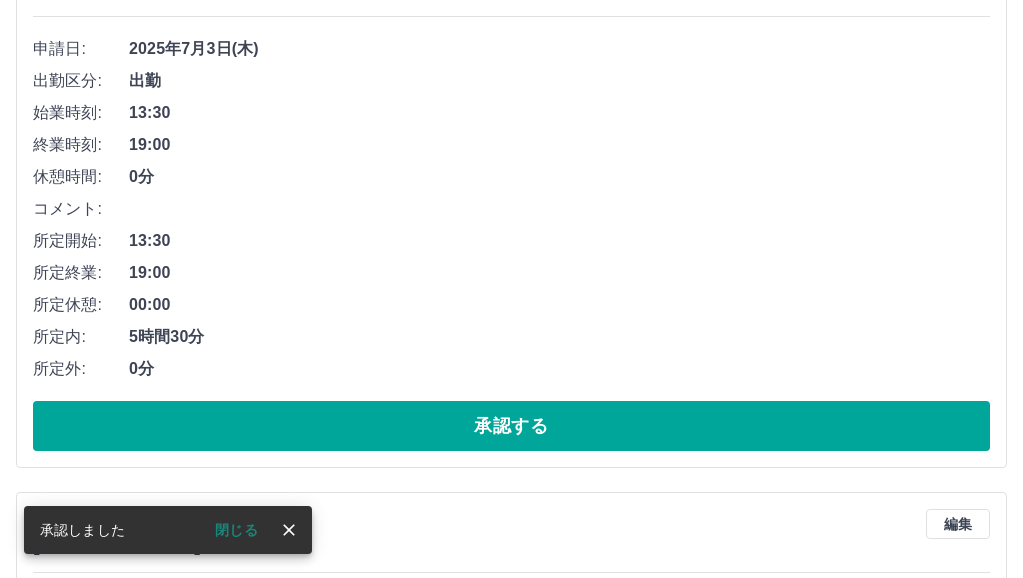scroll, scrollTop: 400, scrollLeft: 0, axis: vertical 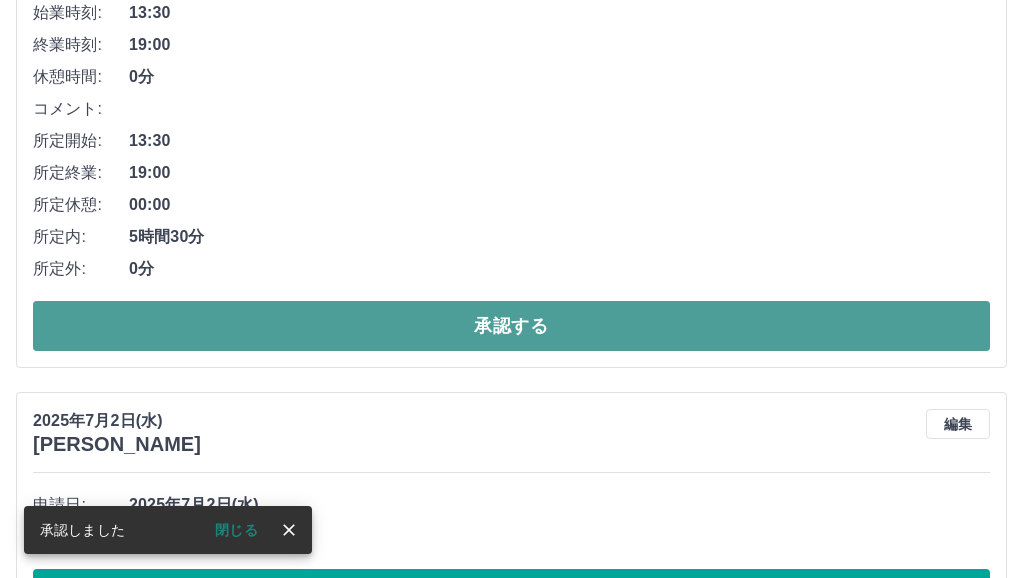 click on "承認する" at bounding box center [511, 326] 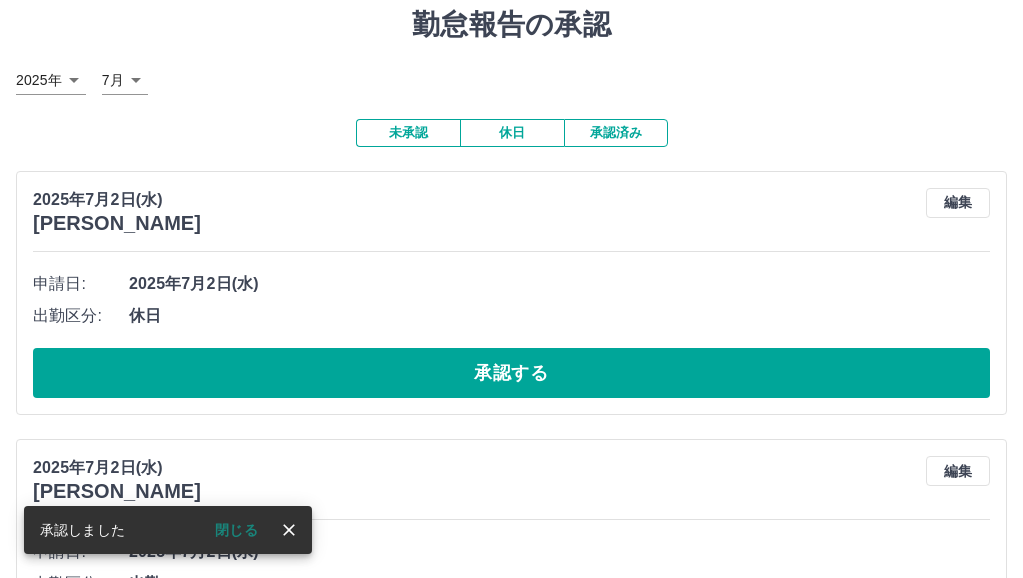 scroll, scrollTop: 100, scrollLeft: 0, axis: vertical 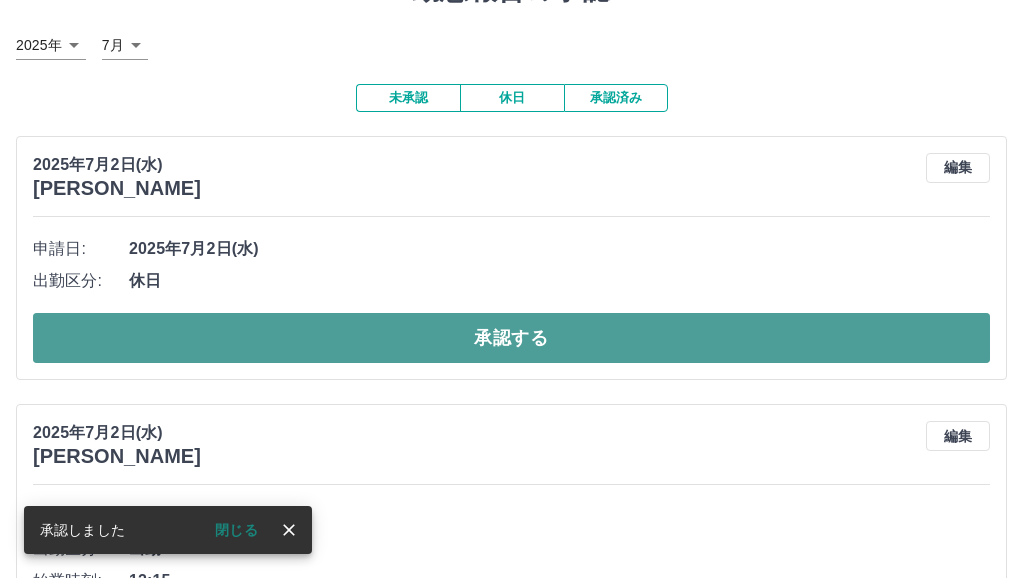 click on "承認する" at bounding box center (511, 338) 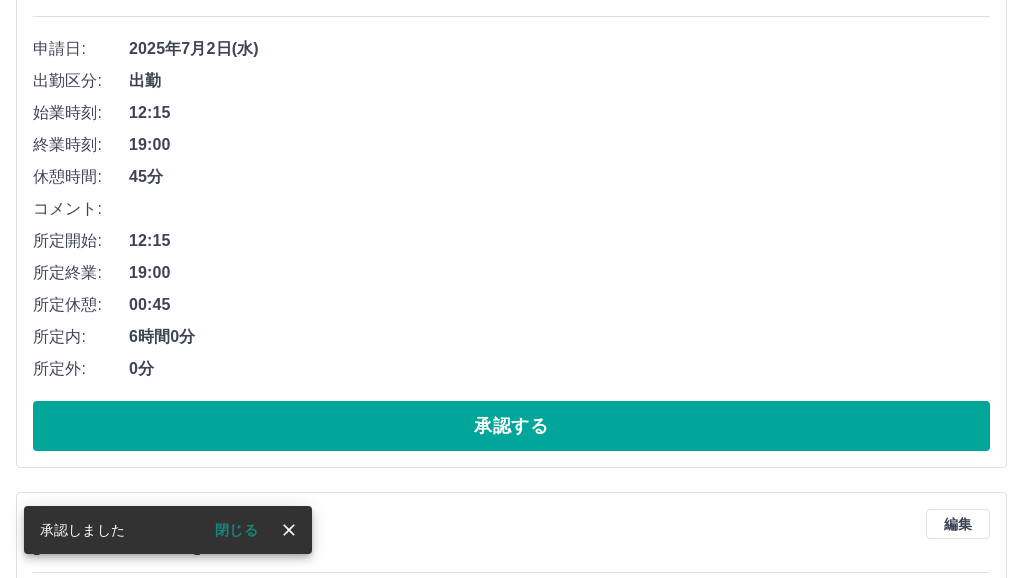 scroll, scrollTop: 400, scrollLeft: 0, axis: vertical 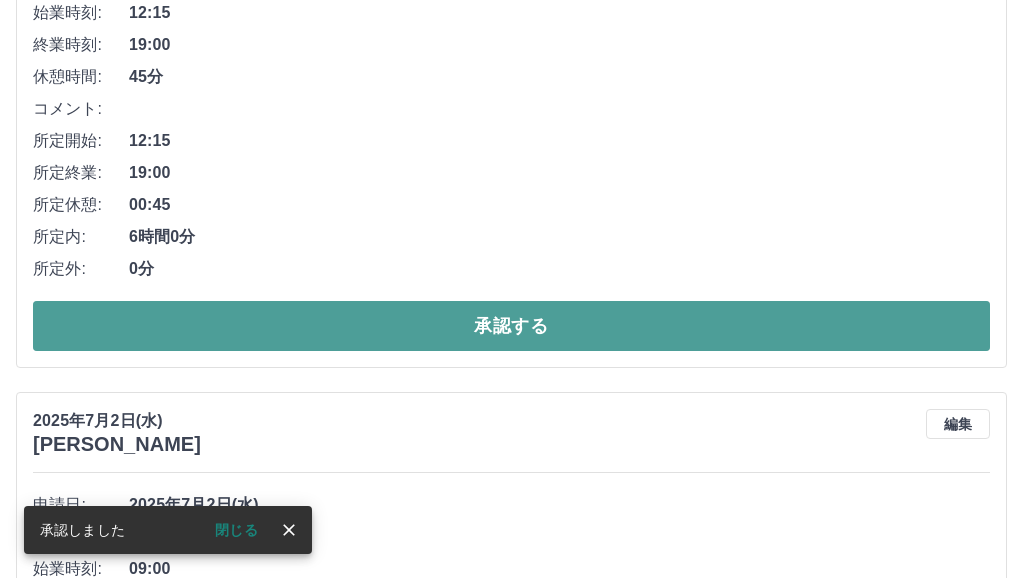 click on "承認する" at bounding box center (511, 326) 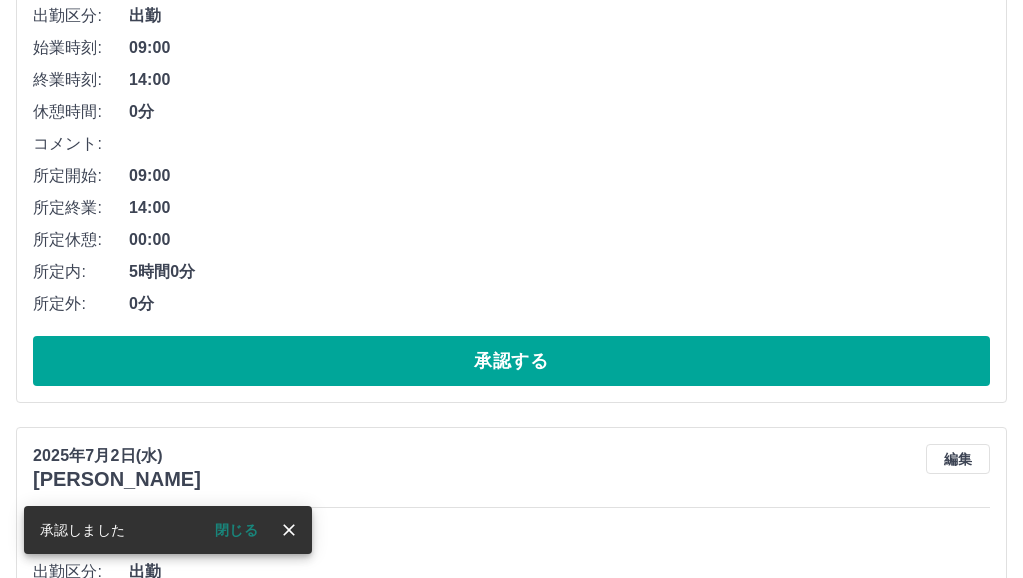 scroll, scrollTop: 400, scrollLeft: 0, axis: vertical 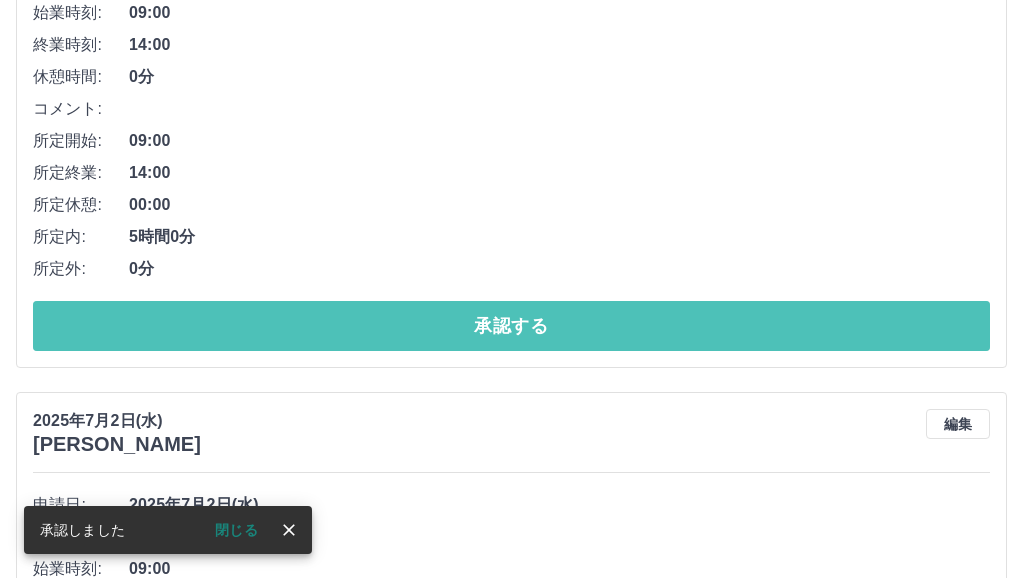 click on "承認する" at bounding box center (511, 326) 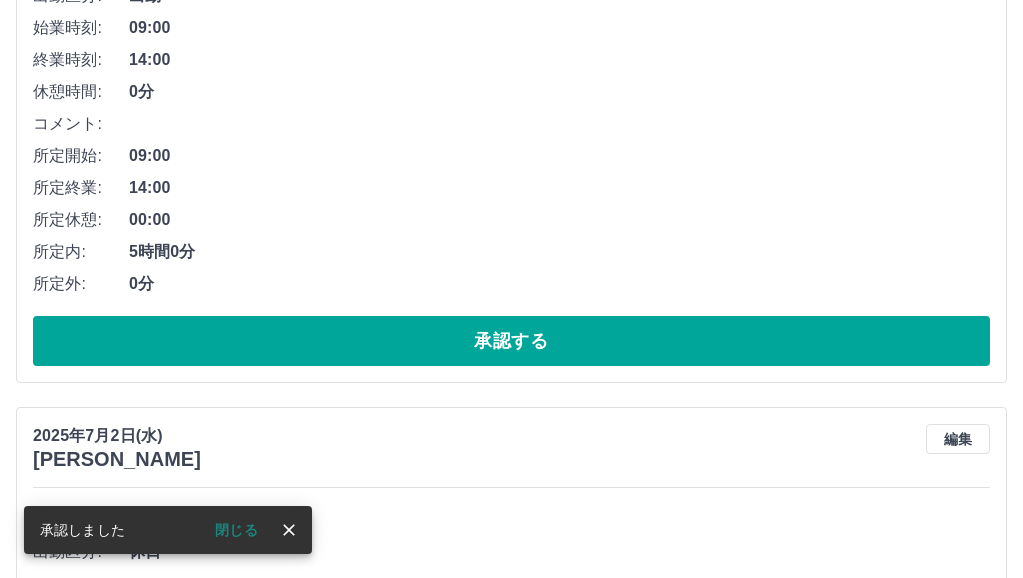 scroll, scrollTop: 400, scrollLeft: 0, axis: vertical 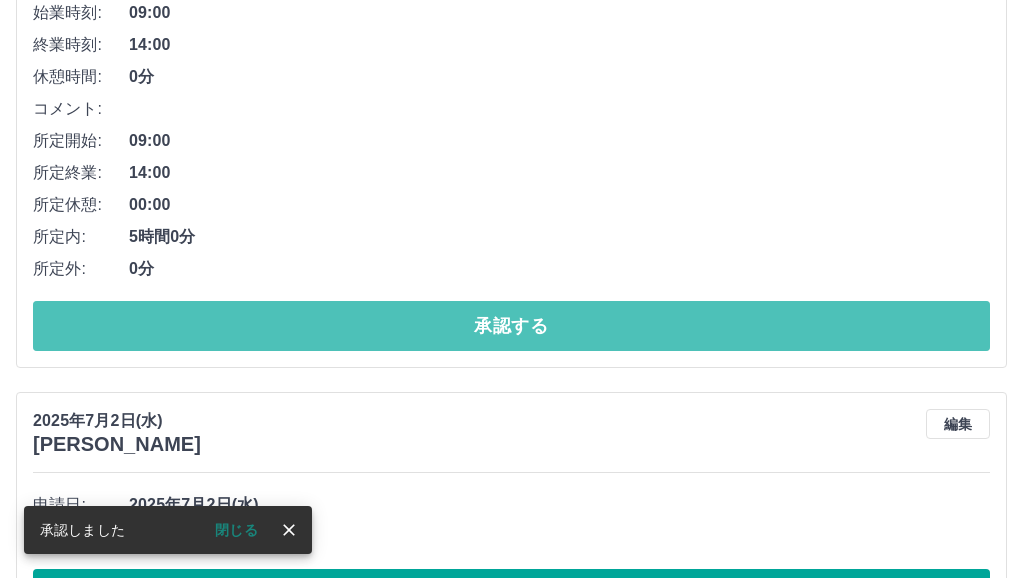 click on "承認する" at bounding box center [511, 326] 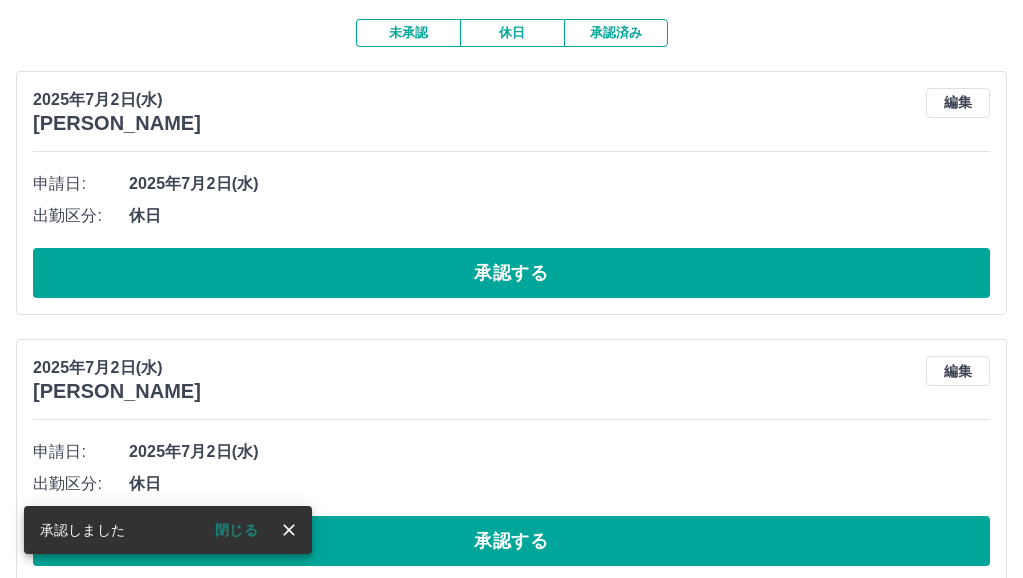 scroll, scrollTop: 200, scrollLeft: 0, axis: vertical 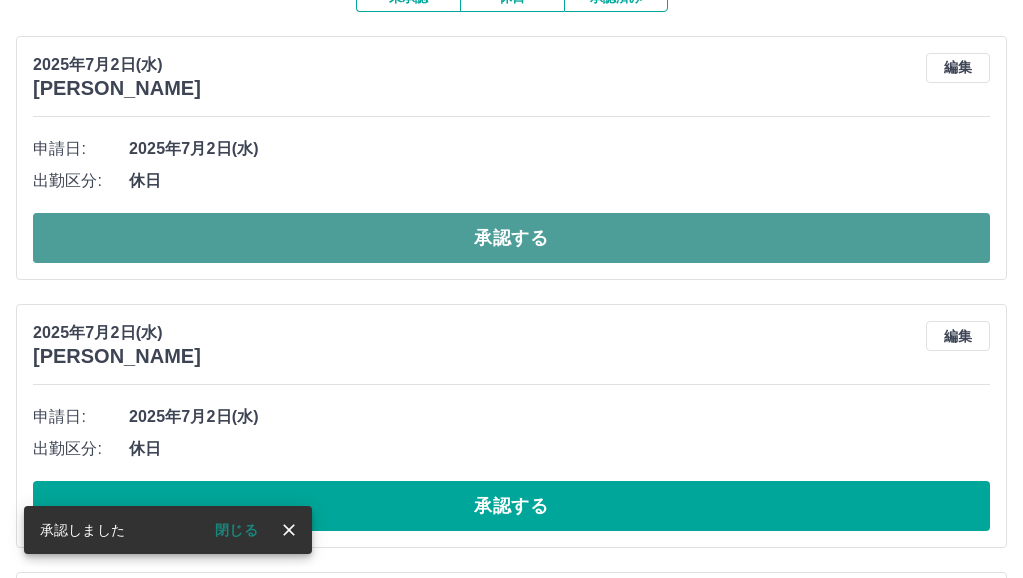 click on "承認する" at bounding box center (511, 238) 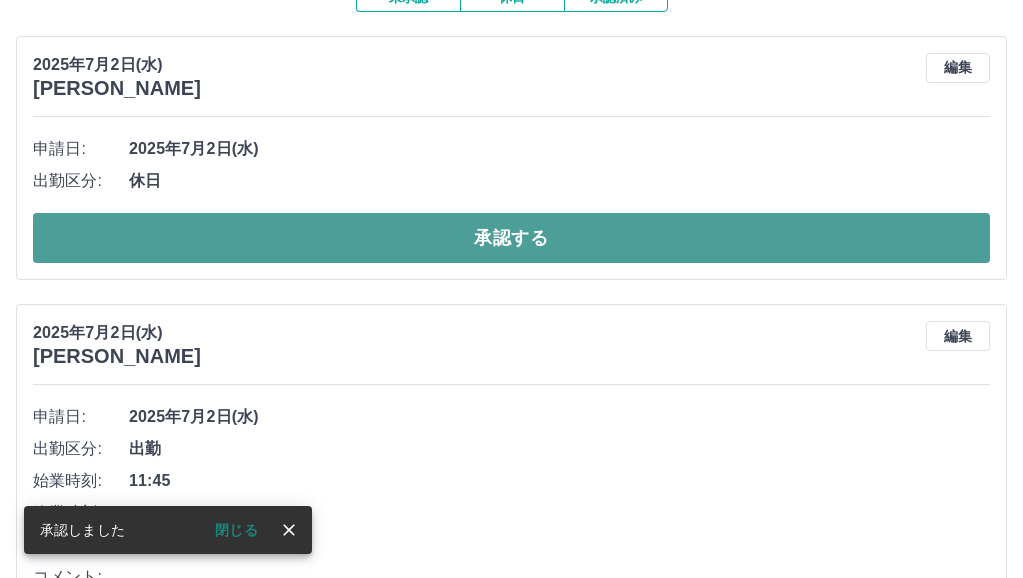 click on "承認する" at bounding box center [511, 238] 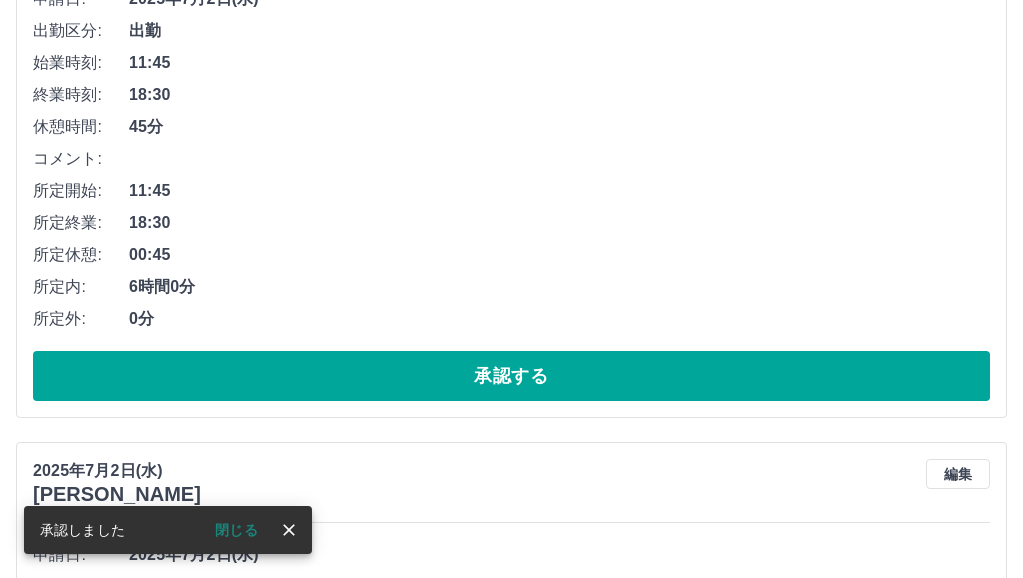 scroll, scrollTop: 400, scrollLeft: 0, axis: vertical 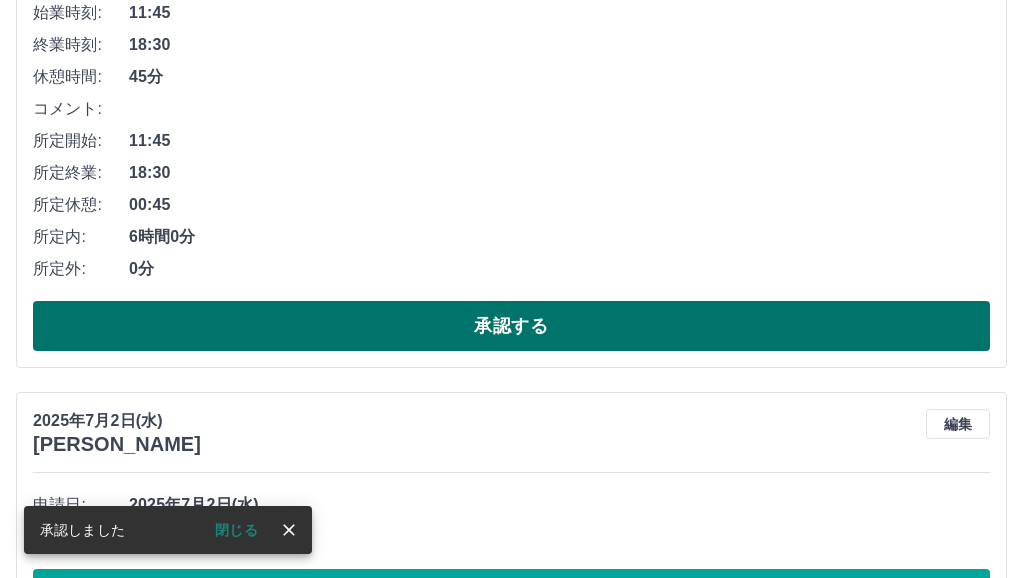 click on "承認する" at bounding box center [511, 326] 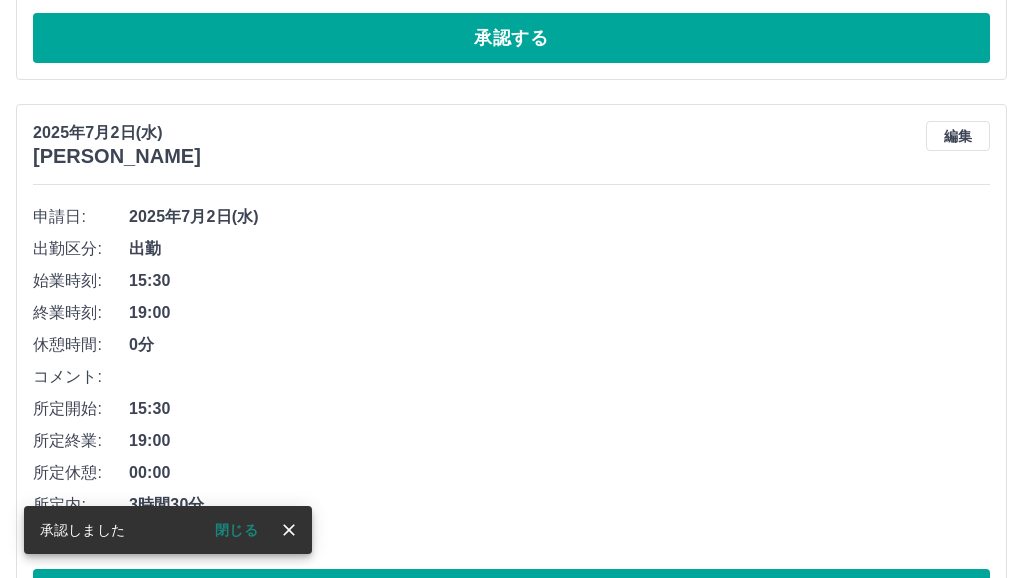 scroll, scrollTop: 0, scrollLeft: 0, axis: both 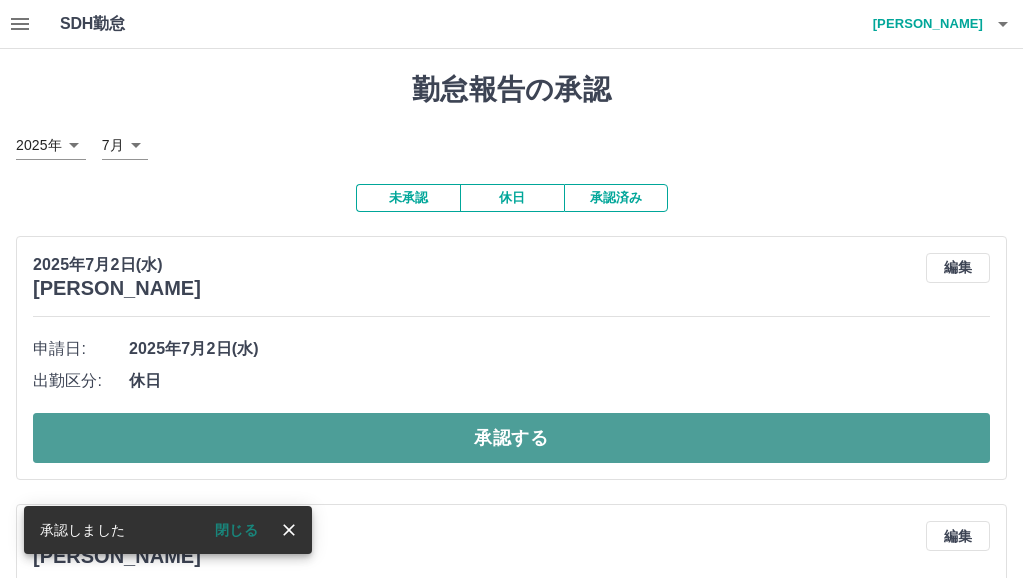 click on "承認する" at bounding box center [511, 438] 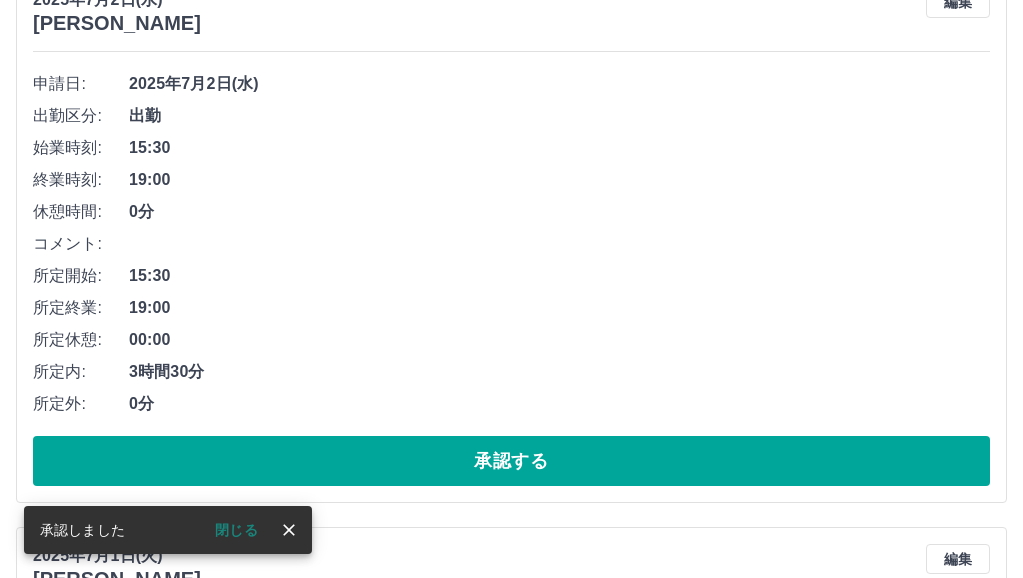 scroll, scrollTop: 300, scrollLeft: 0, axis: vertical 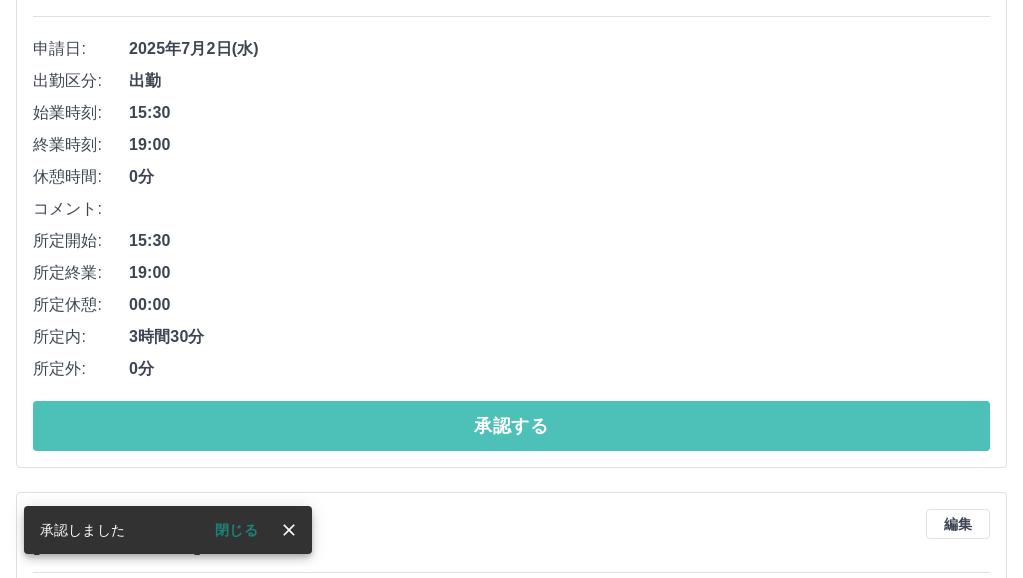click on "承認する" at bounding box center (511, 426) 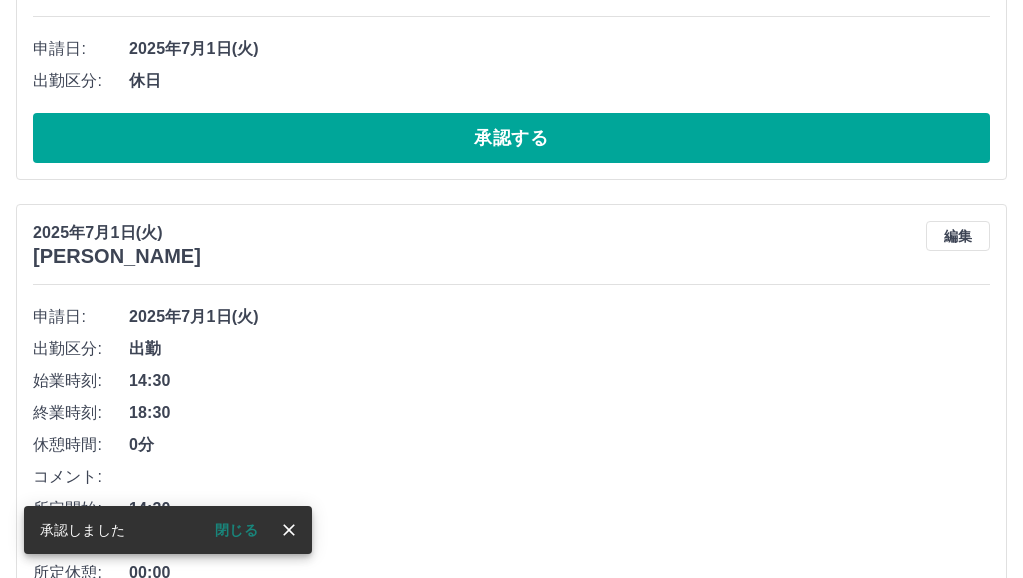 scroll, scrollTop: 0, scrollLeft: 0, axis: both 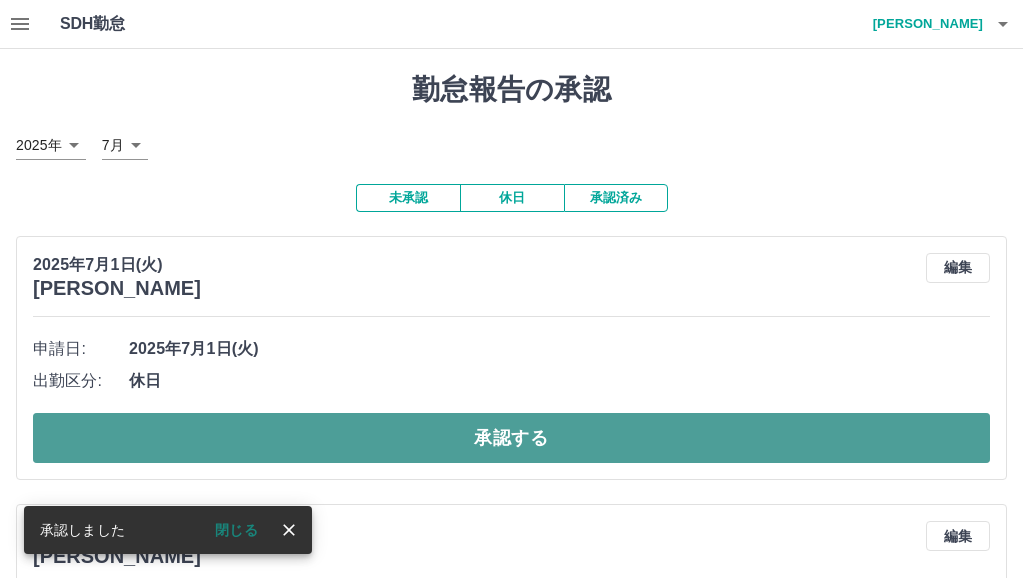 click on "承認する" at bounding box center (511, 438) 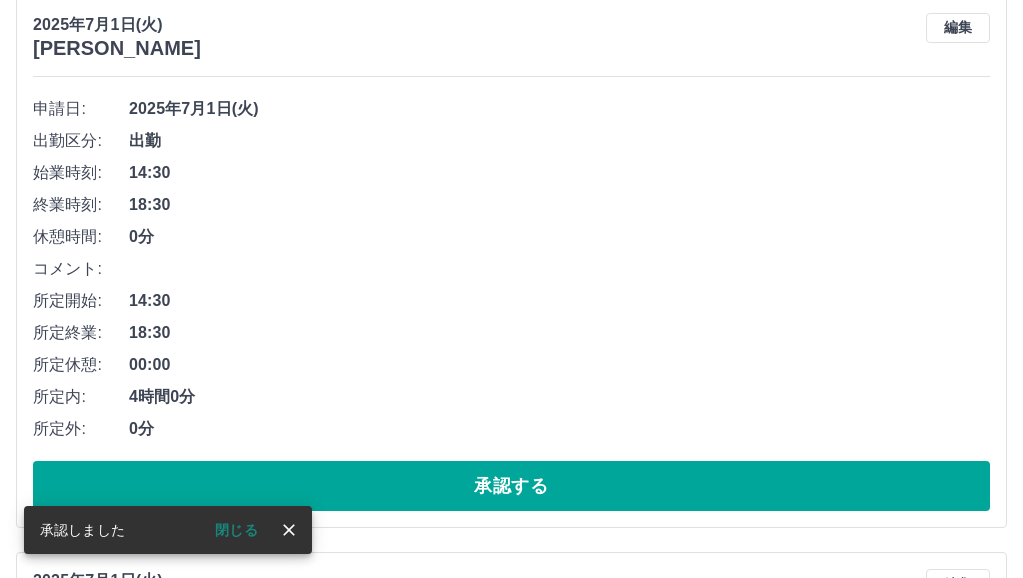 scroll, scrollTop: 400, scrollLeft: 0, axis: vertical 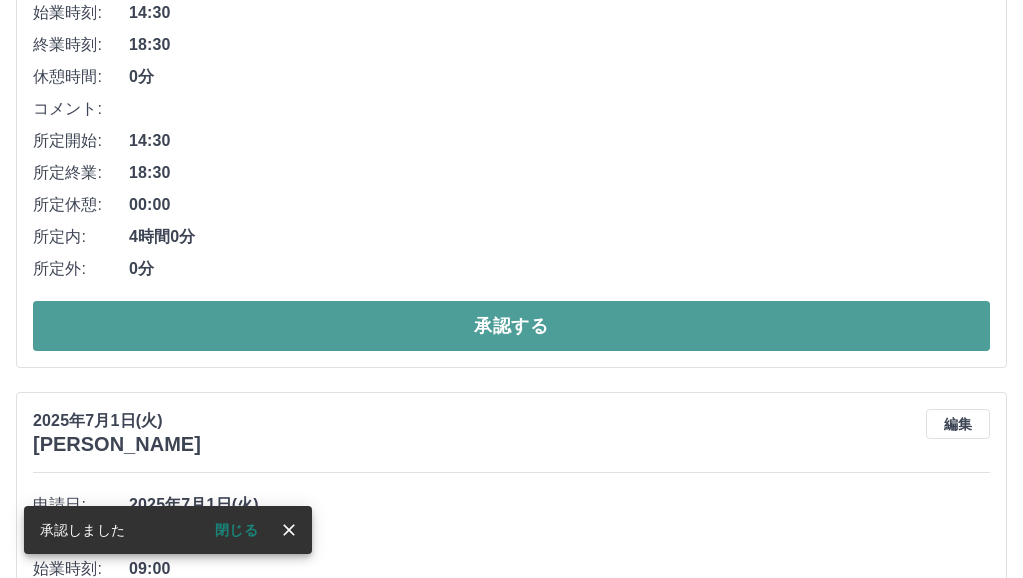 click on "承認する" at bounding box center [511, 326] 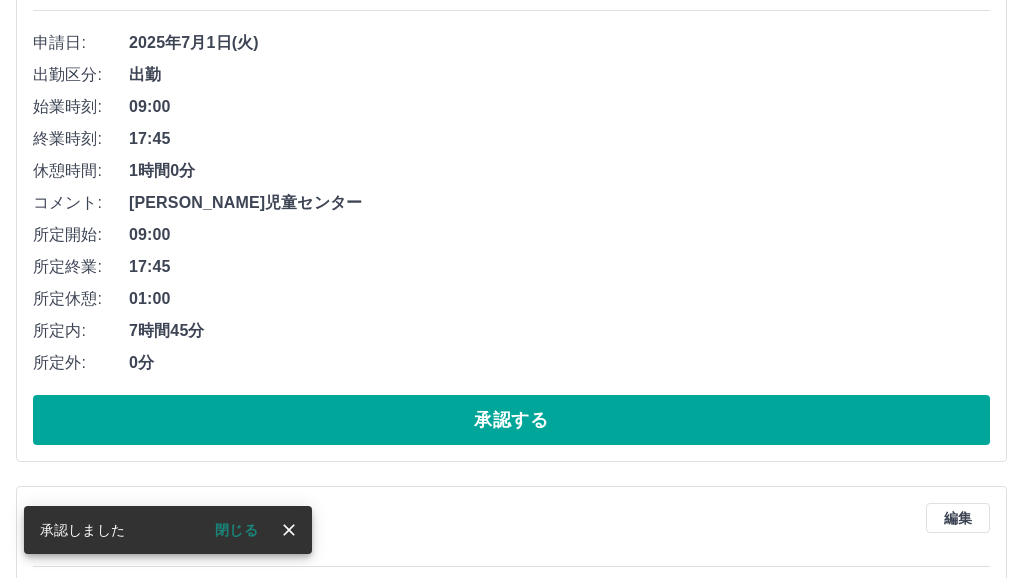 scroll, scrollTop: 400, scrollLeft: 0, axis: vertical 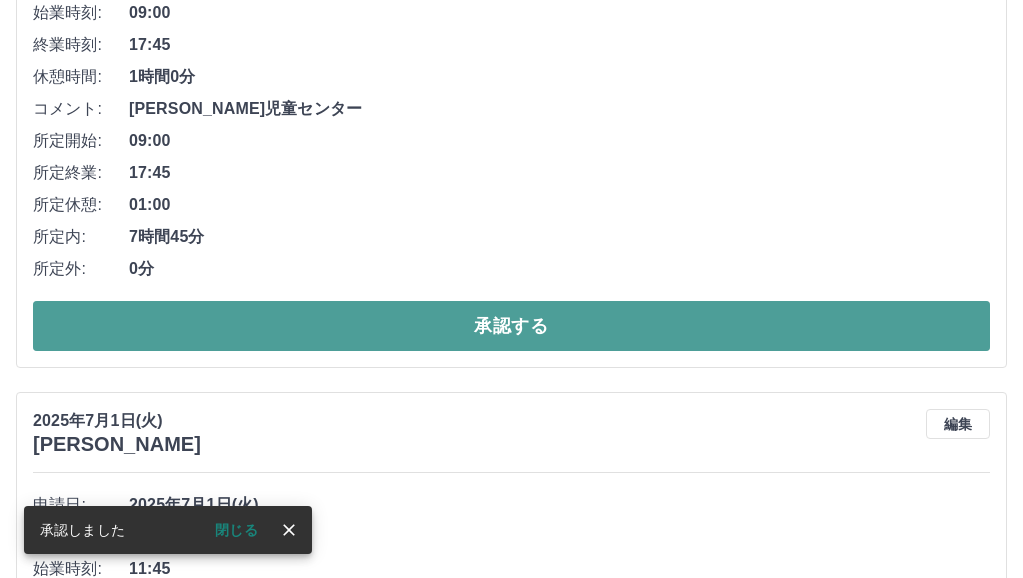 click on "承認する" at bounding box center (511, 326) 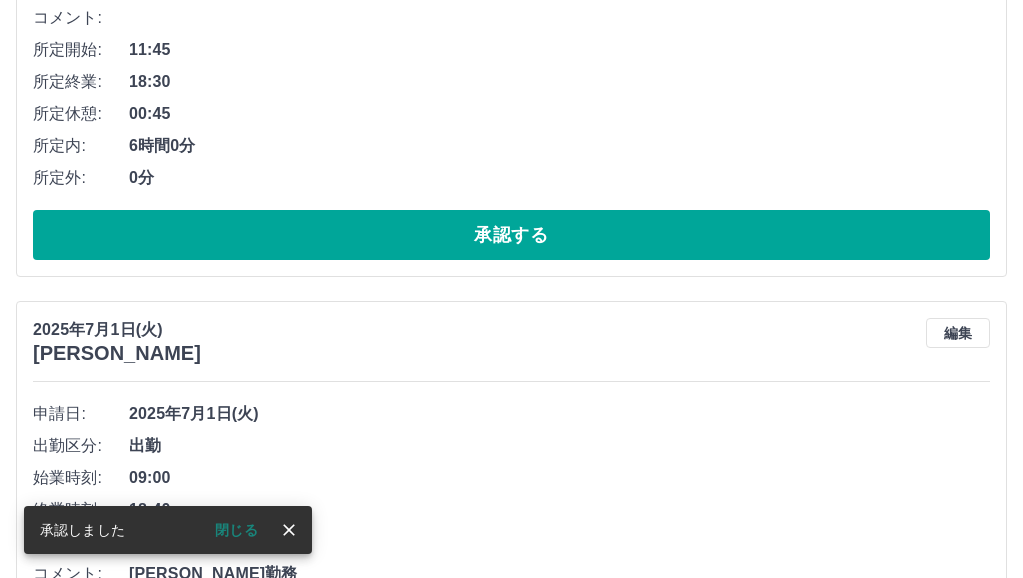 scroll, scrollTop: 500, scrollLeft: 0, axis: vertical 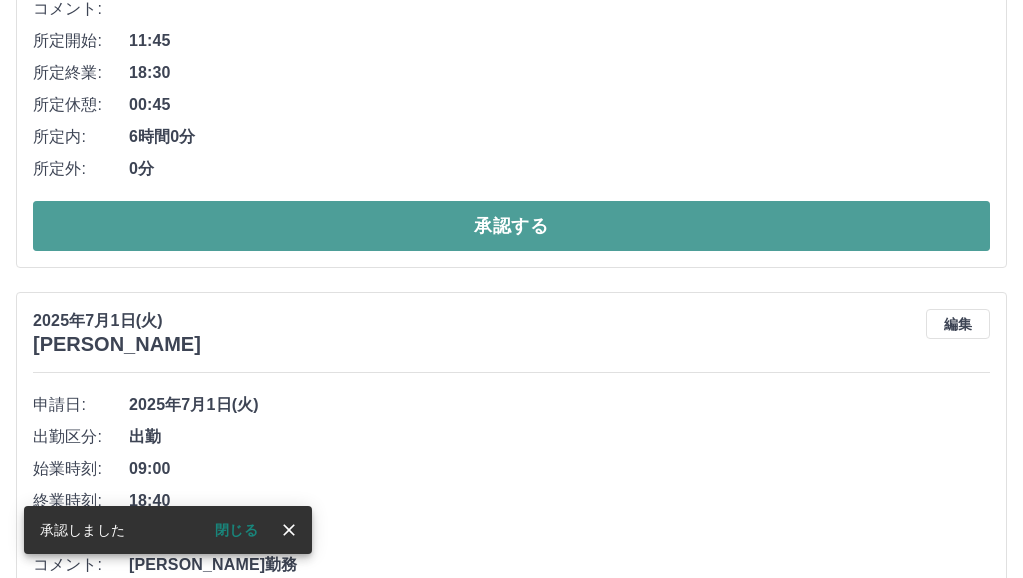click on "承認する" at bounding box center [511, 226] 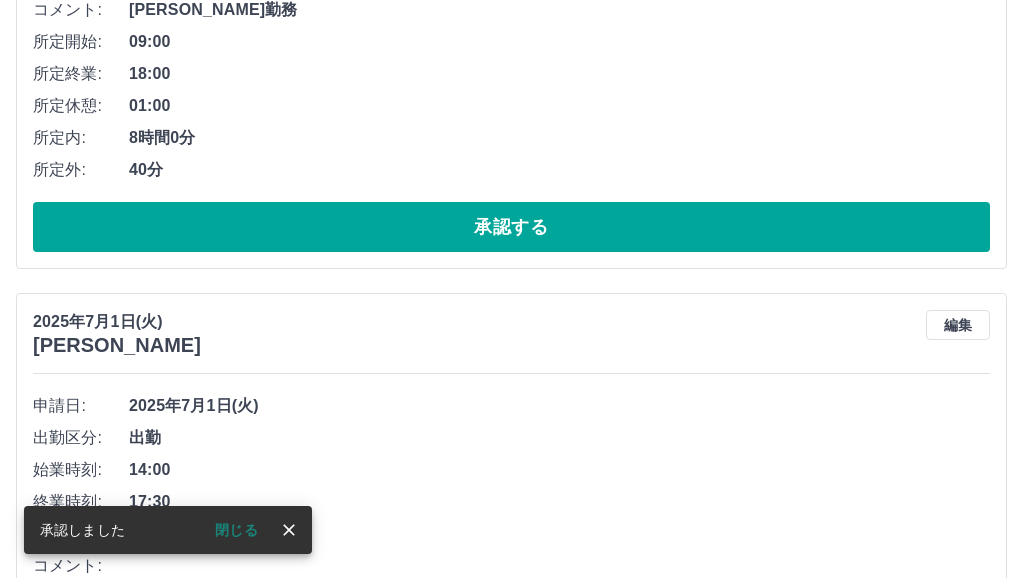 scroll, scrollTop: 500, scrollLeft: 0, axis: vertical 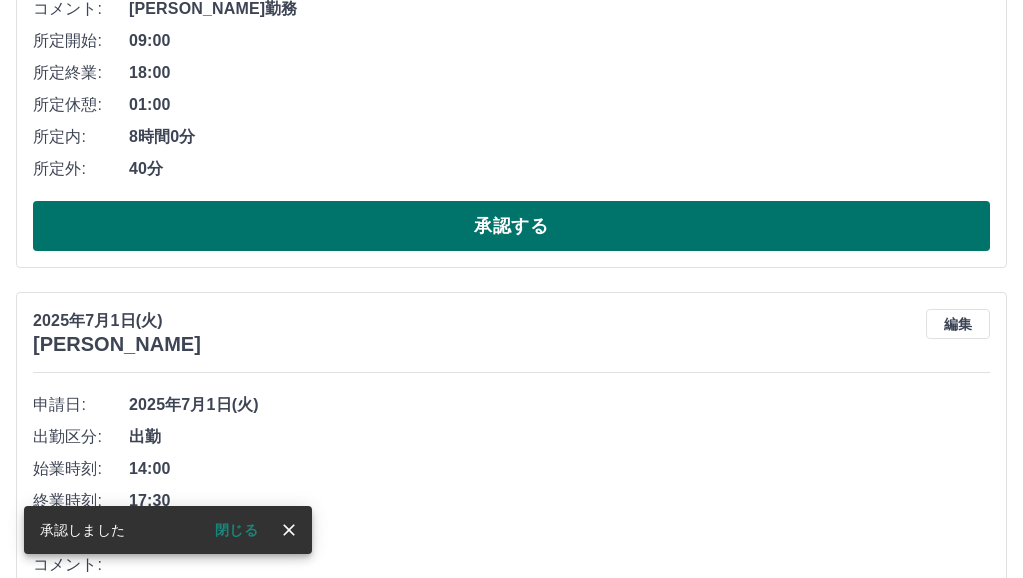click on "承認する" at bounding box center (511, 226) 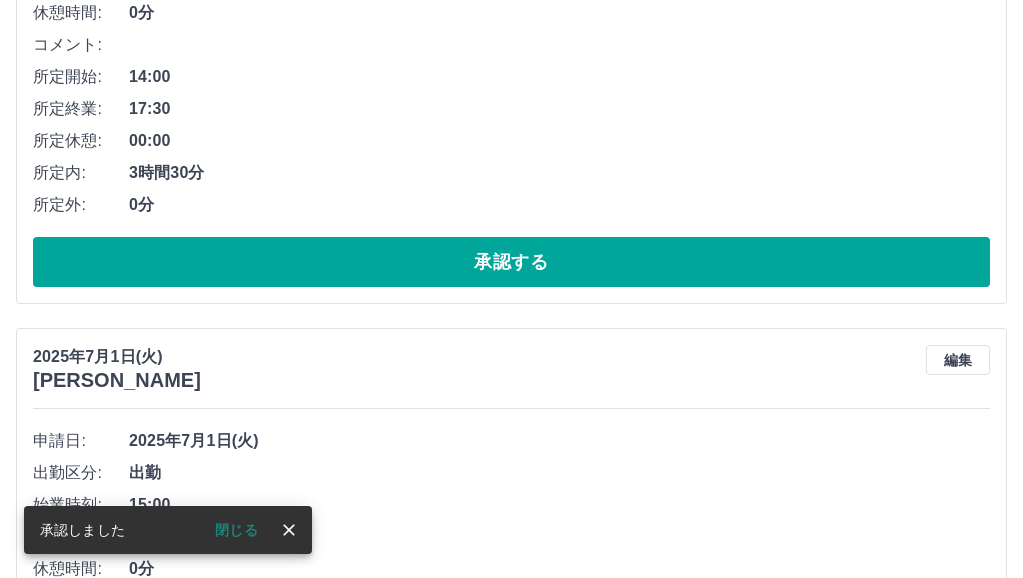 scroll, scrollTop: 500, scrollLeft: 0, axis: vertical 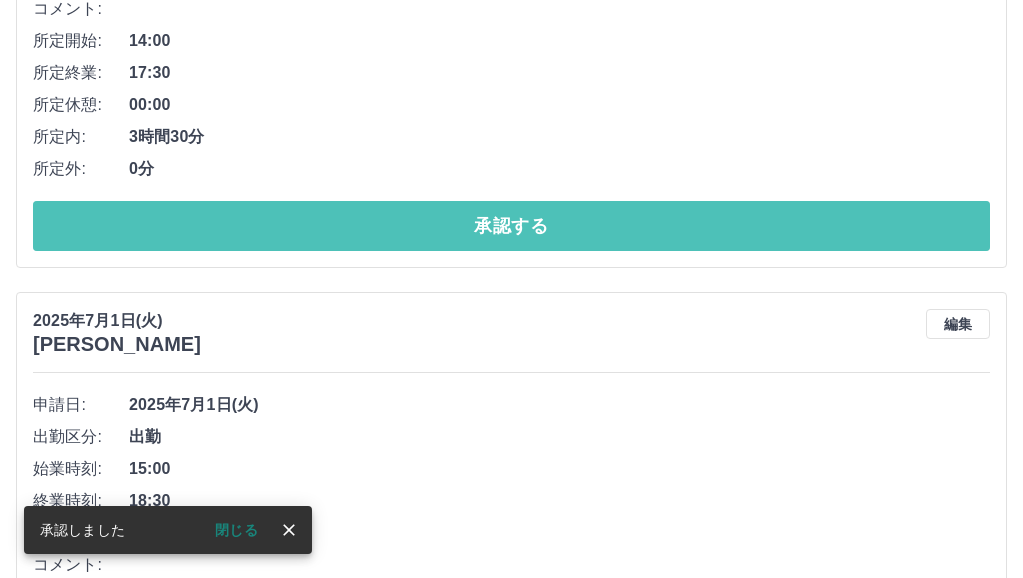 click on "承認する" at bounding box center (511, 226) 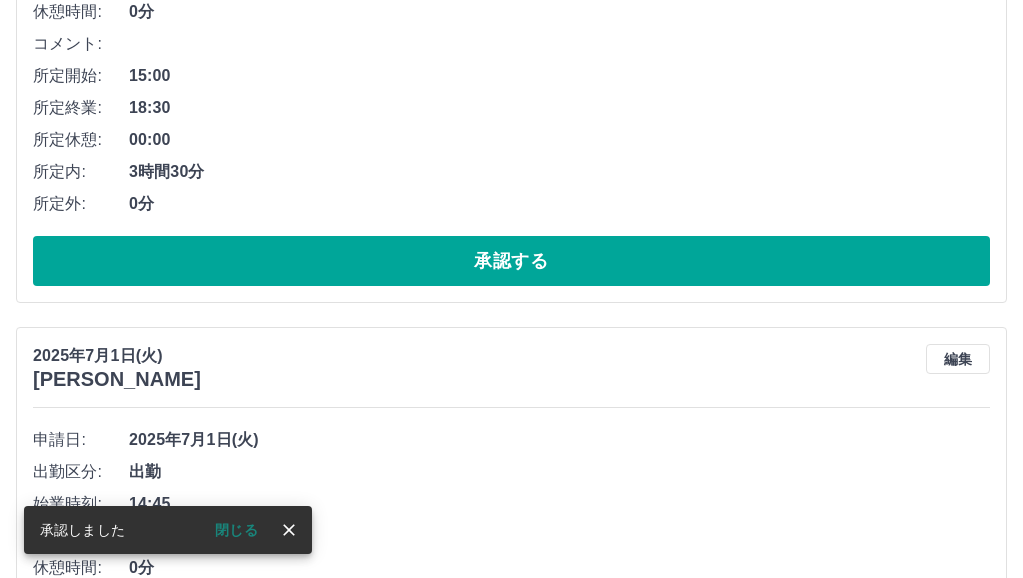 scroll, scrollTop: 500, scrollLeft: 0, axis: vertical 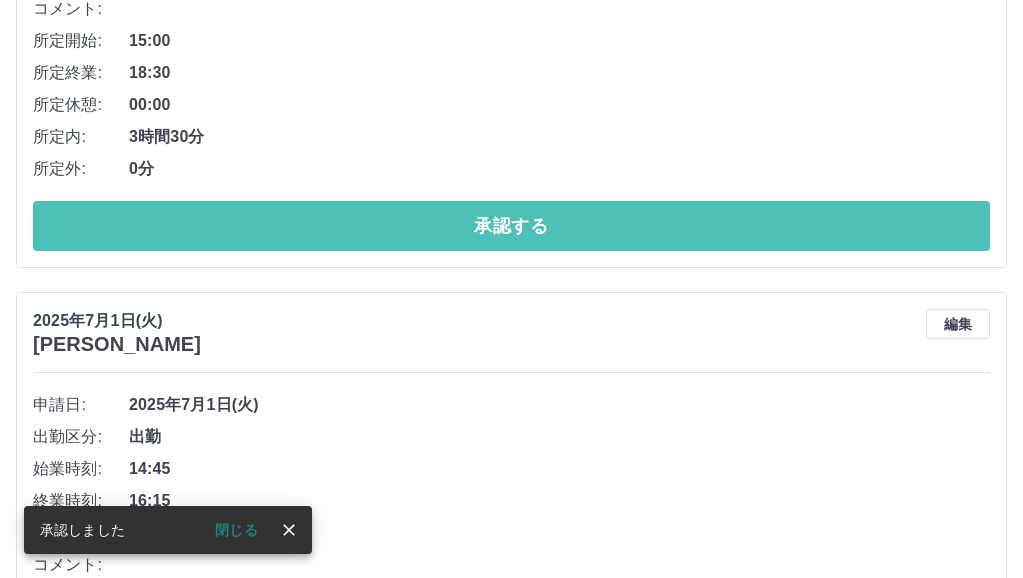 click on "承認する" at bounding box center [511, 226] 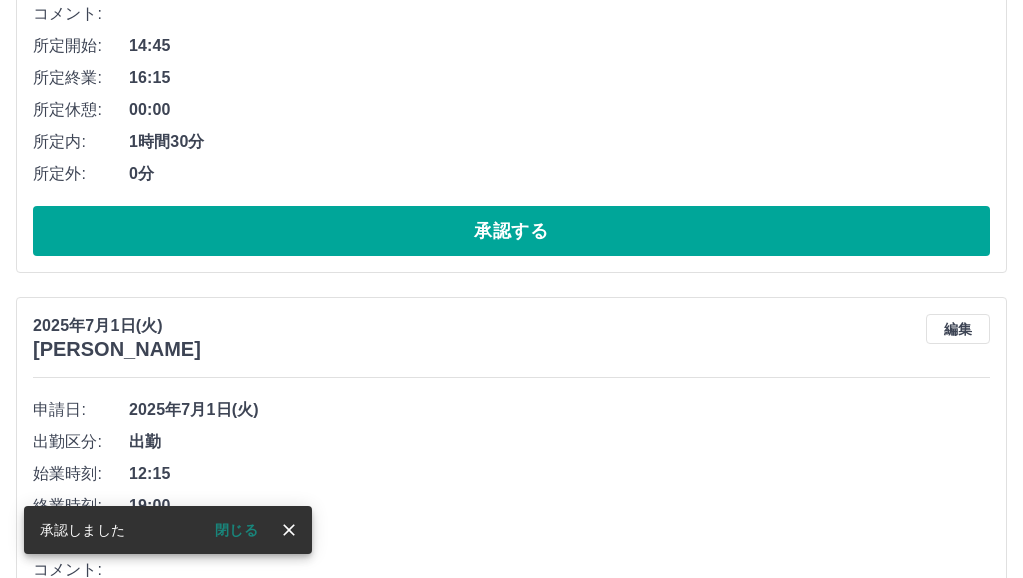 scroll, scrollTop: 500, scrollLeft: 0, axis: vertical 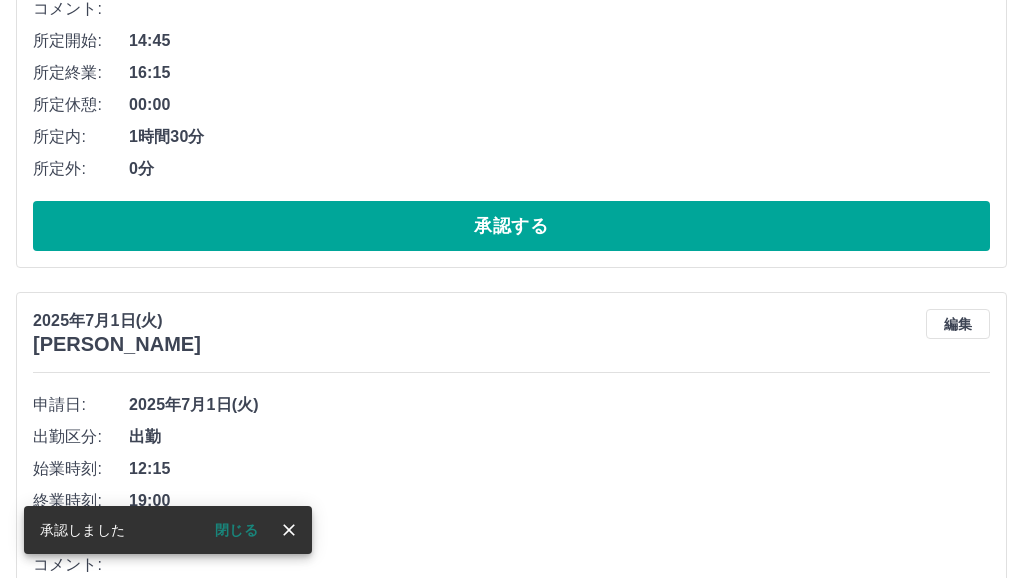 click on "承認する" at bounding box center [511, 226] 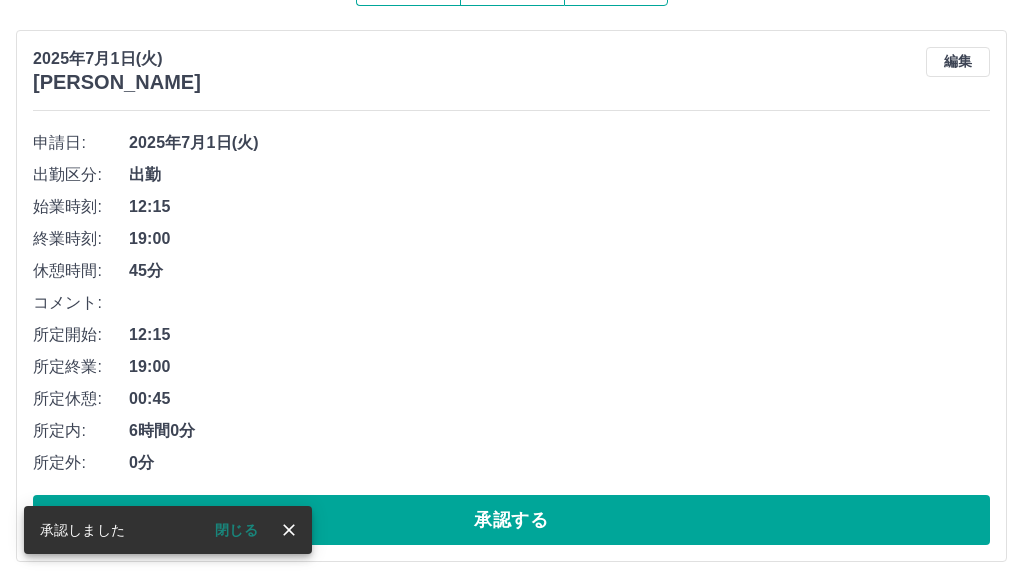 scroll, scrollTop: 216, scrollLeft: 0, axis: vertical 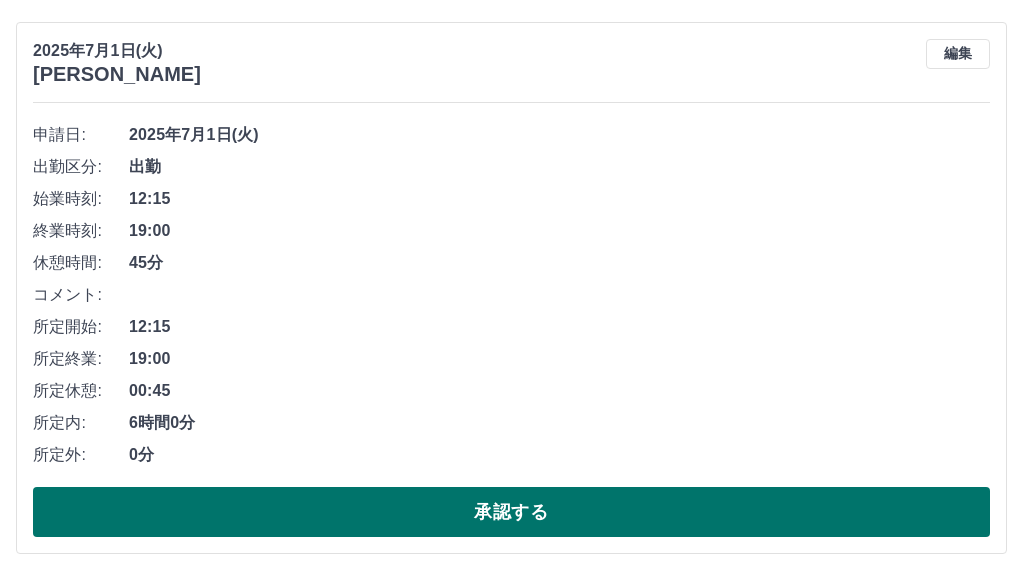 click on "承認する" at bounding box center [511, 512] 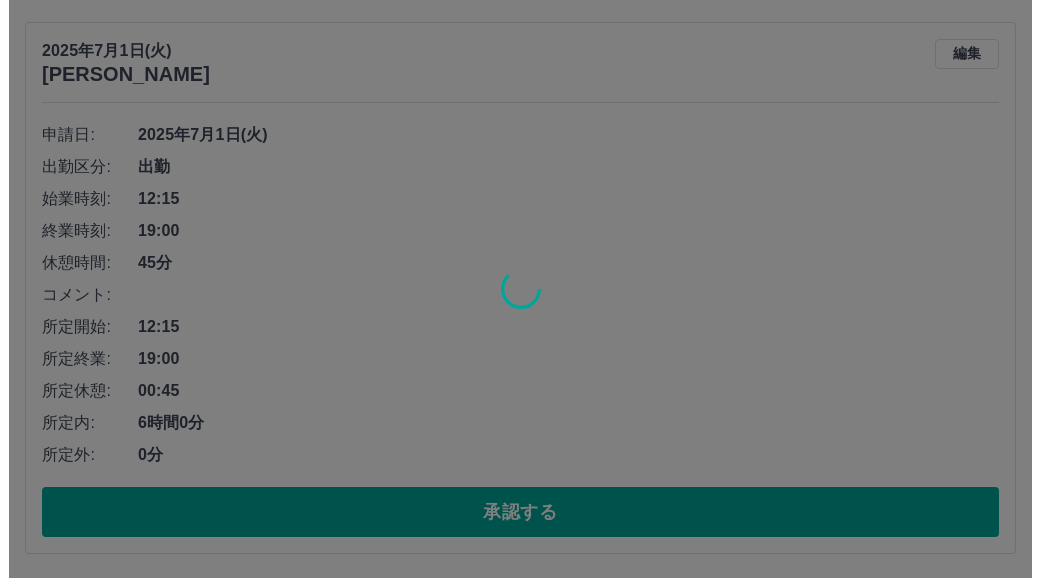 scroll, scrollTop: 0, scrollLeft: 0, axis: both 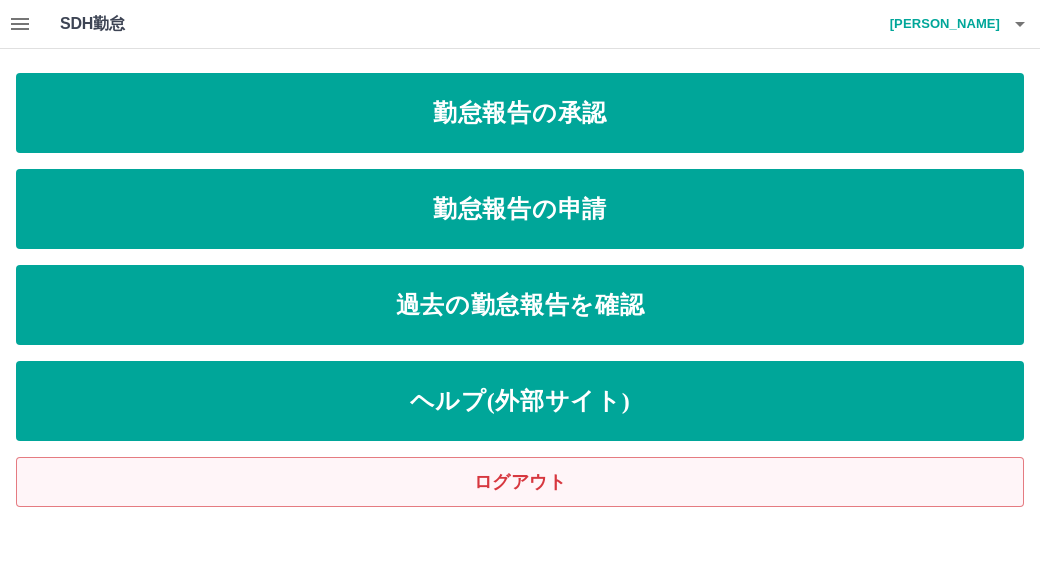 click on "ログアウト" at bounding box center (520, 482) 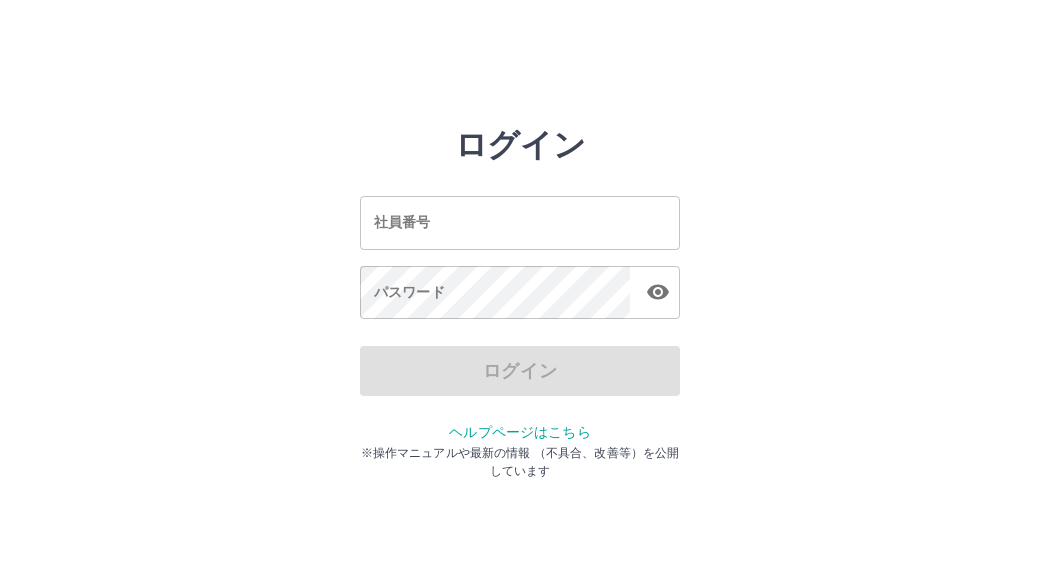scroll, scrollTop: 0, scrollLeft: 0, axis: both 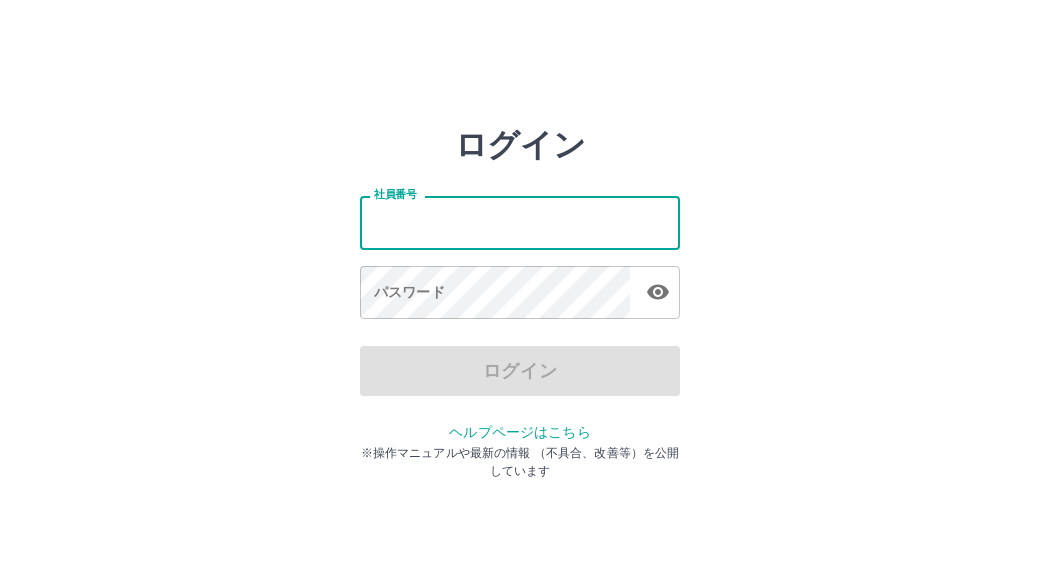 click on "社員番号" at bounding box center [520, 222] 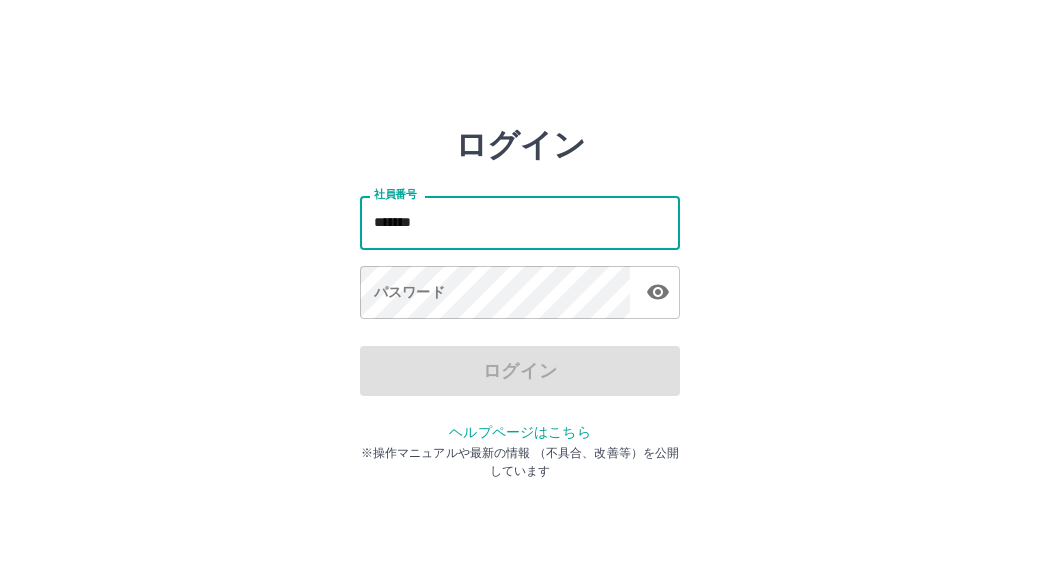 type on "*******" 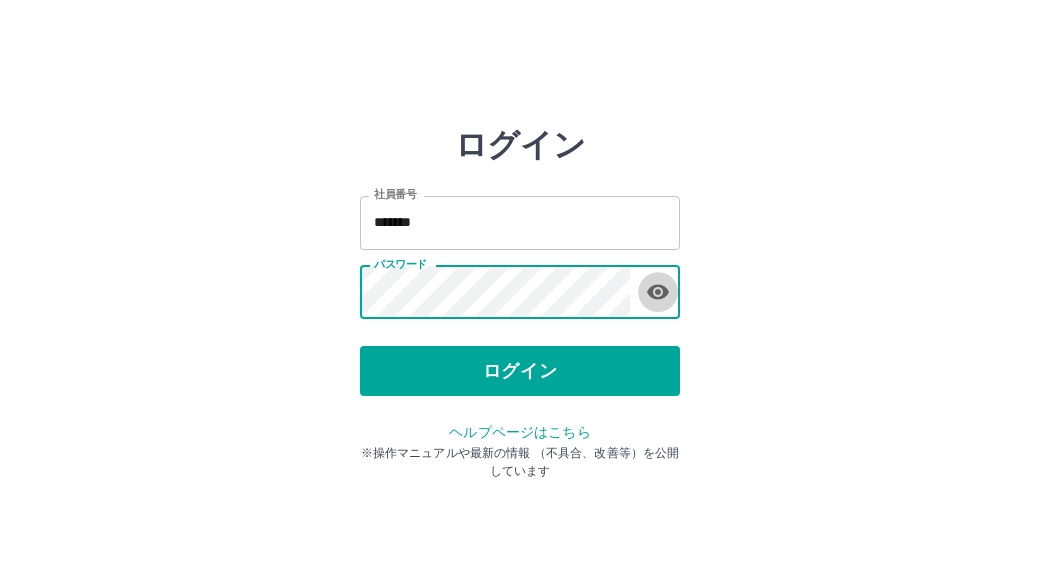 click 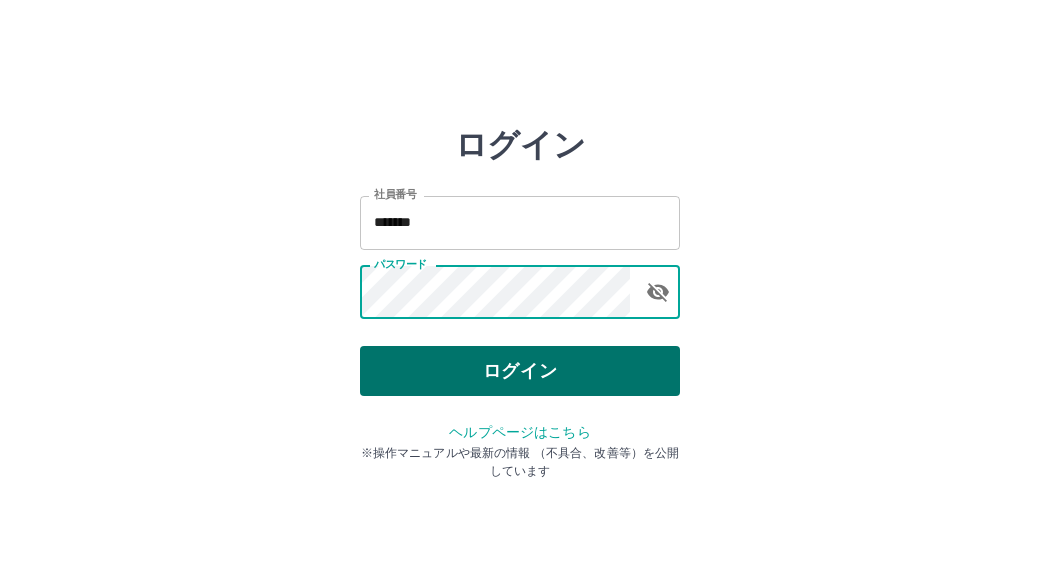 click on "ログイン" at bounding box center (520, 371) 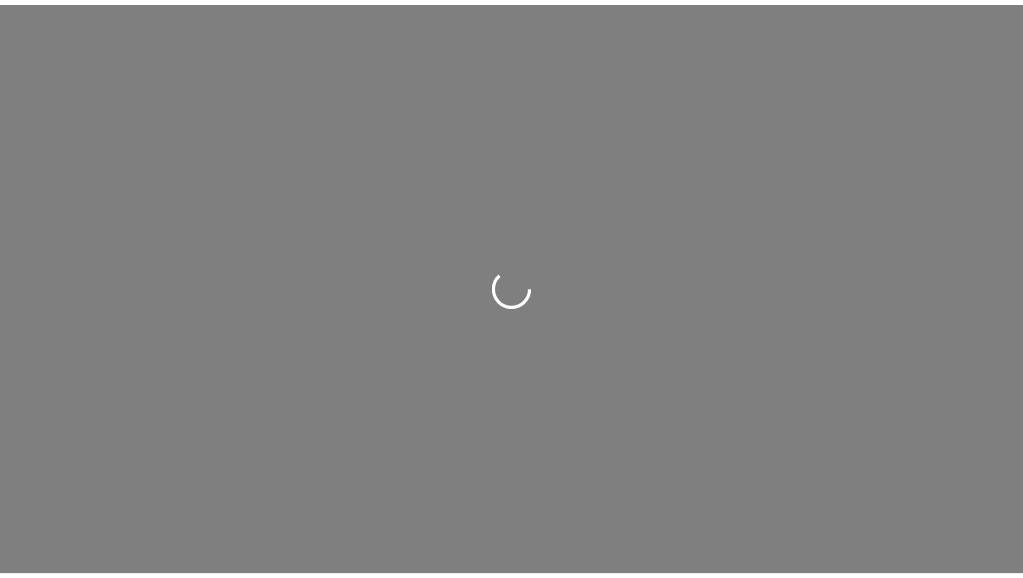 scroll, scrollTop: 0, scrollLeft: 0, axis: both 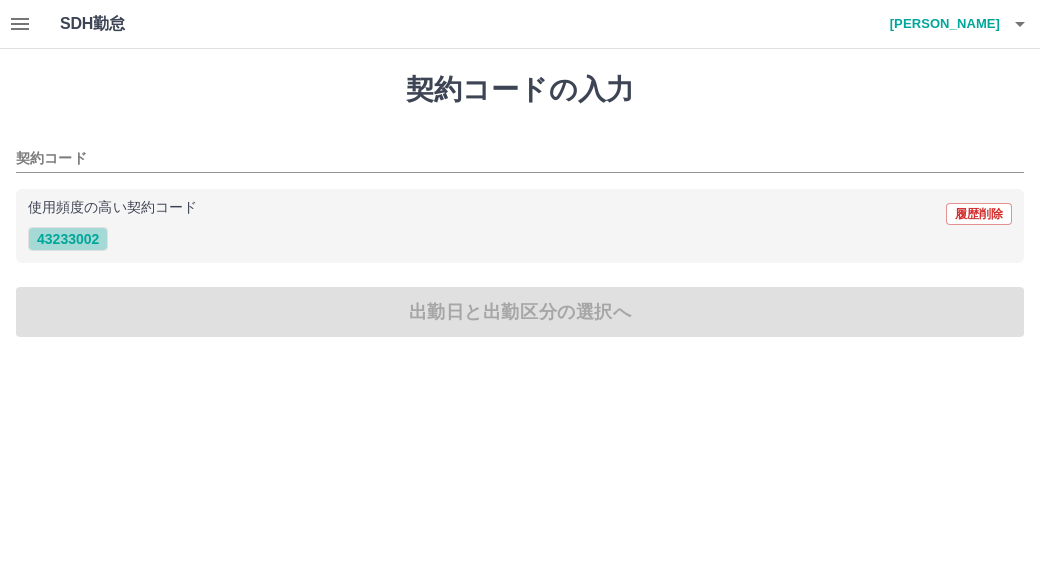 click on "43233002" at bounding box center [68, 239] 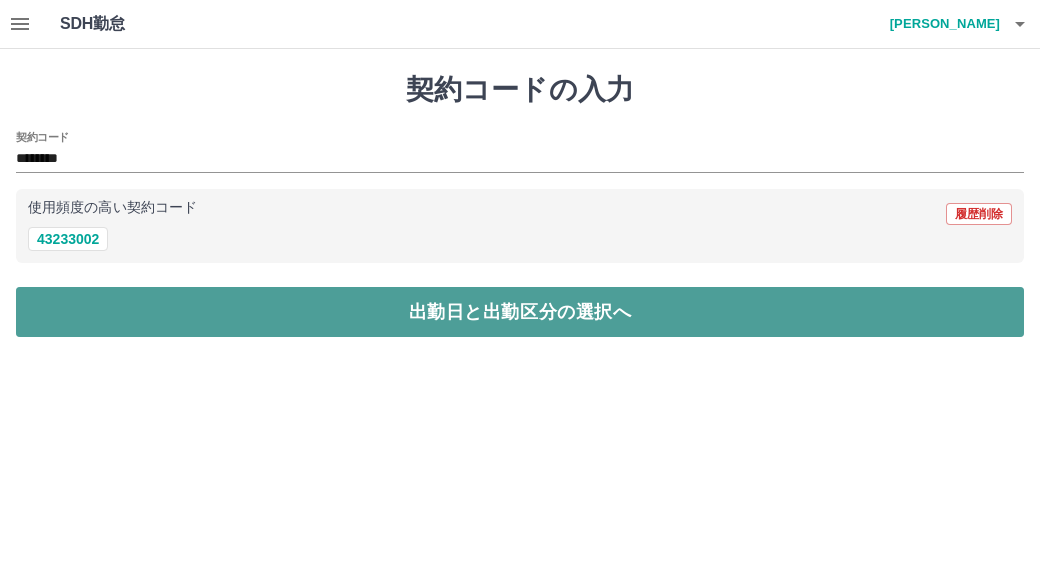 drag, startPoint x: 504, startPoint y: 309, endPoint x: 505, endPoint y: 334, distance: 25.019993 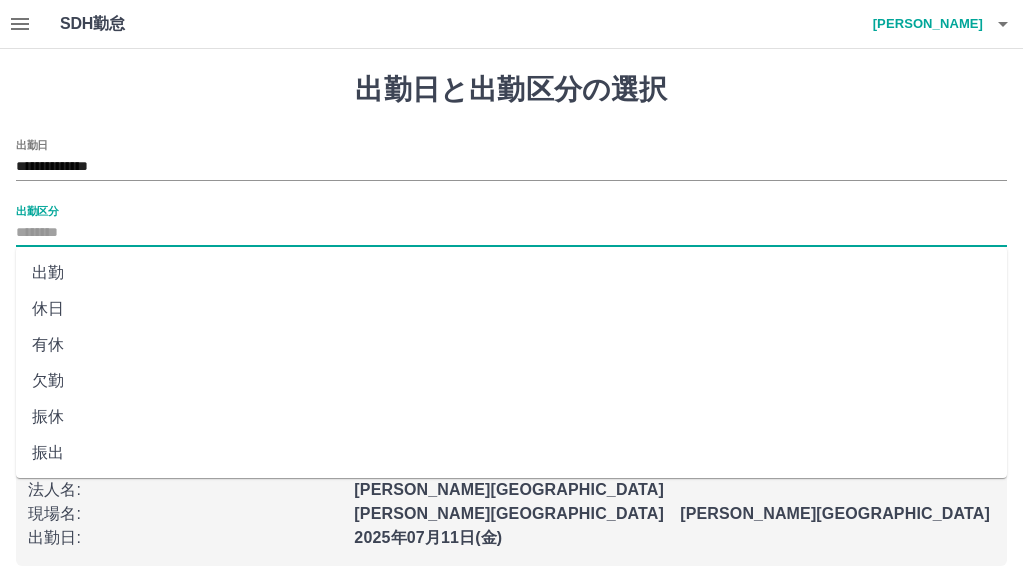 click on "出勤区分" at bounding box center [511, 233] 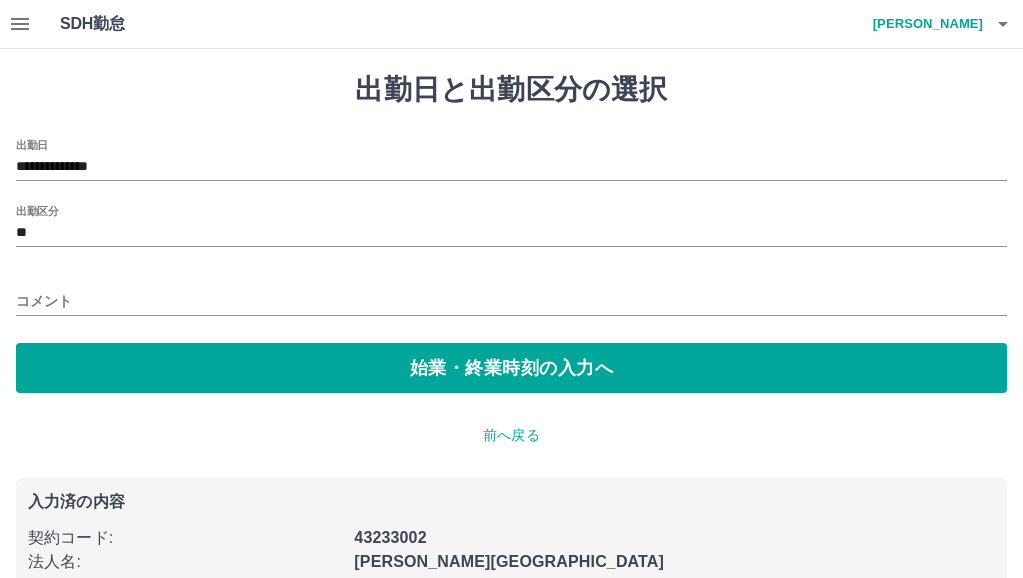drag, startPoint x: 493, startPoint y: 372, endPoint x: 499, endPoint y: 393, distance: 21.84033 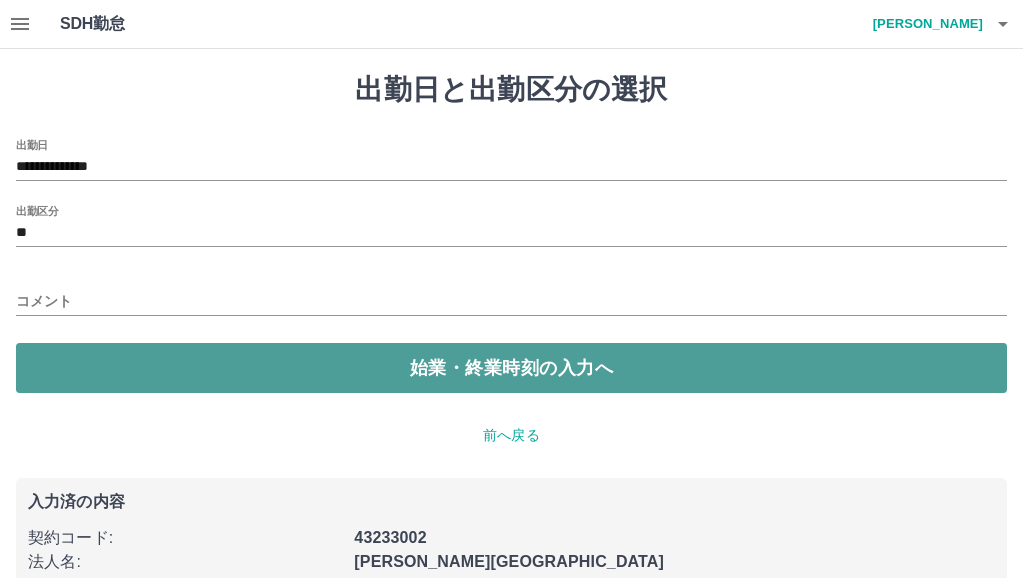 click on "始業・終業時刻の入力へ" at bounding box center (511, 368) 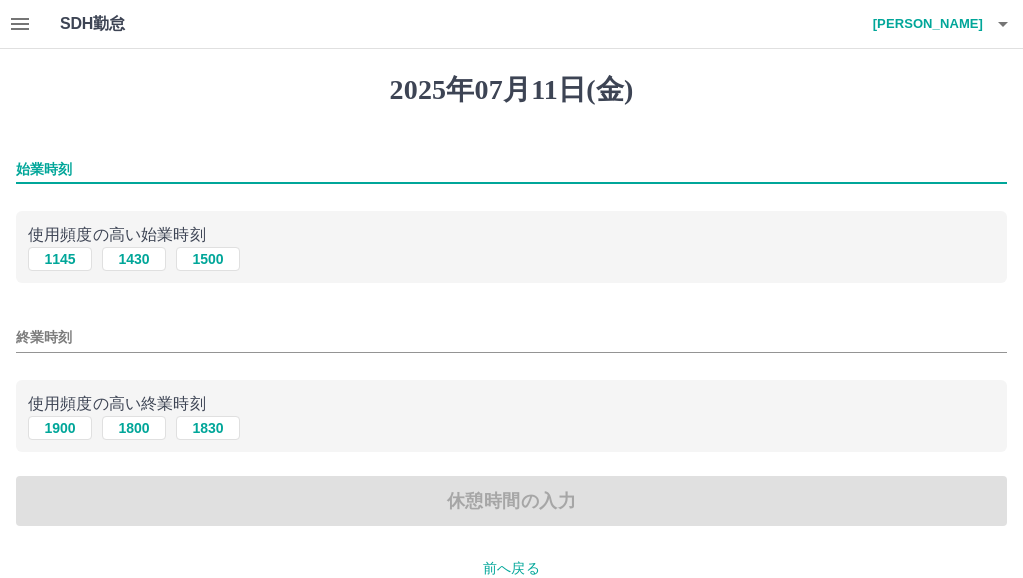 click on "始業時刻" at bounding box center (511, 169) 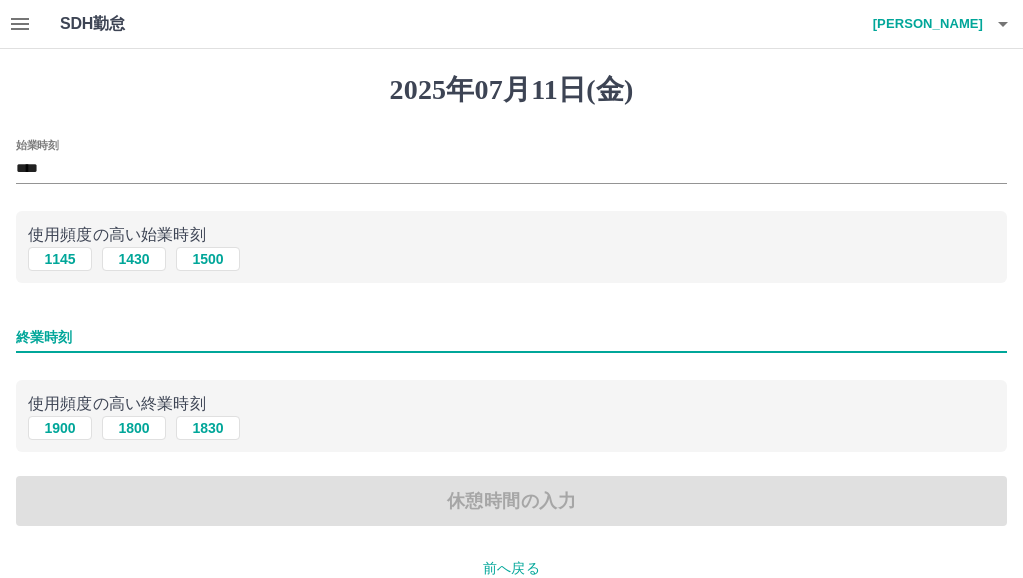 click on "終業時刻" at bounding box center (511, 337) 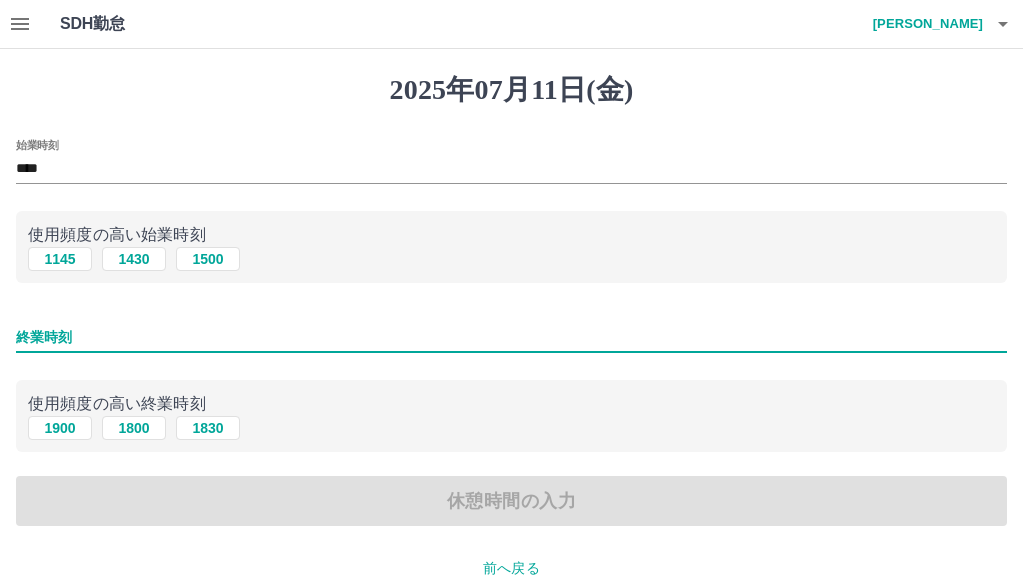 type on "****" 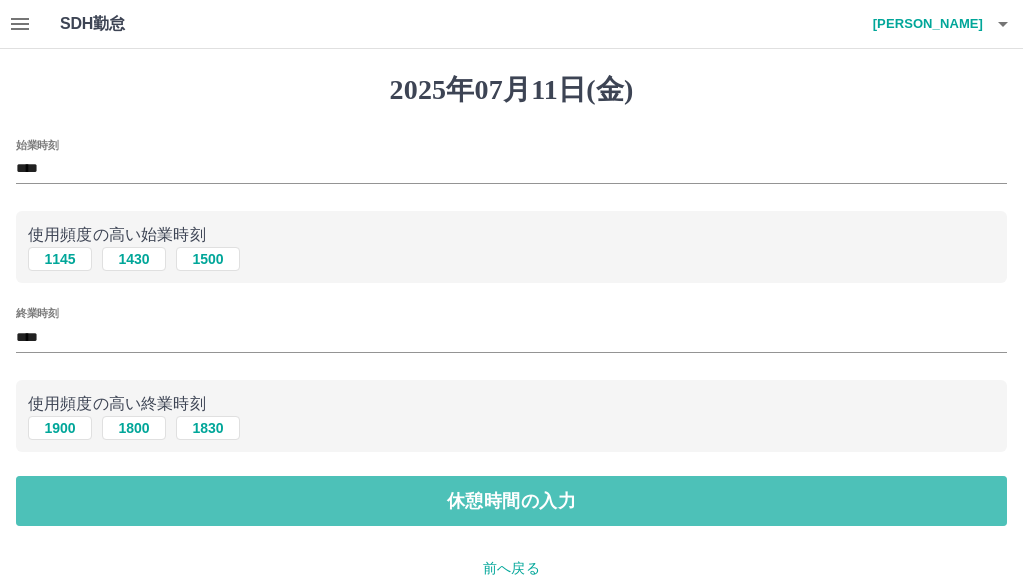 drag, startPoint x: 507, startPoint y: 497, endPoint x: 502, endPoint y: 532, distance: 35.35534 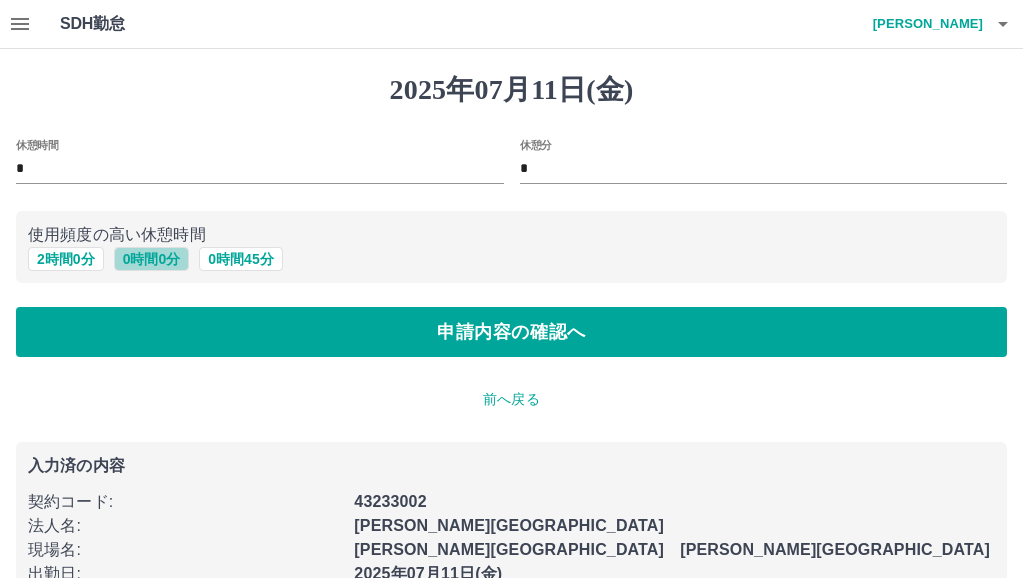 click on "0 時間 0 分" at bounding box center (152, 259) 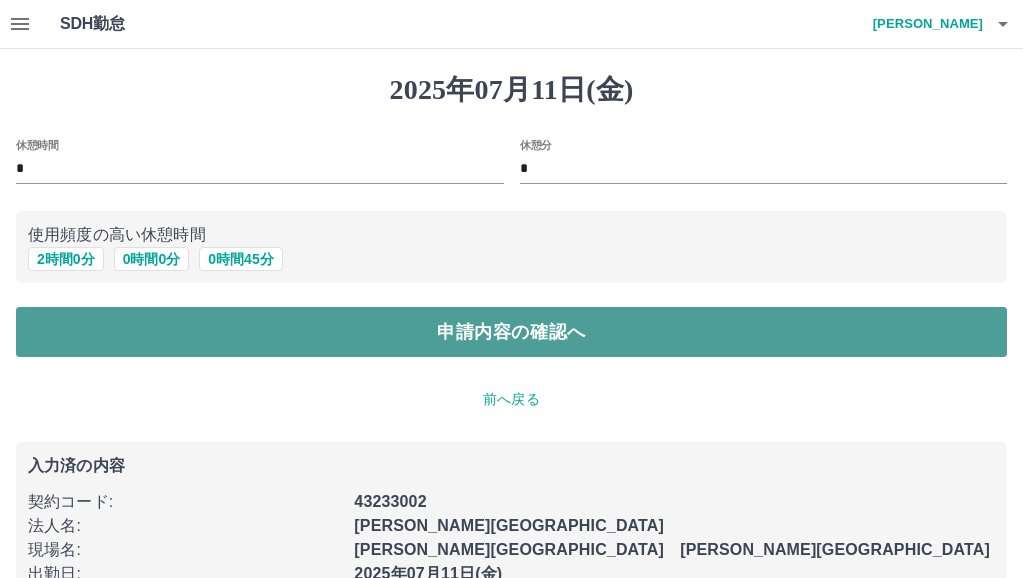 click on "申請内容の確認へ" at bounding box center (511, 332) 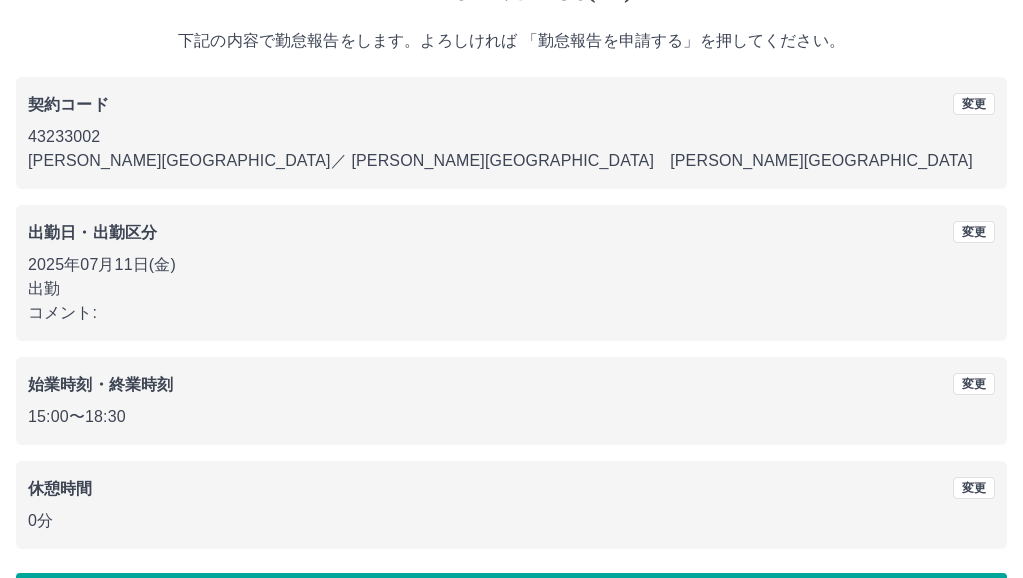 scroll, scrollTop: 76, scrollLeft: 0, axis: vertical 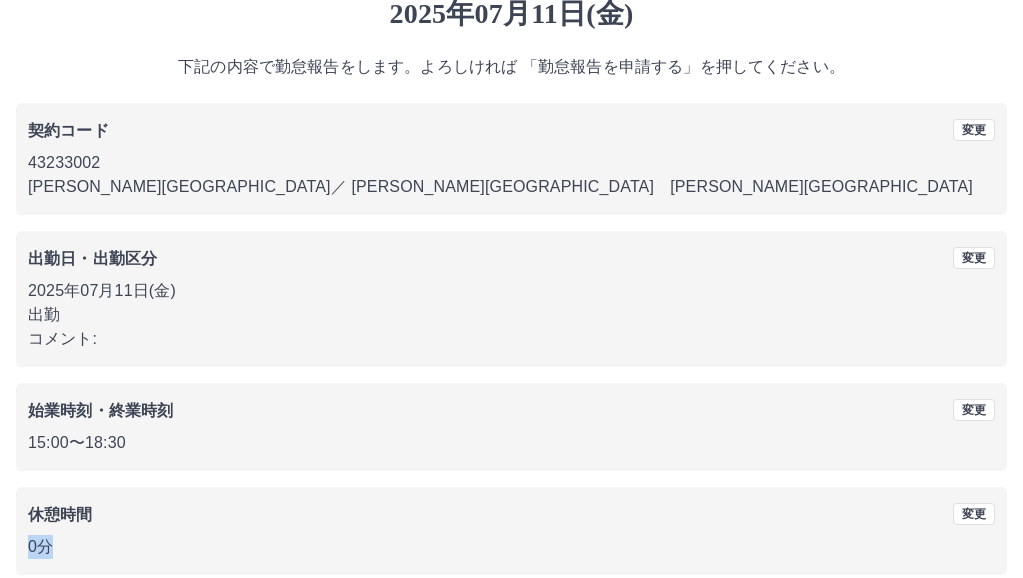 click on "休憩時間 変更 0分" at bounding box center (511, 531) 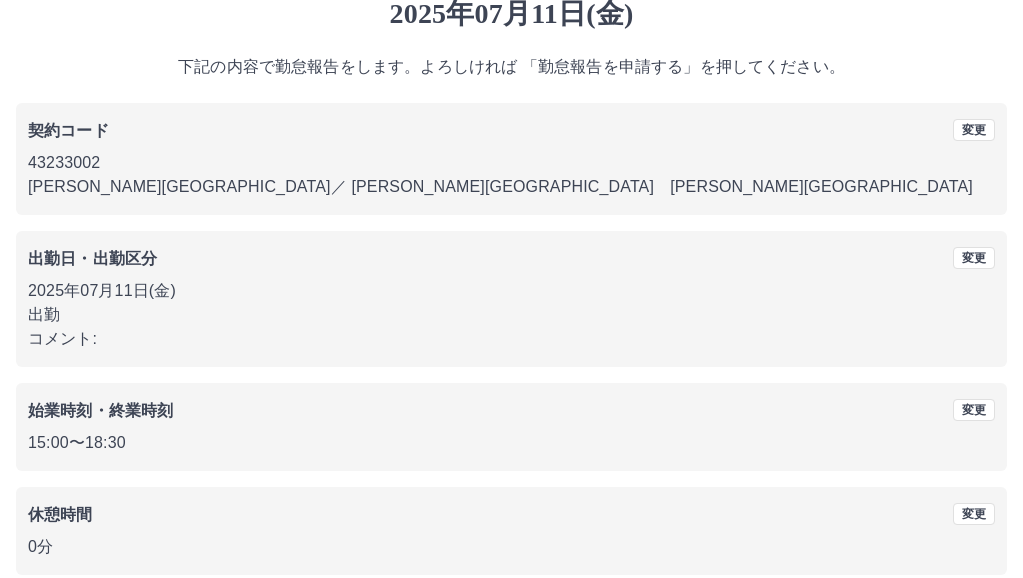 click on "下記の内容で勤怠報告をします。よろしければ 「勤怠報告を申請する」を押してください。" at bounding box center [511, 67] 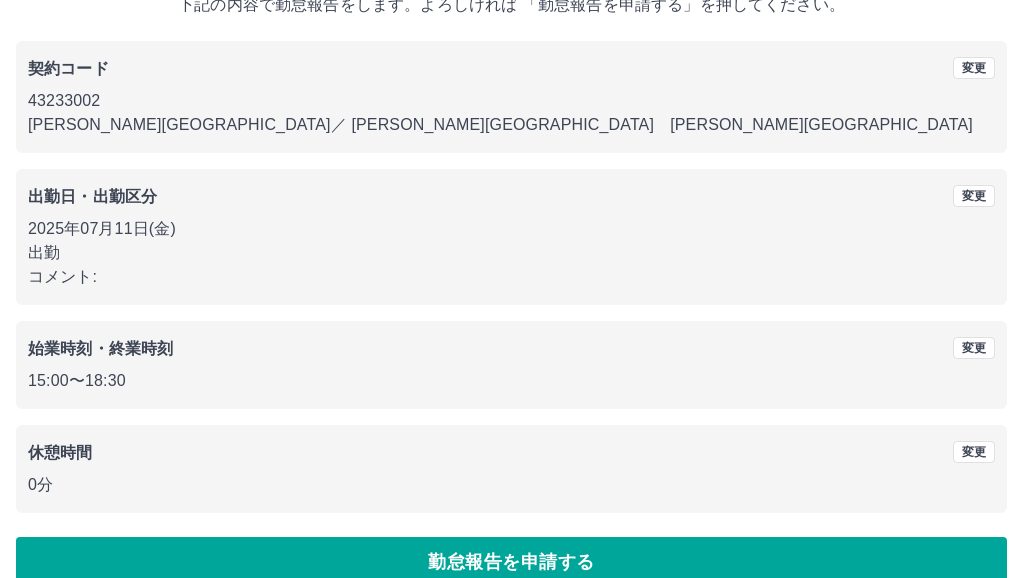 scroll, scrollTop: 171, scrollLeft: 0, axis: vertical 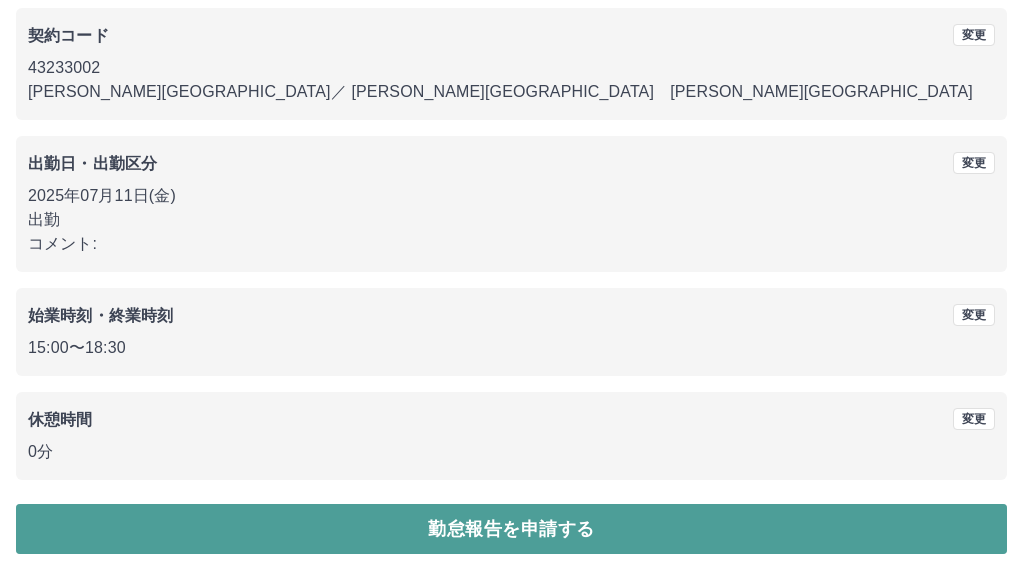 click on "勤怠報告を申請する" at bounding box center (511, 529) 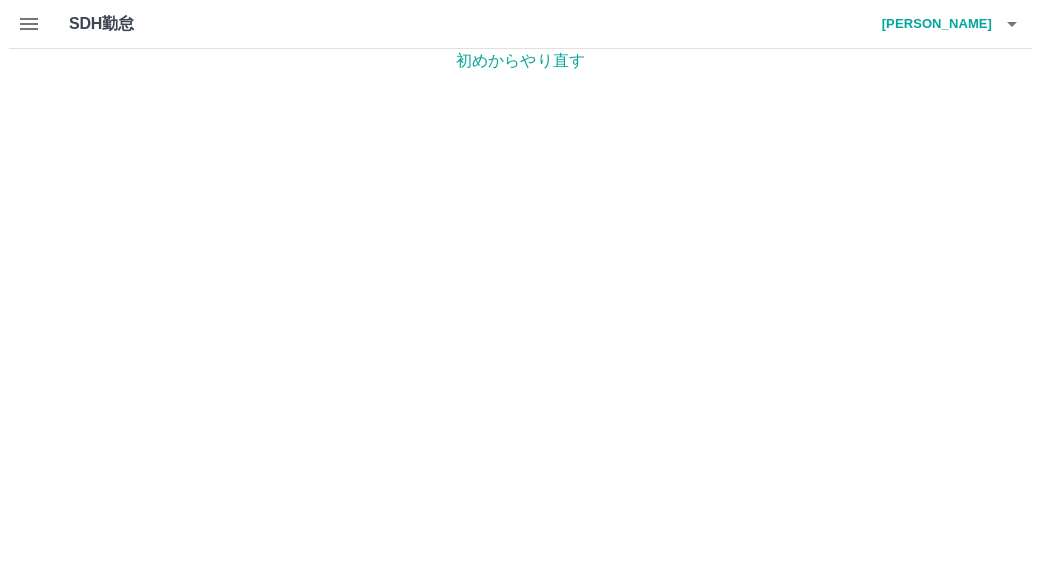 scroll, scrollTop: 0, scrollLeft: 0, axis: both 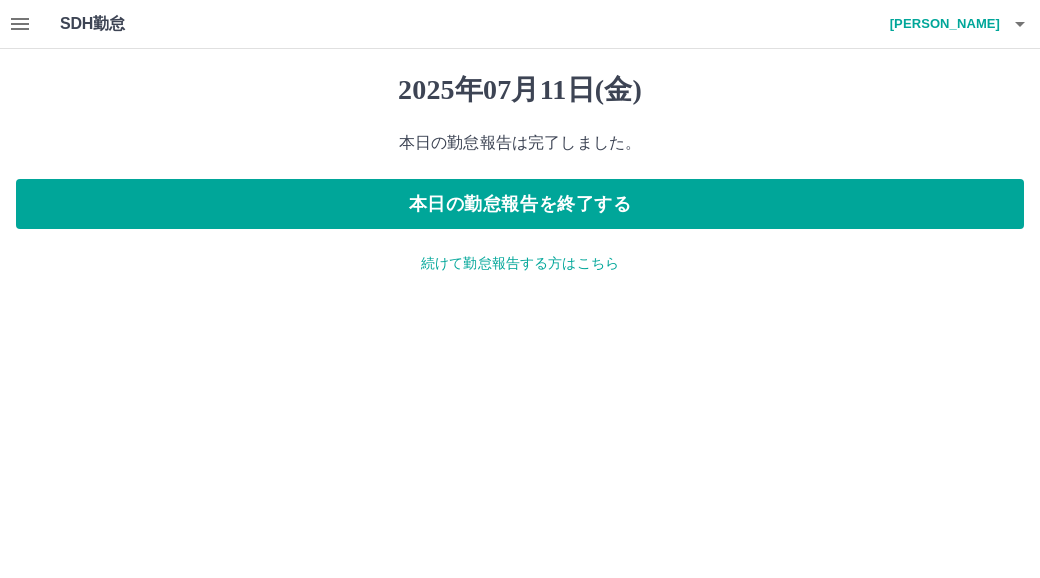 drag, startPoint x: 493, startPoint y: 205, endPoint x: 492, endPoint y: 256, distance: 51.009804 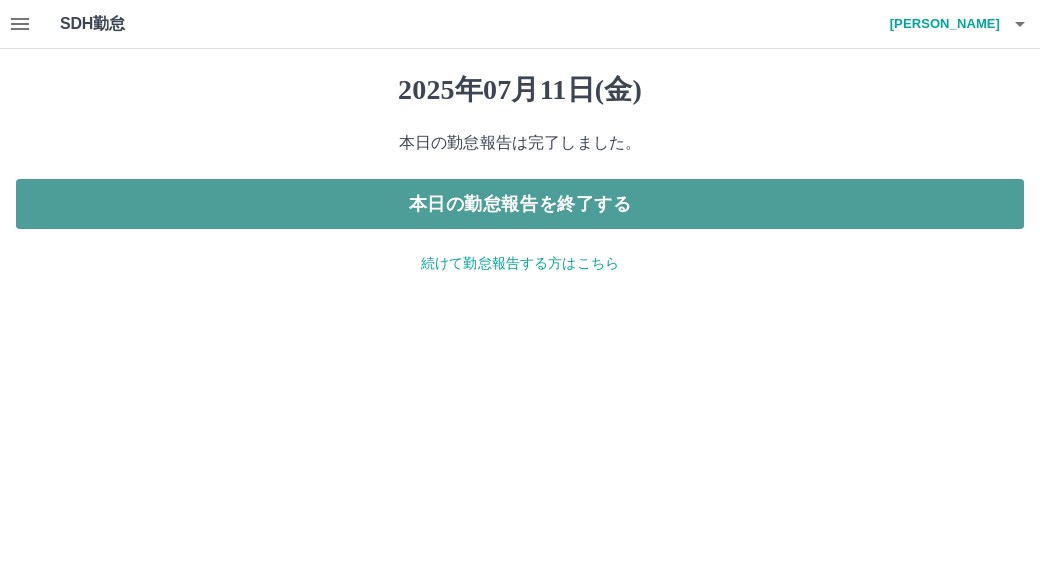 click on "本日の勤怠報告を終了する" at bounding box center [520, 204] 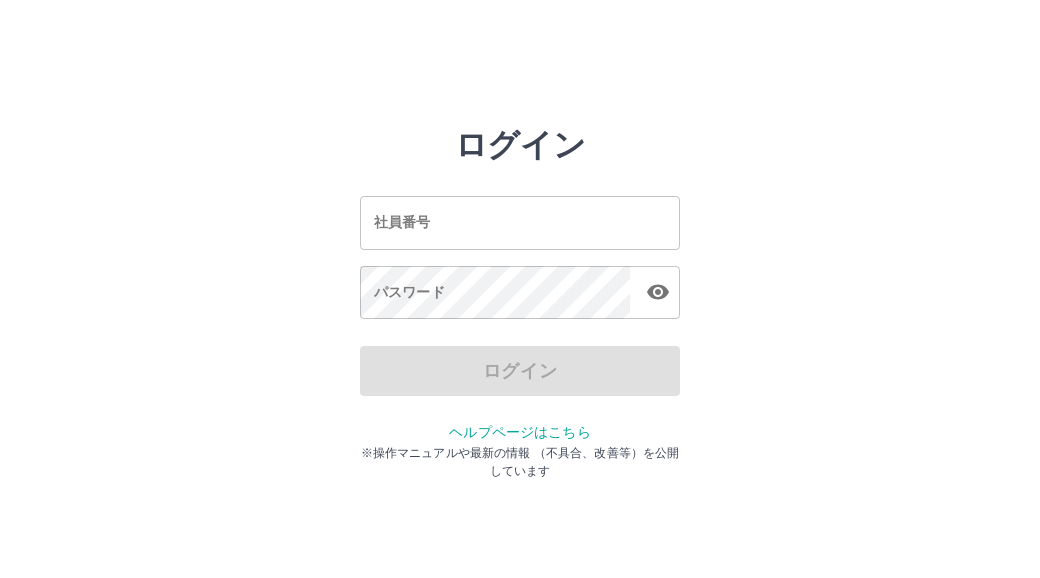 scroll, scrollTop: 0, scrollLeft: 0, axis: both 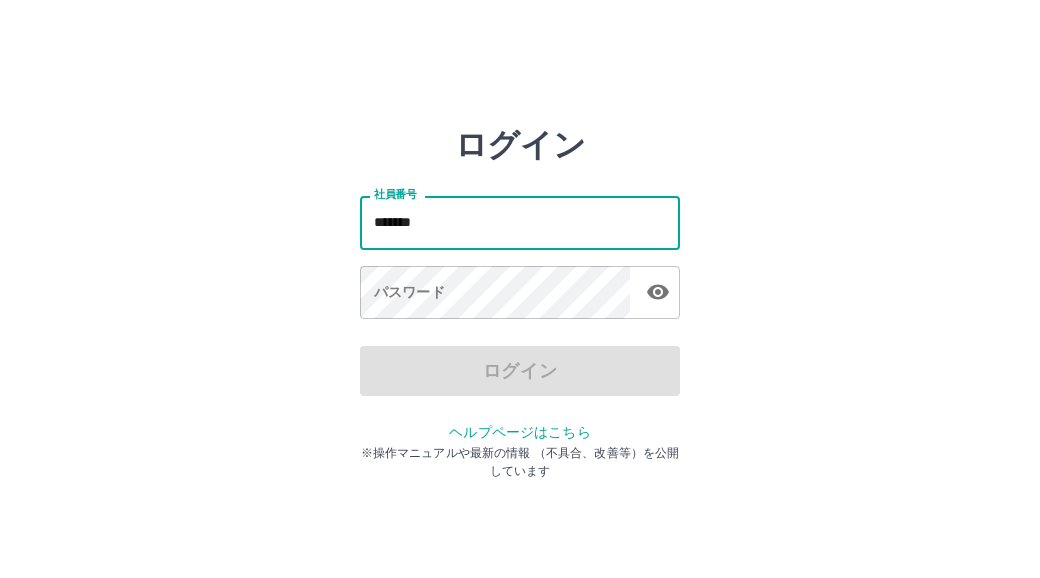 type on "*******" 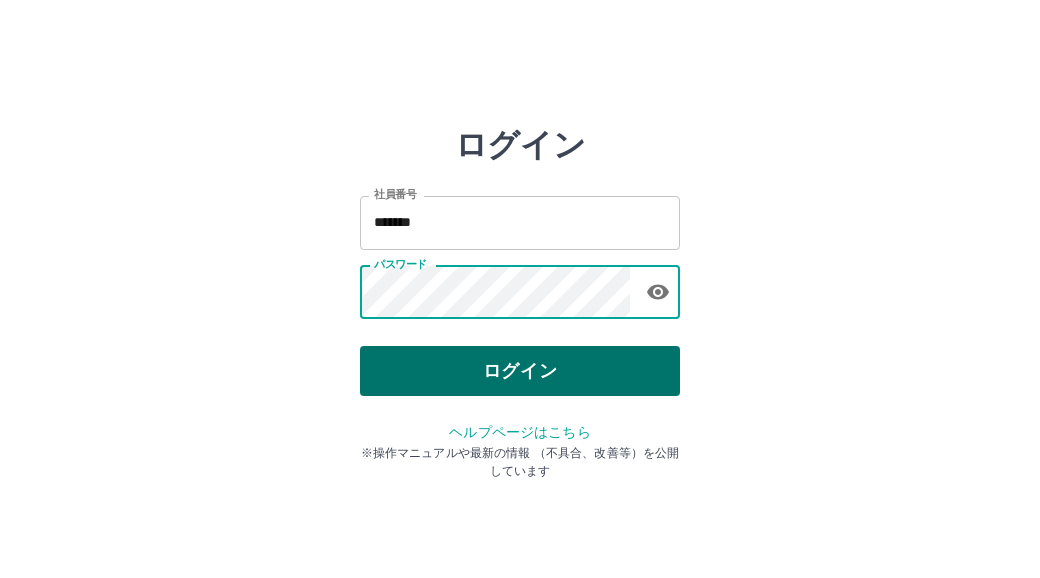 click on "ログイン" at bounding box center [520, 371] 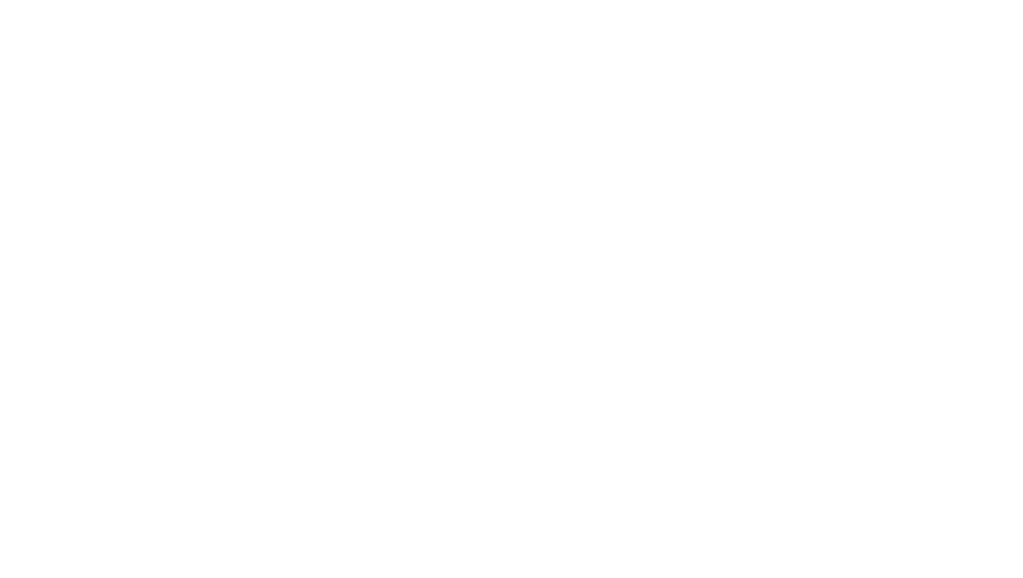 scroll, scrollTop: 0, scrollLeft: 0, axis: both 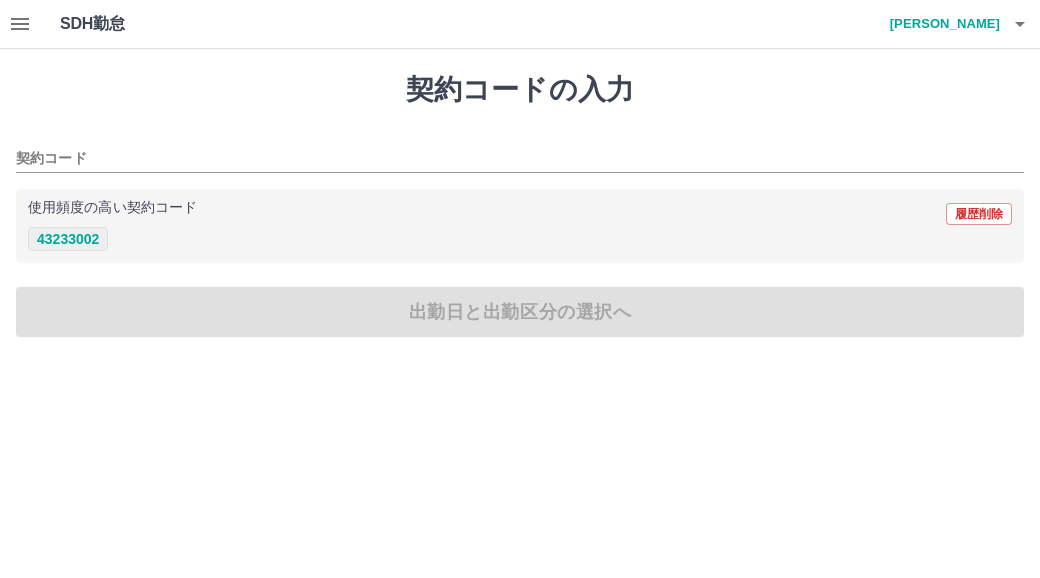 click on "43233002" at bounding box center (68, 239) 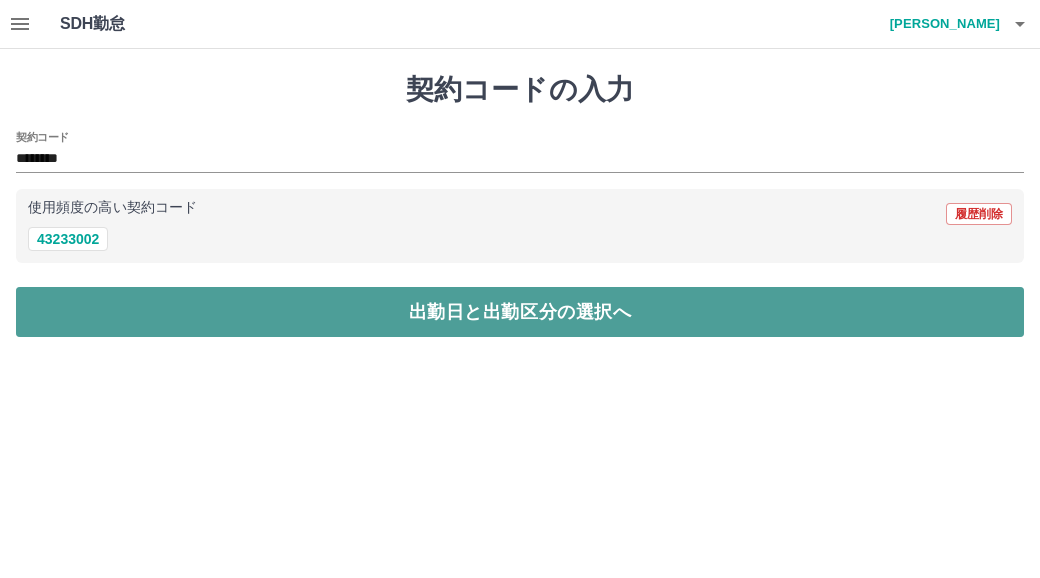 click on "出勤日と出勤区分の選択へ" at bounding box center [520, 312] 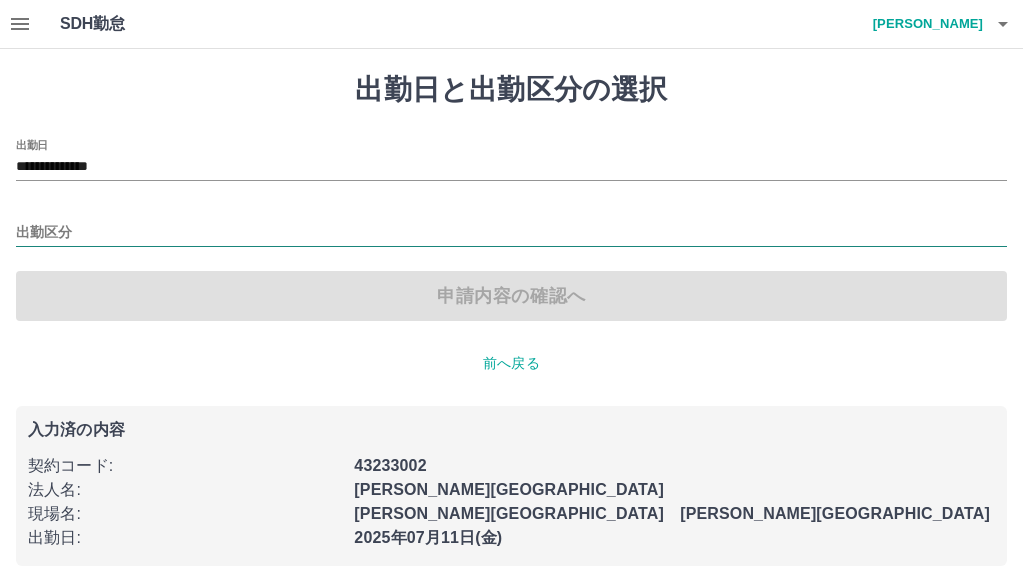 click on "出勤区分" at bounding box center [511, 233] 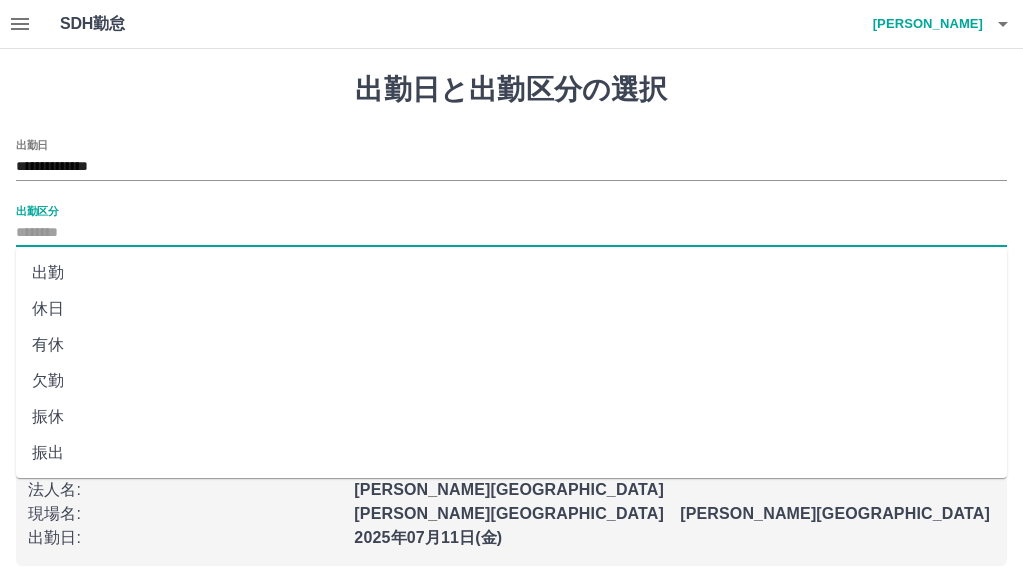click on "出勤" at bounding box center [511, 273] 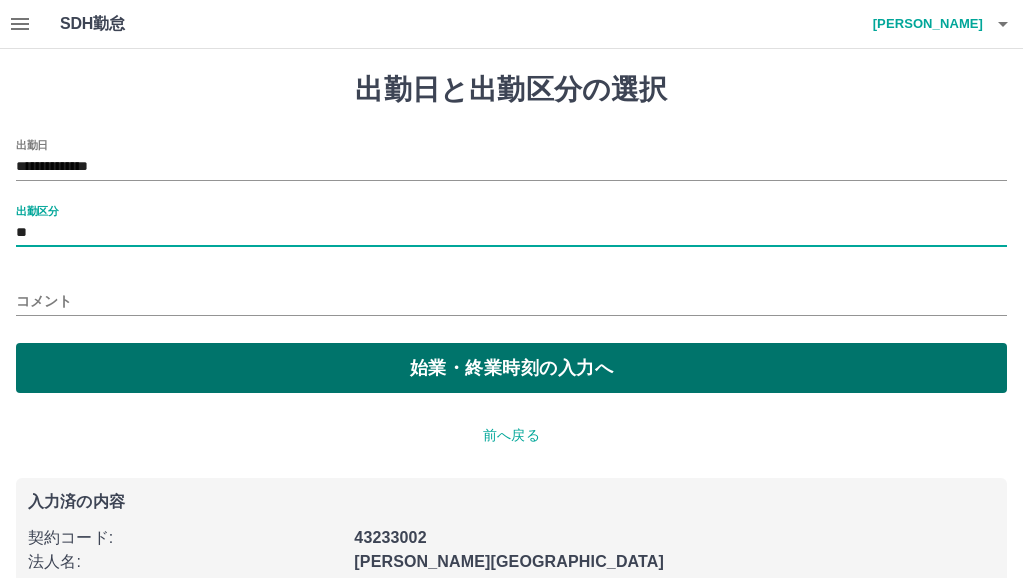 click on "始業・終業時刻の入力へ" at bounding box center (511, 368) 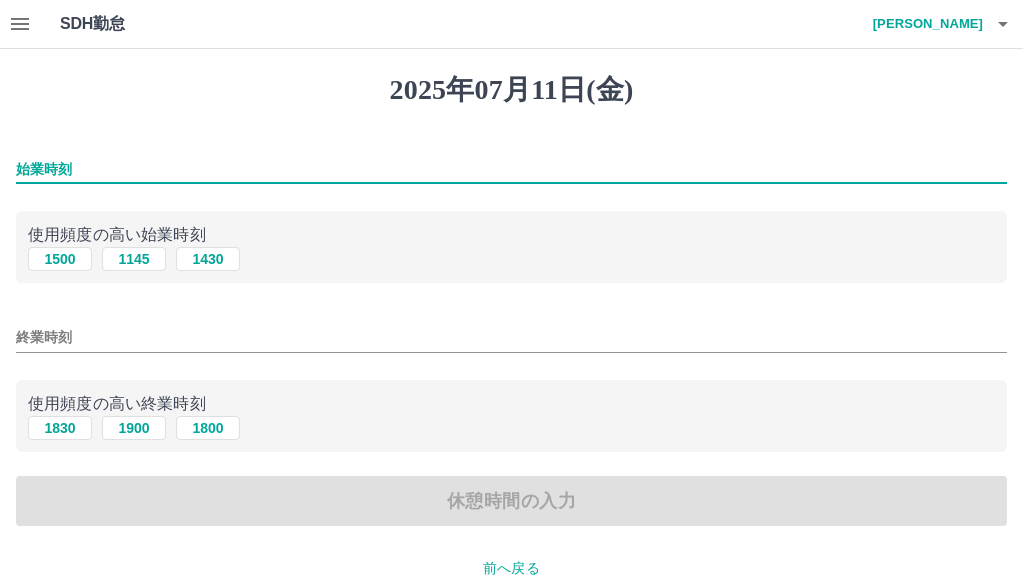 click on "始業時刻" at bounding box center [511, 169] 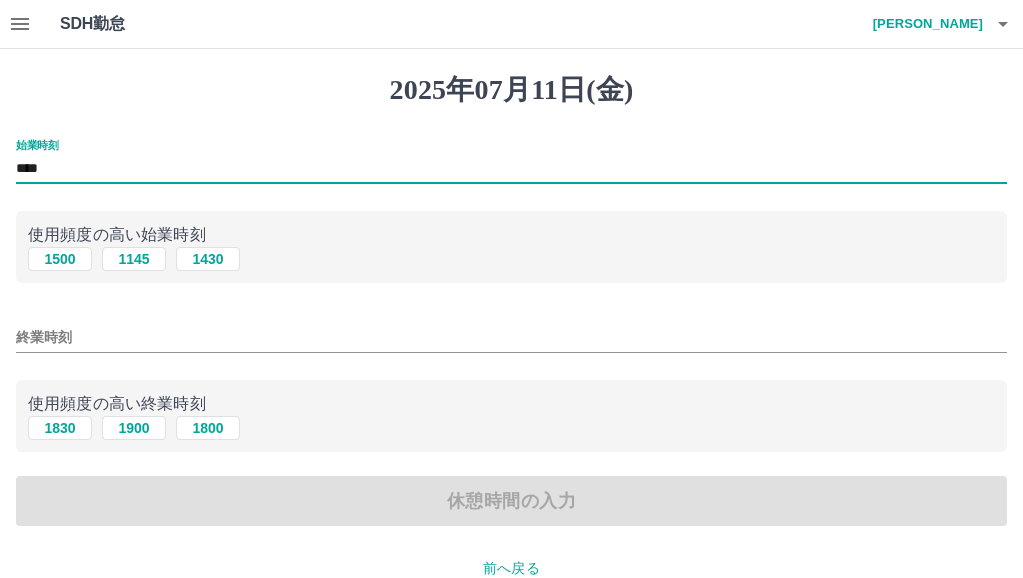 type on "****" 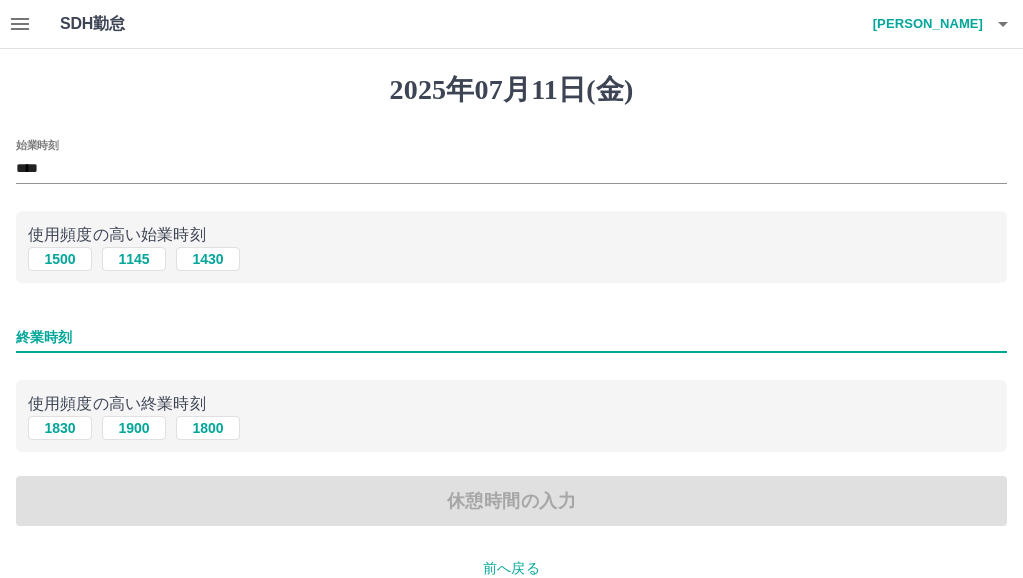click on "終業時刻" at bounding box center (511, 337) 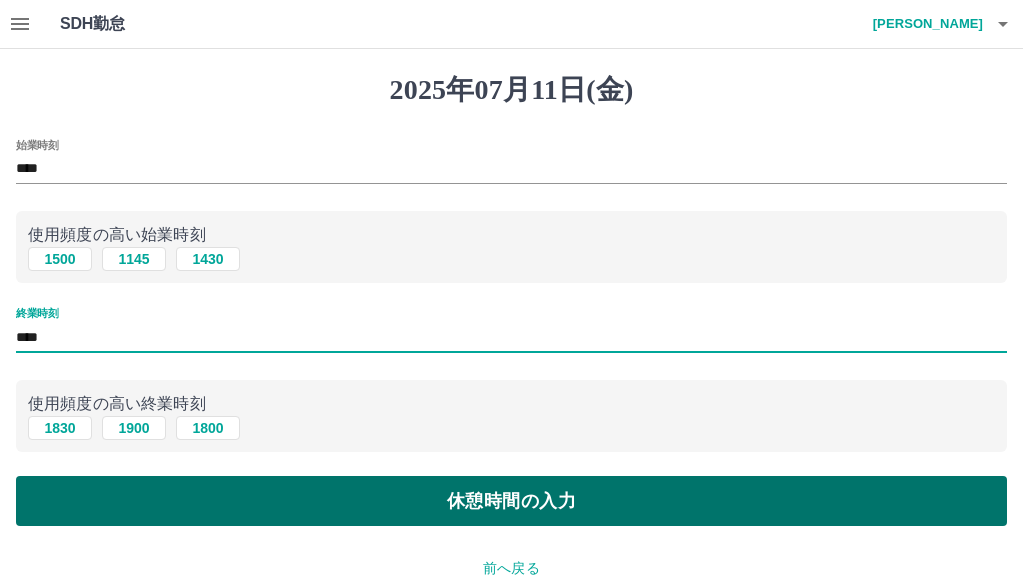 type on "****" 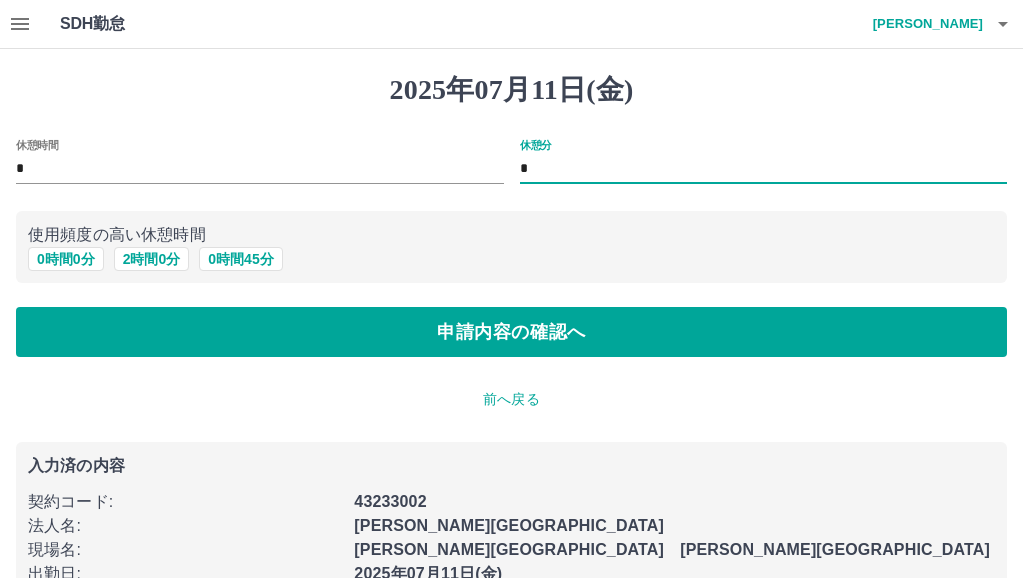 click on "*" at bounding box center [764, 169] 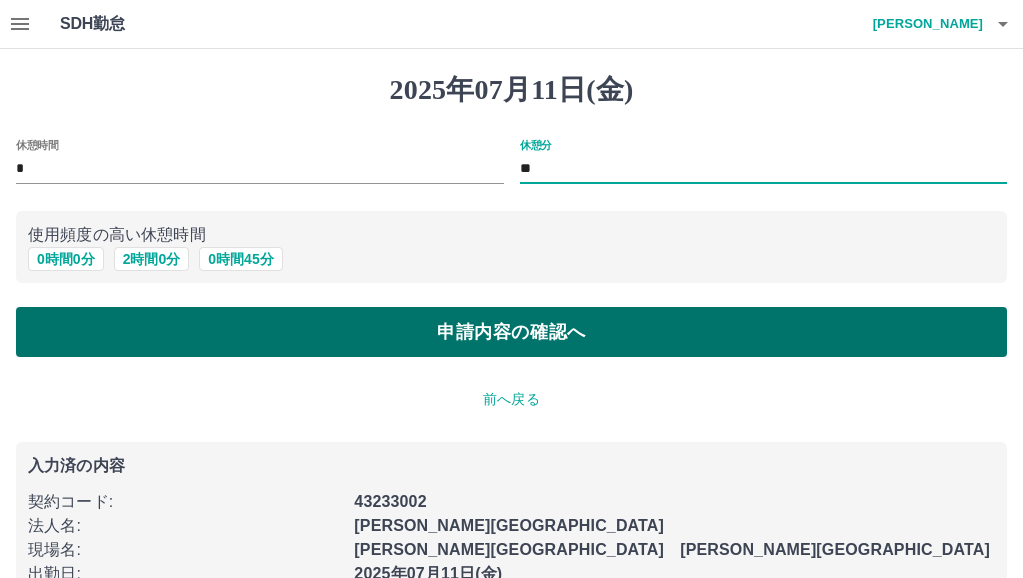 type on "**" 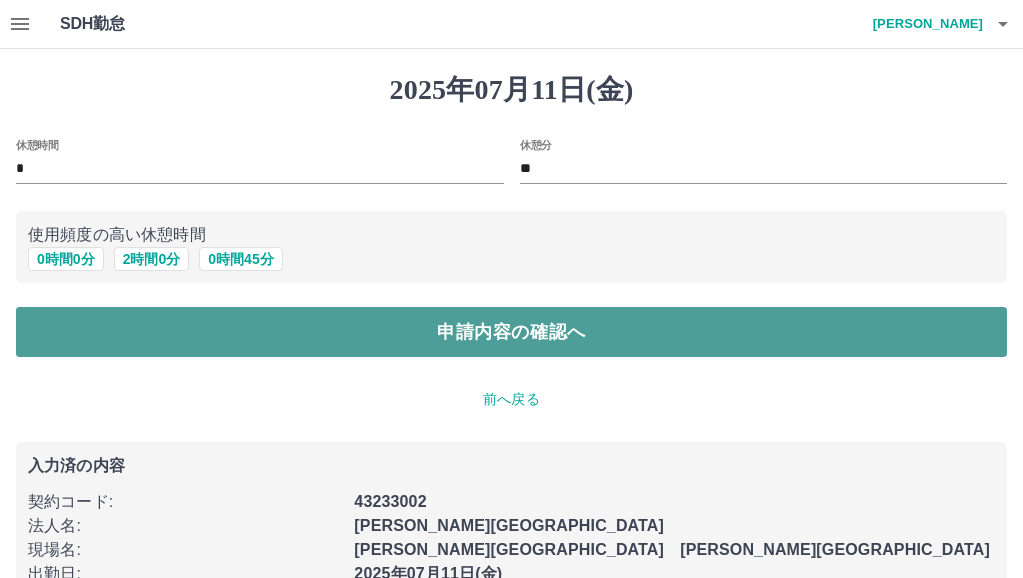 click on "申請内容の確認へ" at bounding box center (511, 332) 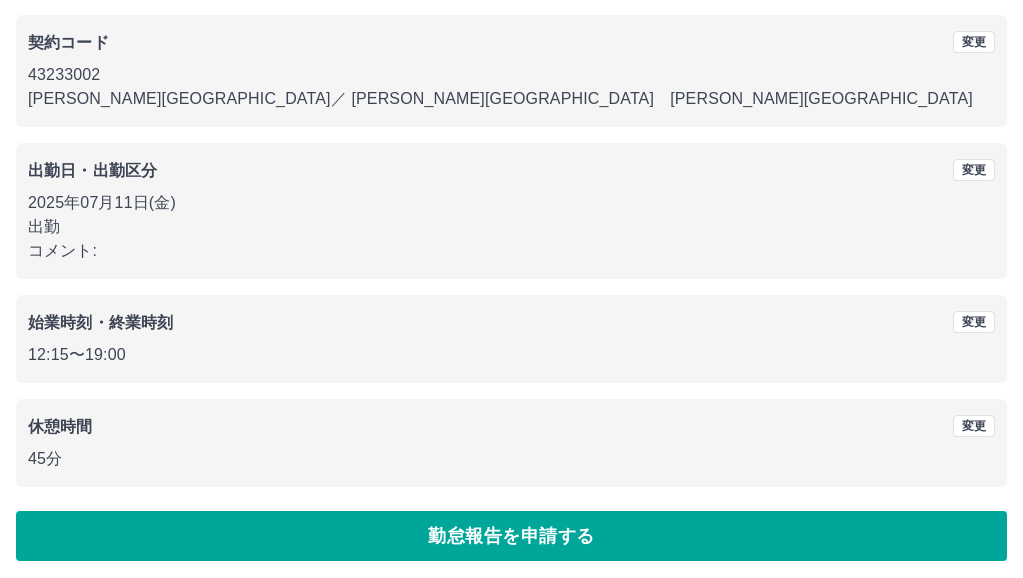 scroll, scrollTop: 171, scrollLeft: 0, axis: vertical 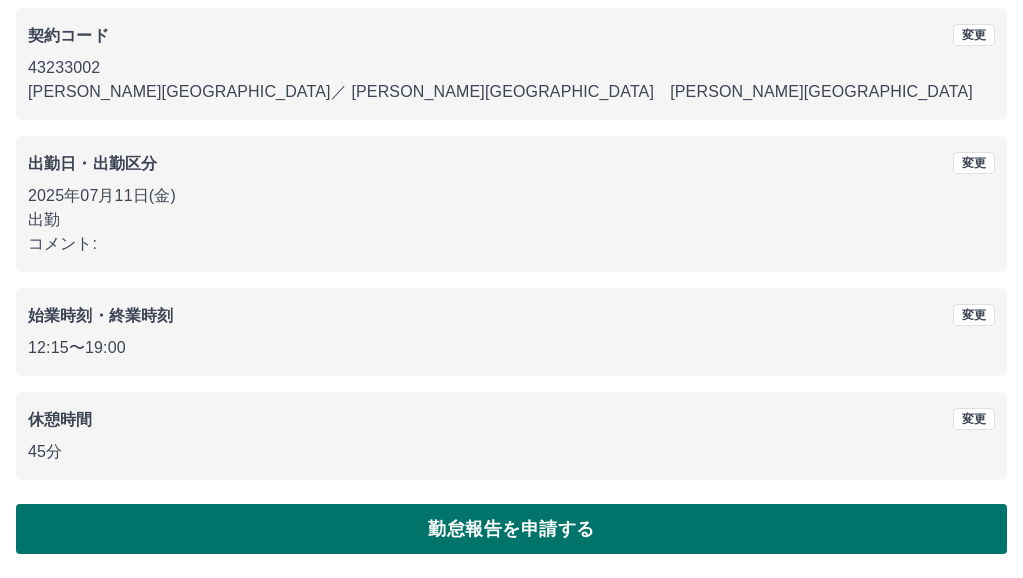 click on "勤怠報告を申請する" at bounding box center (511, 529) 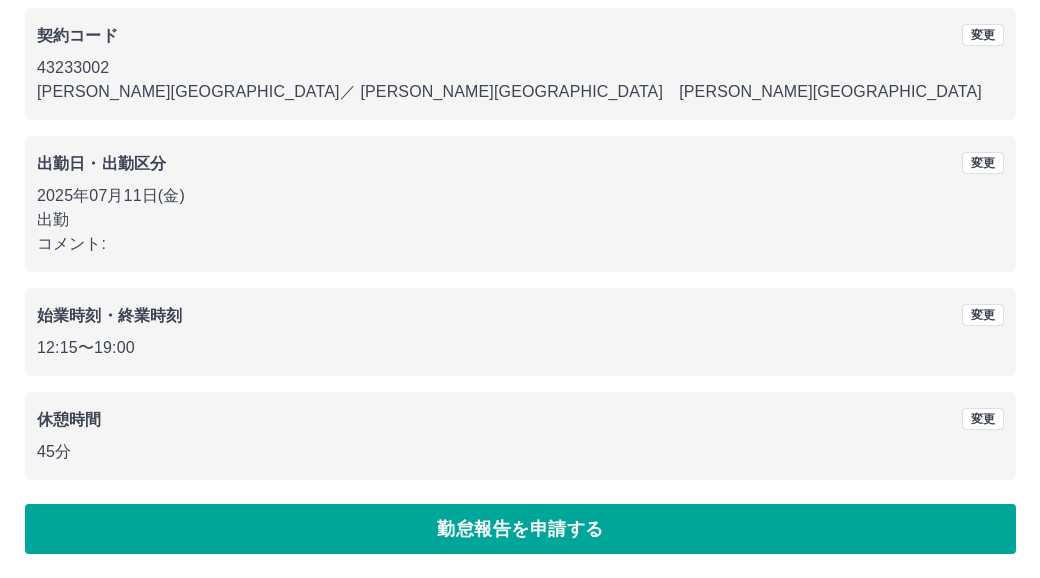 scroll, scrollTop: 0, scrollLeft: 0, axis: both 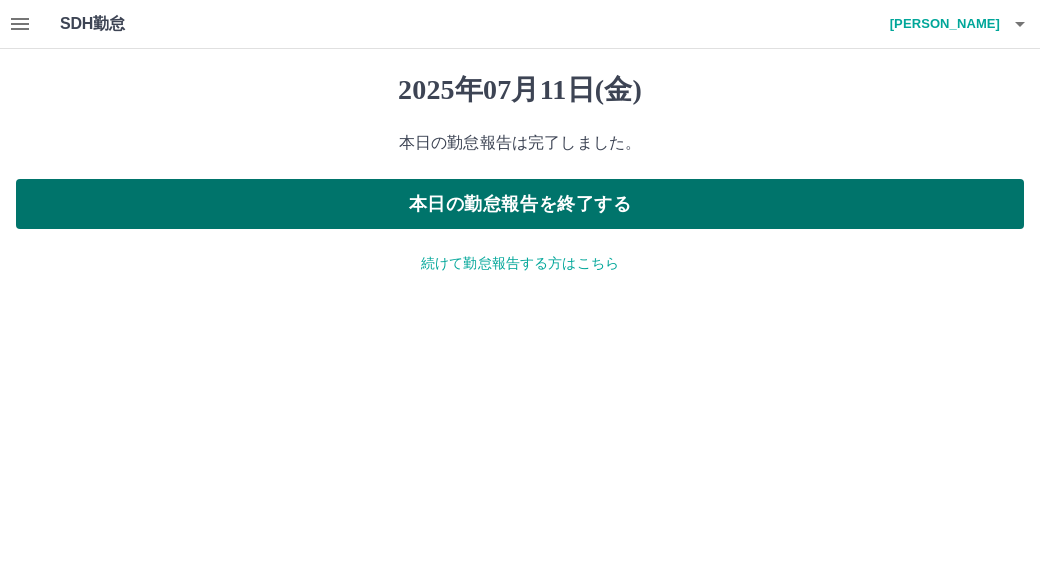 click on "本日の勤怠報告を終了する" at bounding box center (520, 204) 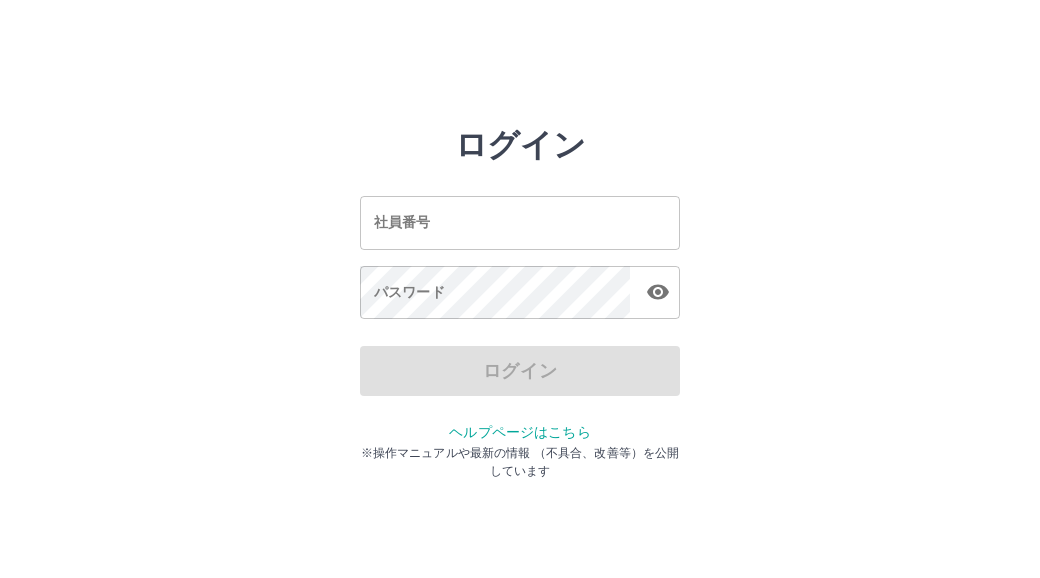 scroll, scrollTop: 0, scrollLeft: 0, axis: both 